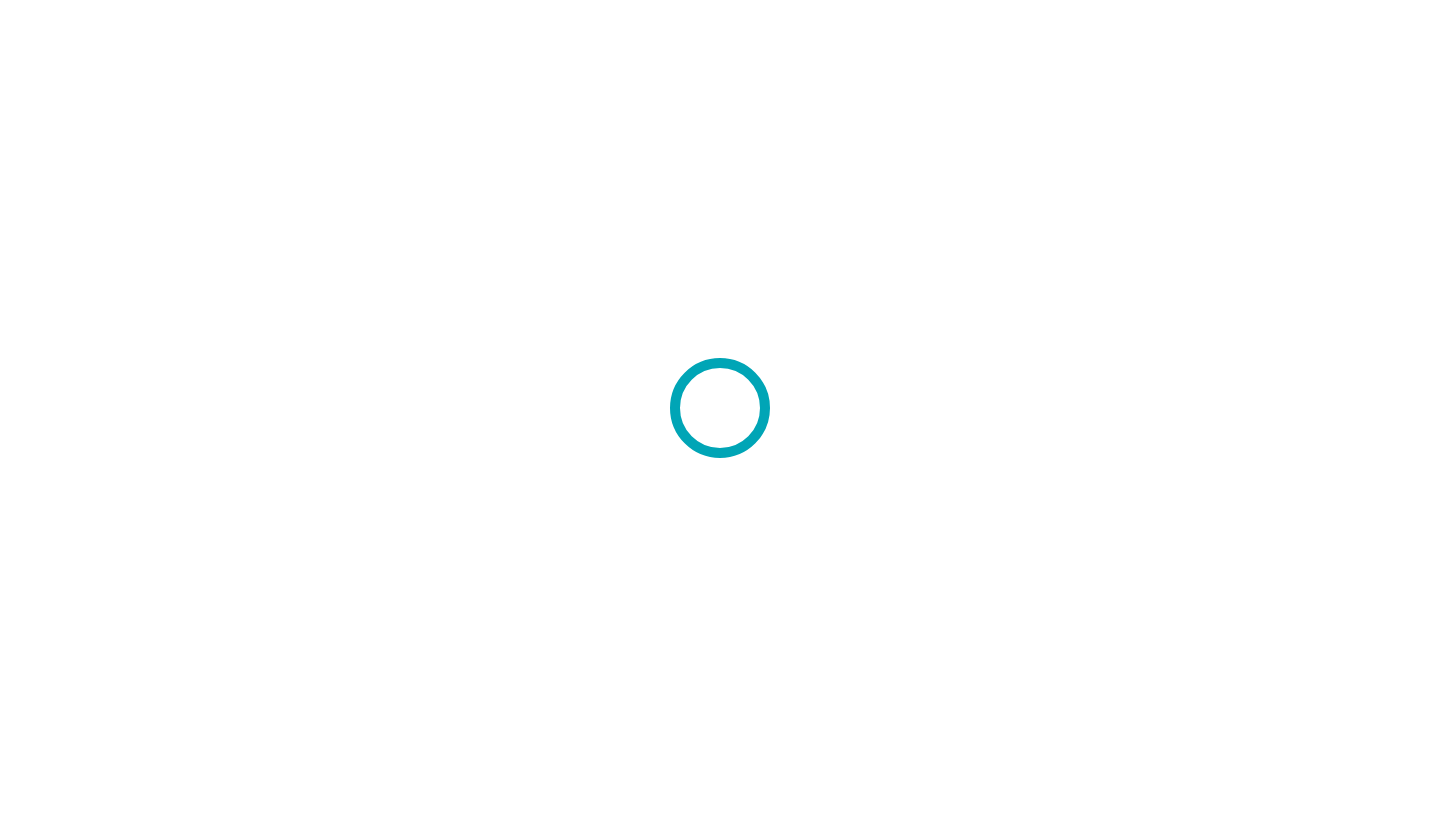 scroll, scrollTop: 0, scrollLeft: 0, axis: both 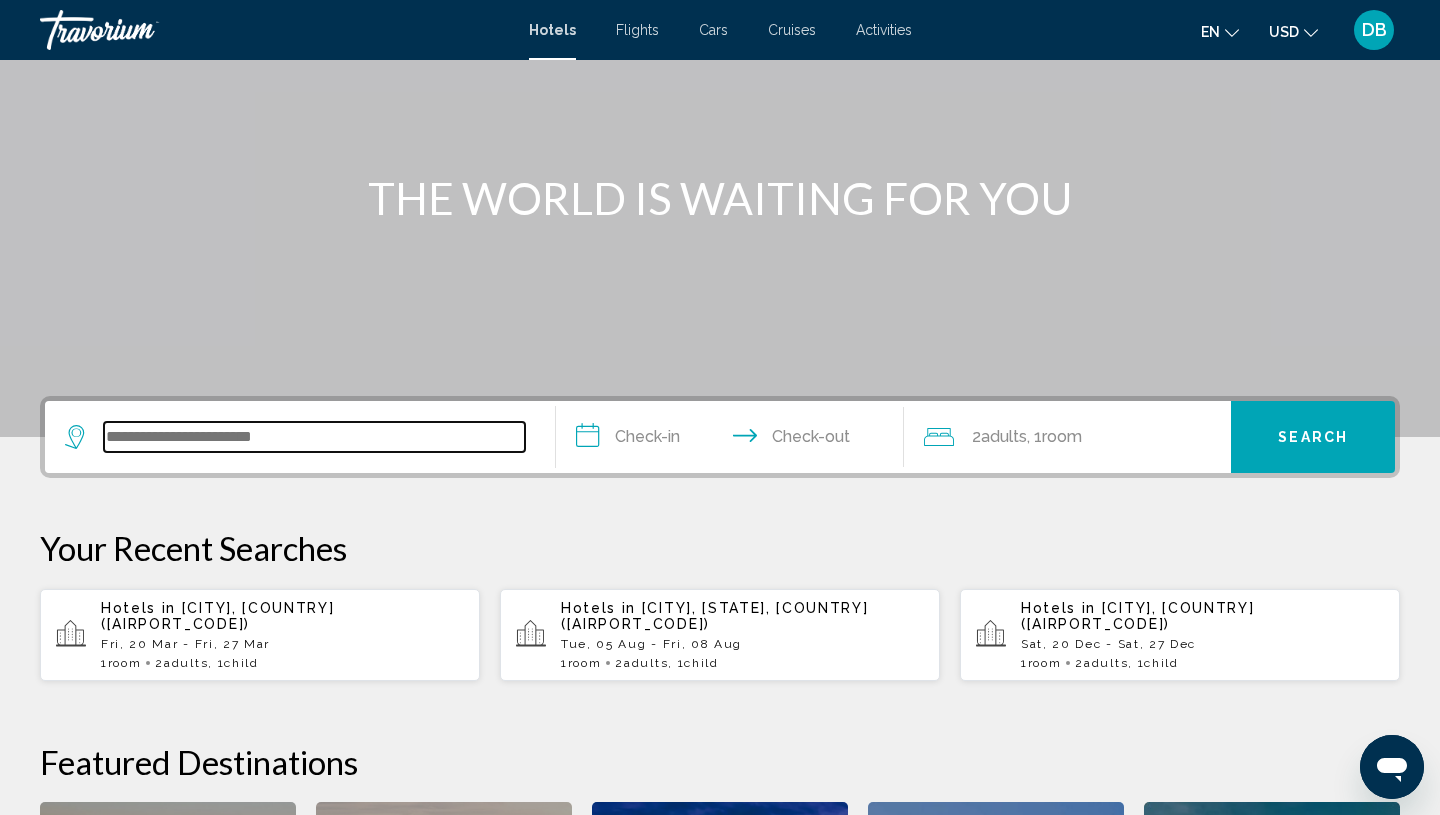 click at bounding box center [314, 437] 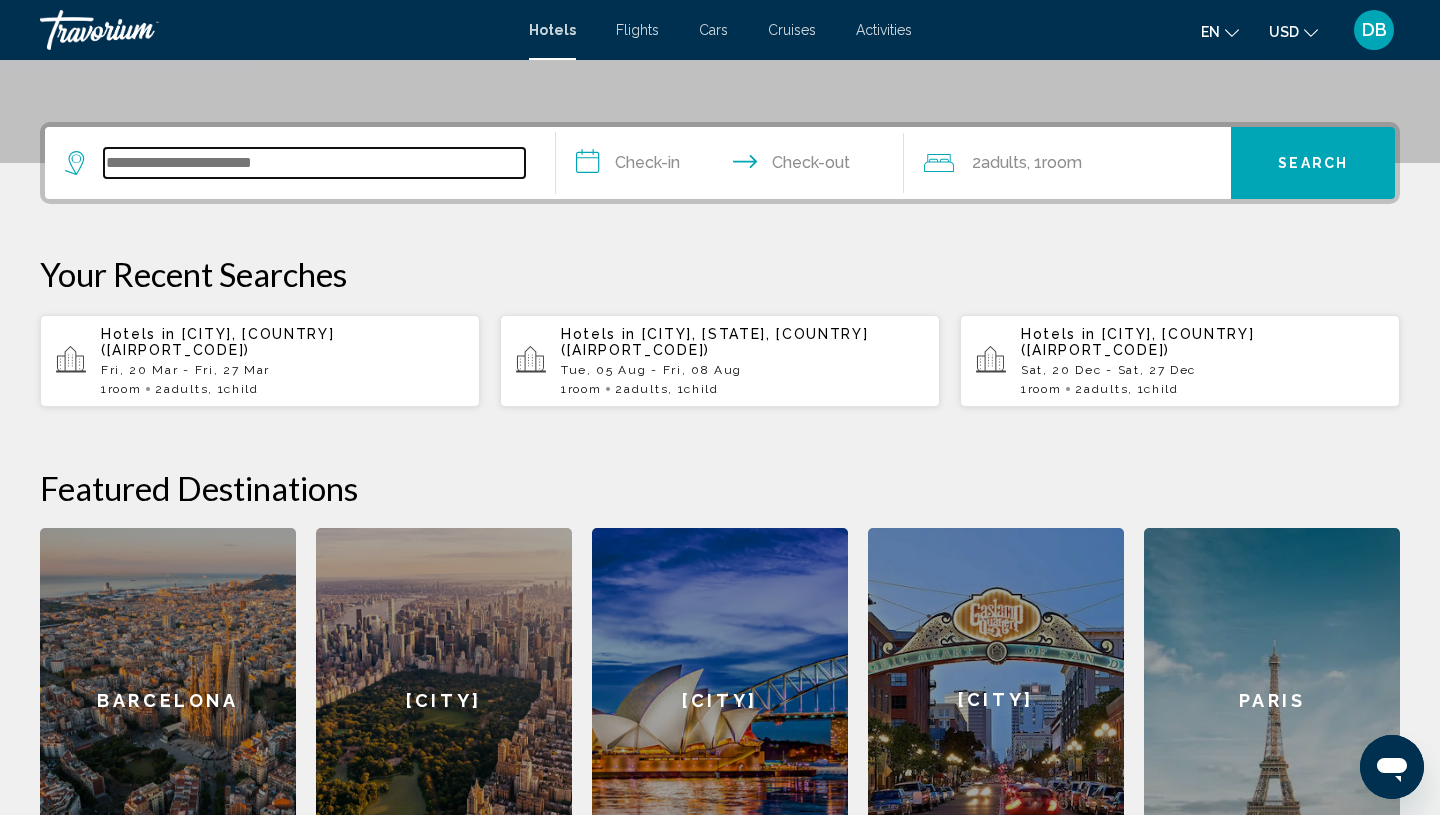 scroll, scrollTop: 494, scrollLeft: 0, axis: vertical 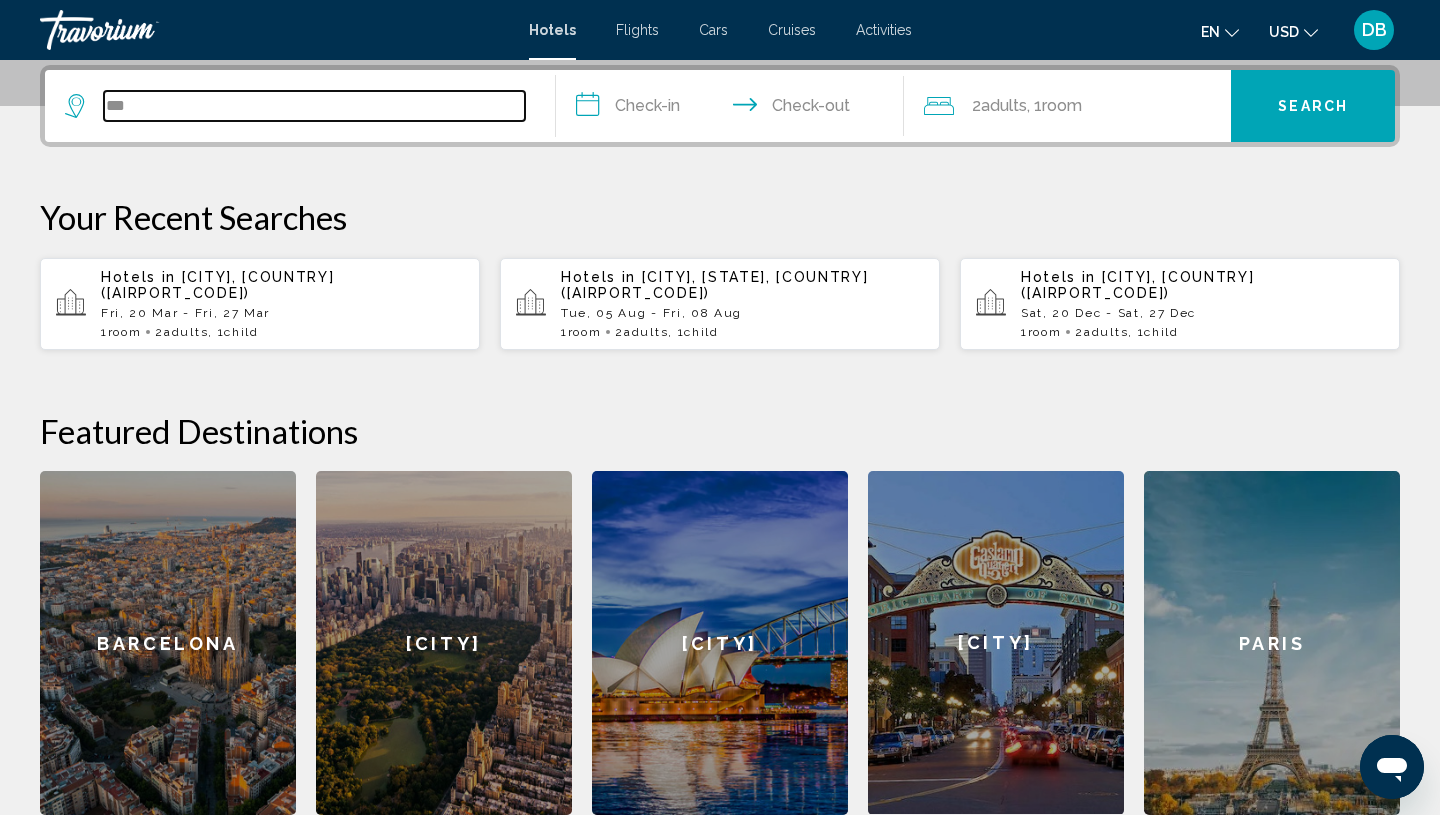 type on "***" 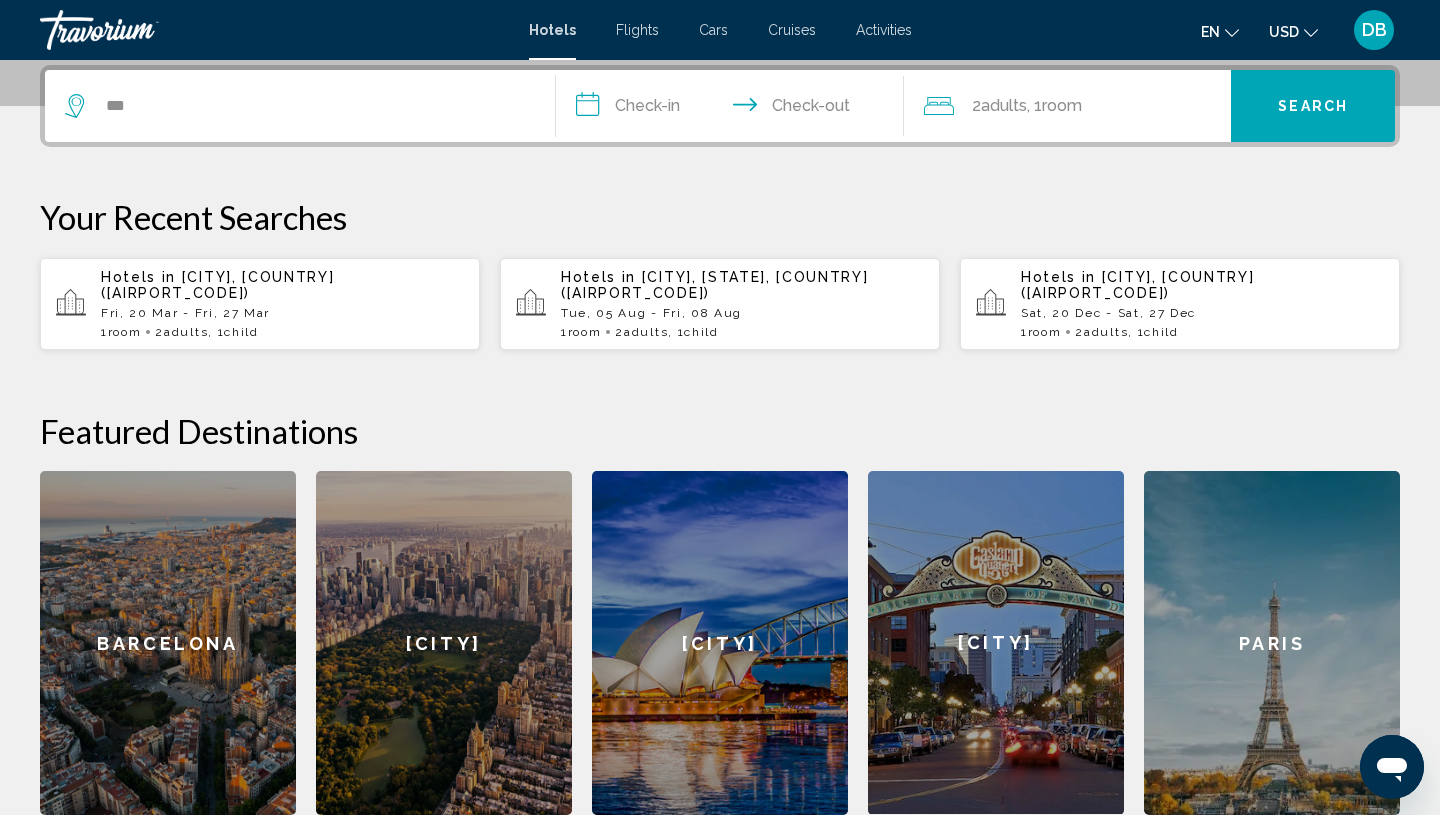 click on "Fri, 20 Mar - Fri, 27 Mar" at bounding box center (282, 313) 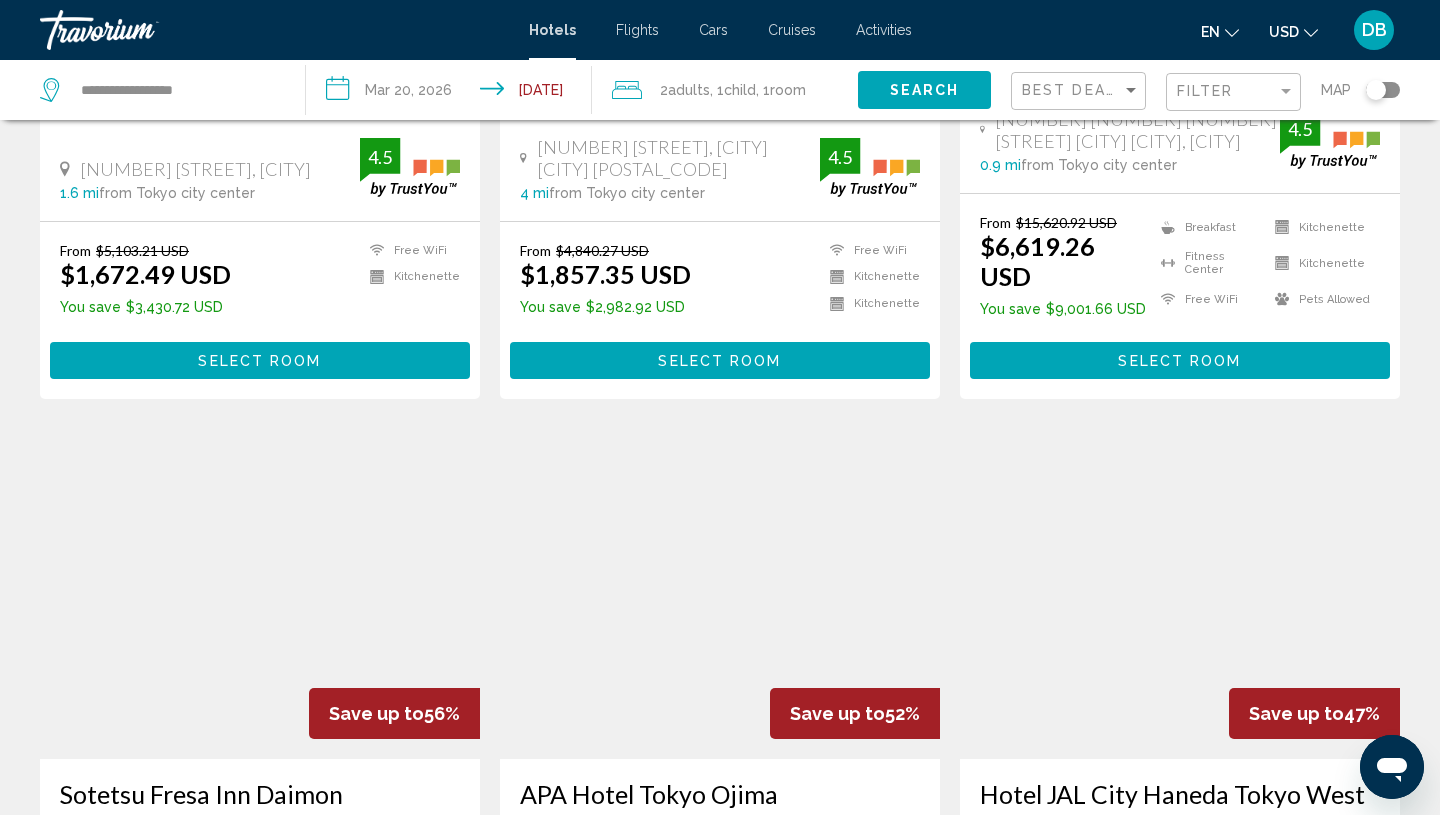 scroll, scrollTop: 0, scrollLeft: 0, axis: both 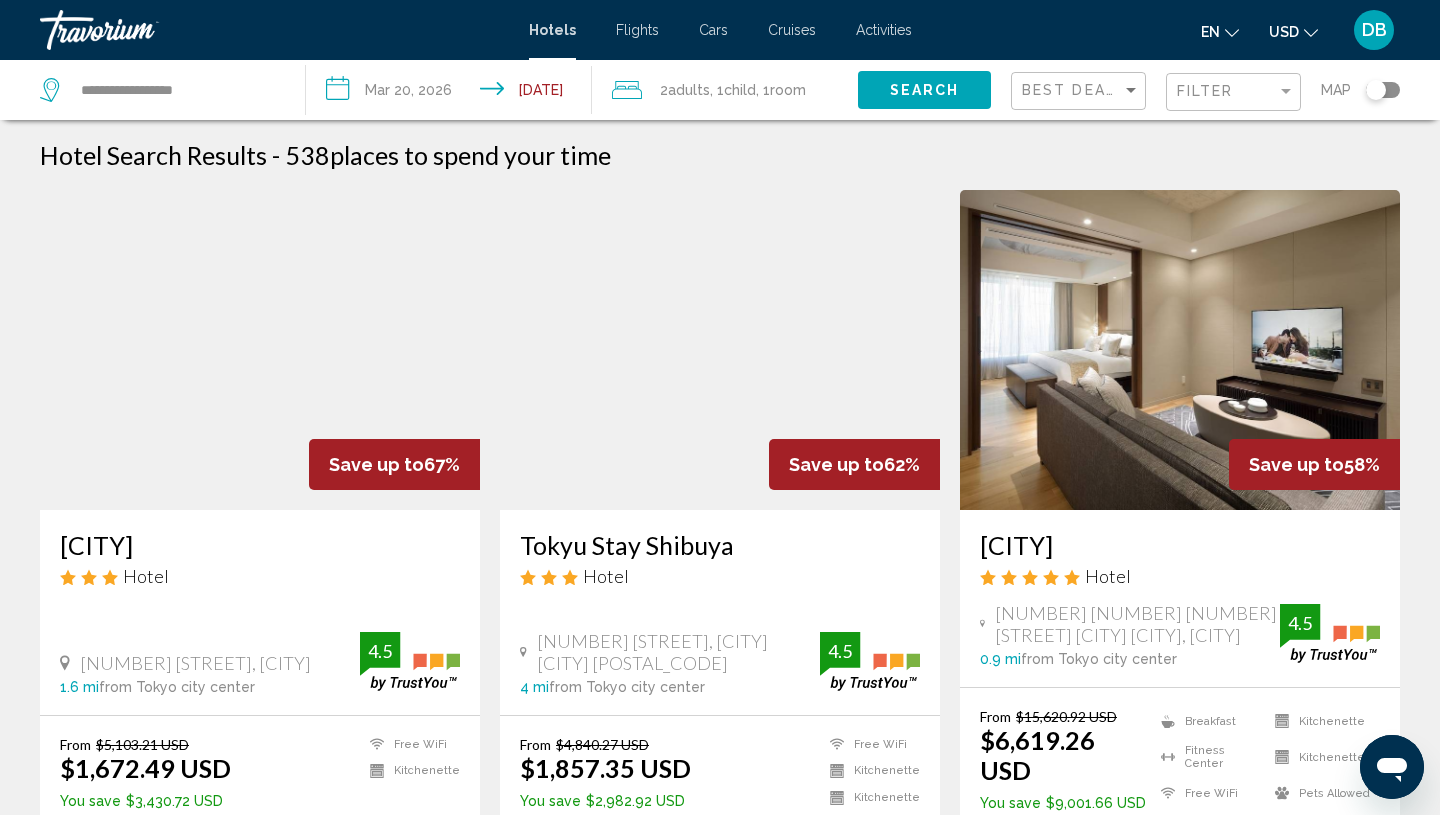 click on "Filter" at bounding box center (1236, 92) 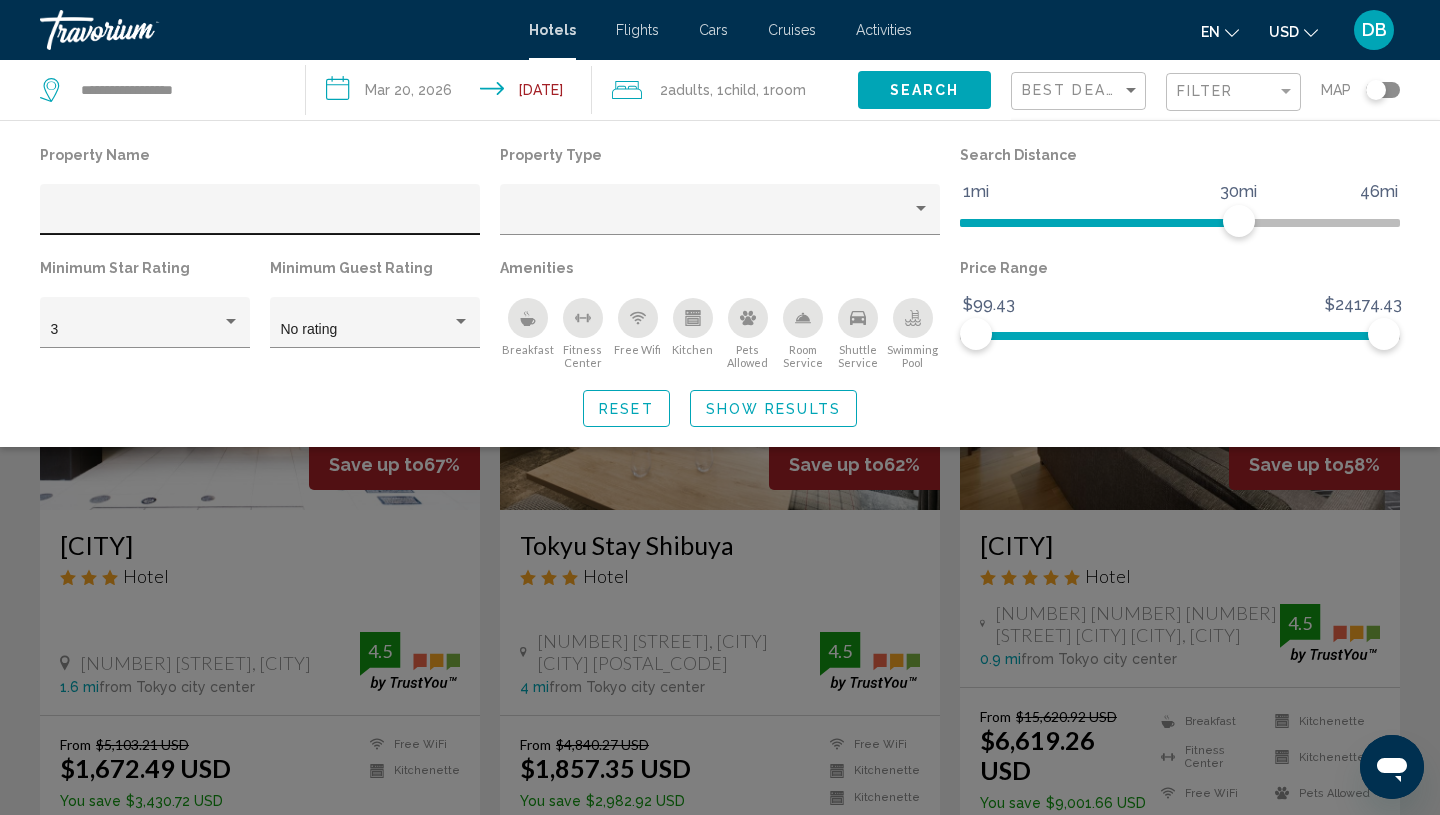 click at bounding box center [260, 215] 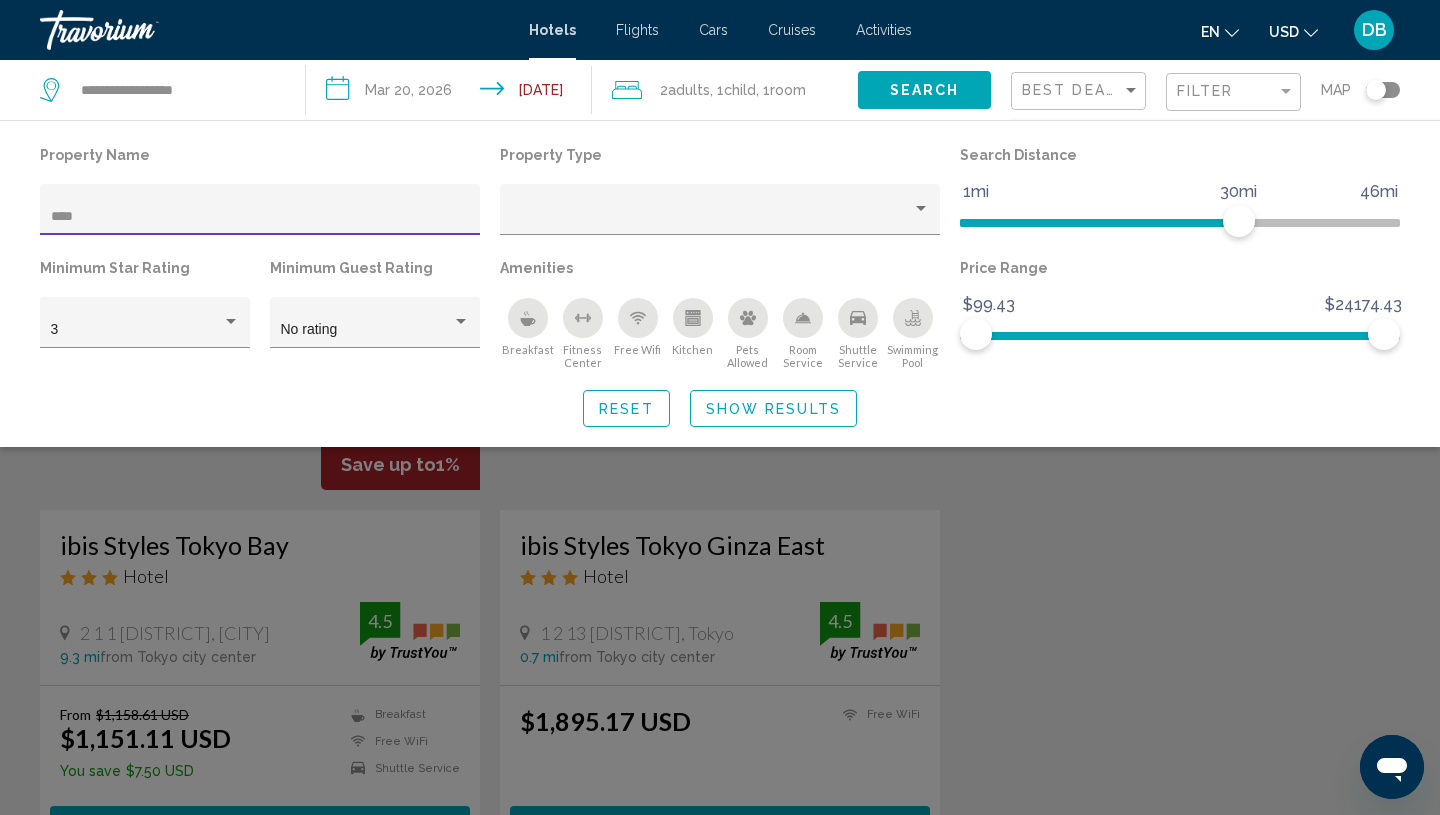 type on "****" 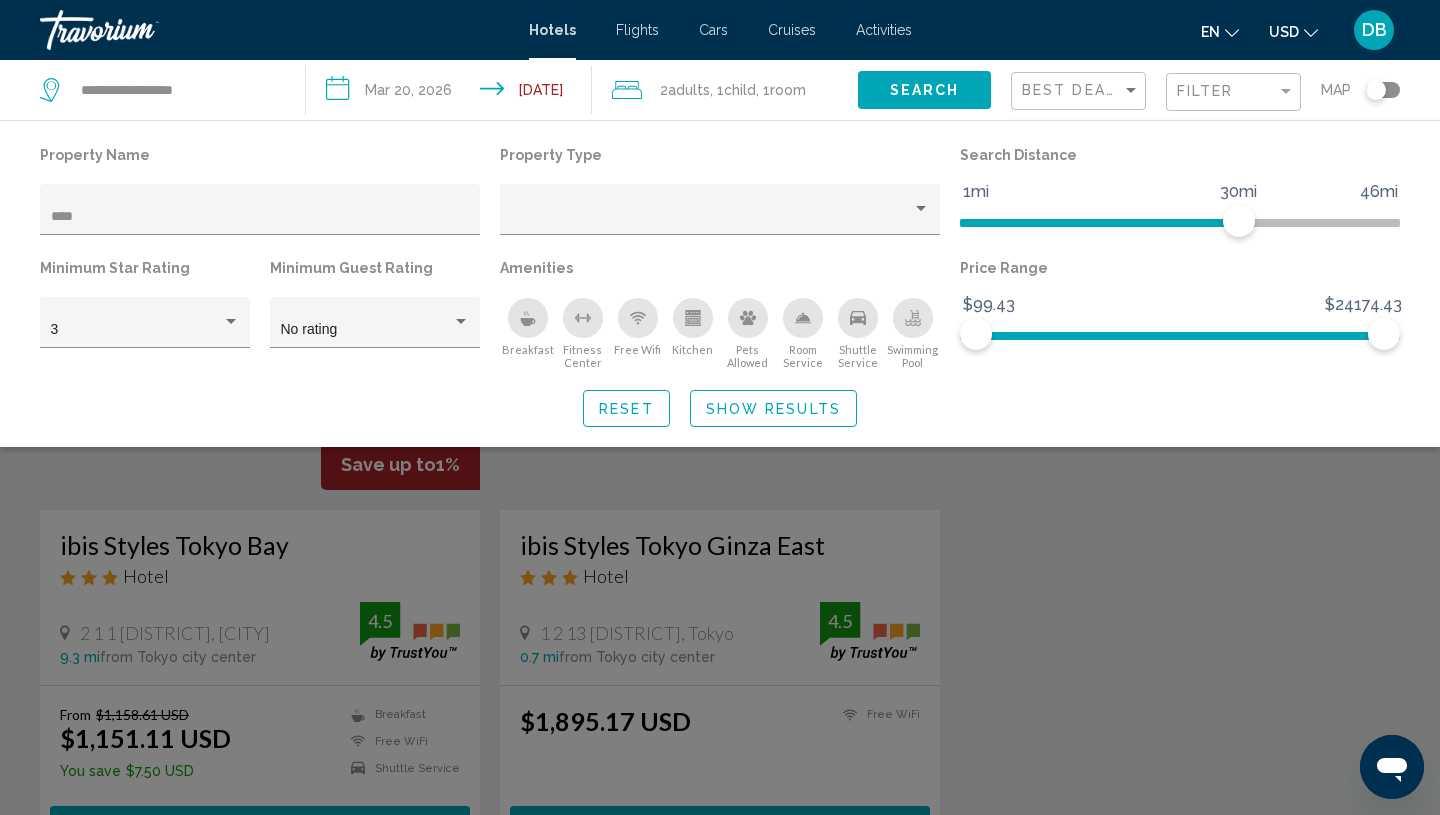click at bounding box center [720, 557] 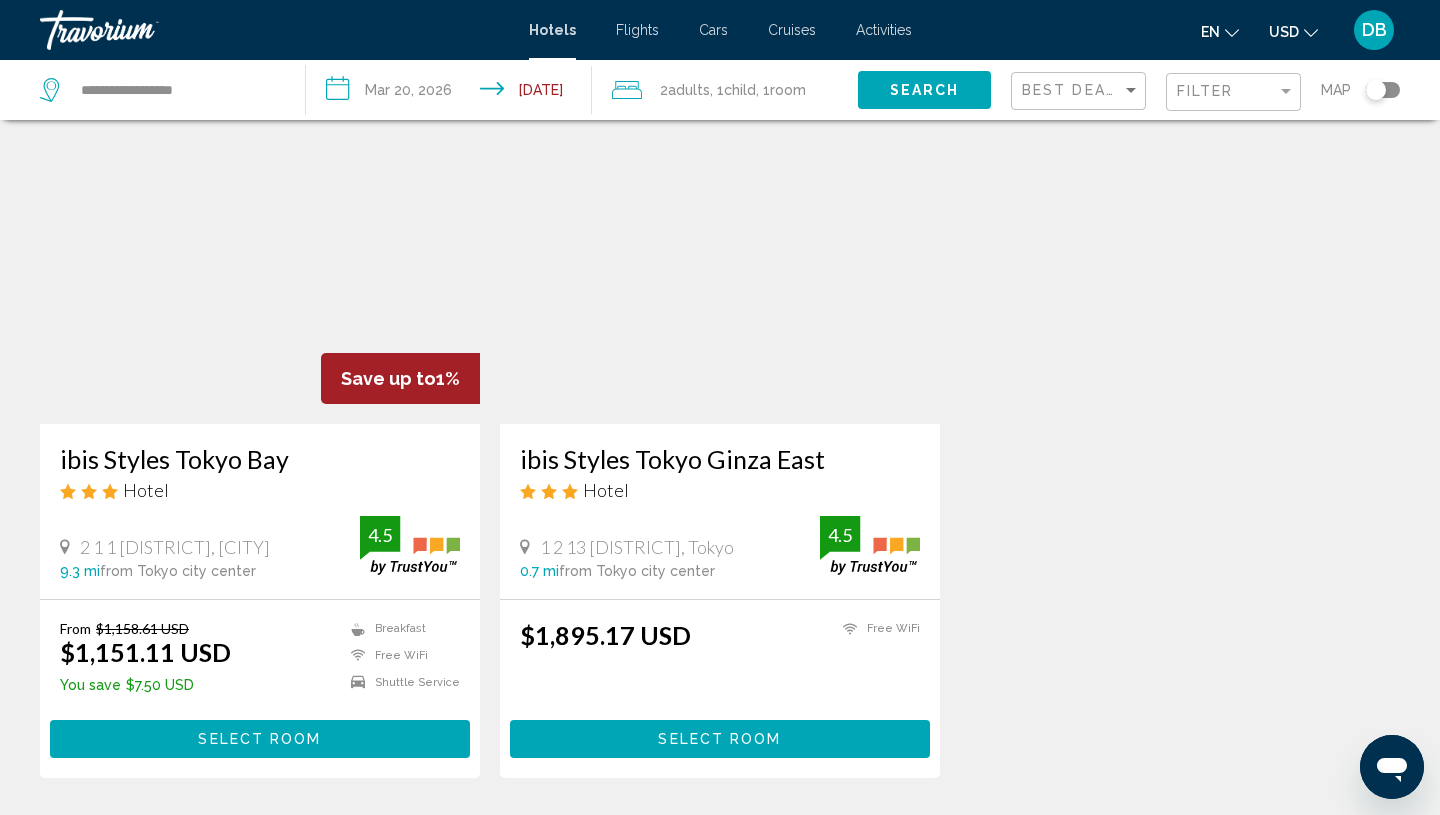 scroll, scrollTop: 66, scrollLeft: 0, axis: vertical 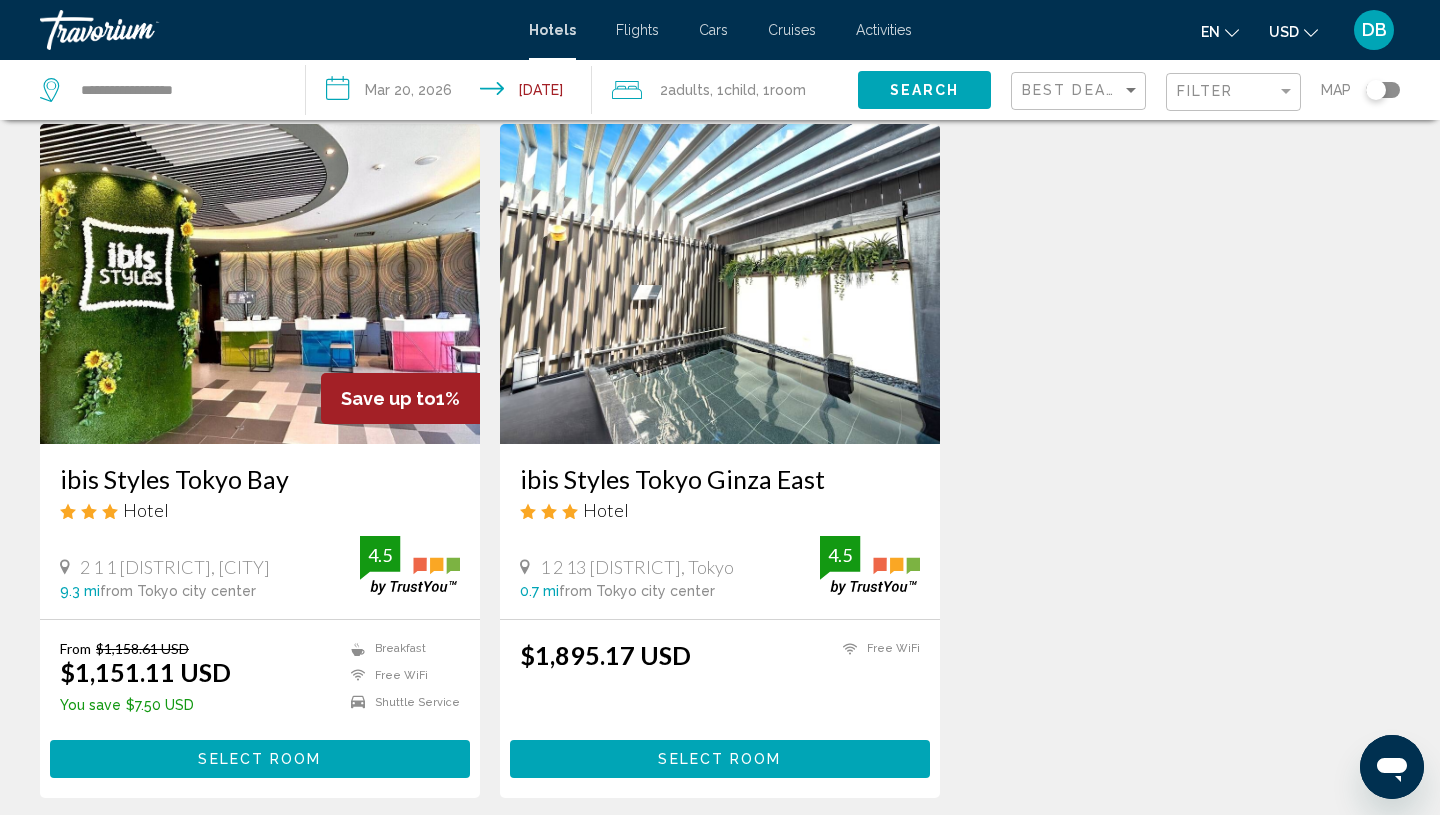 click at bounding box center [260, 284] 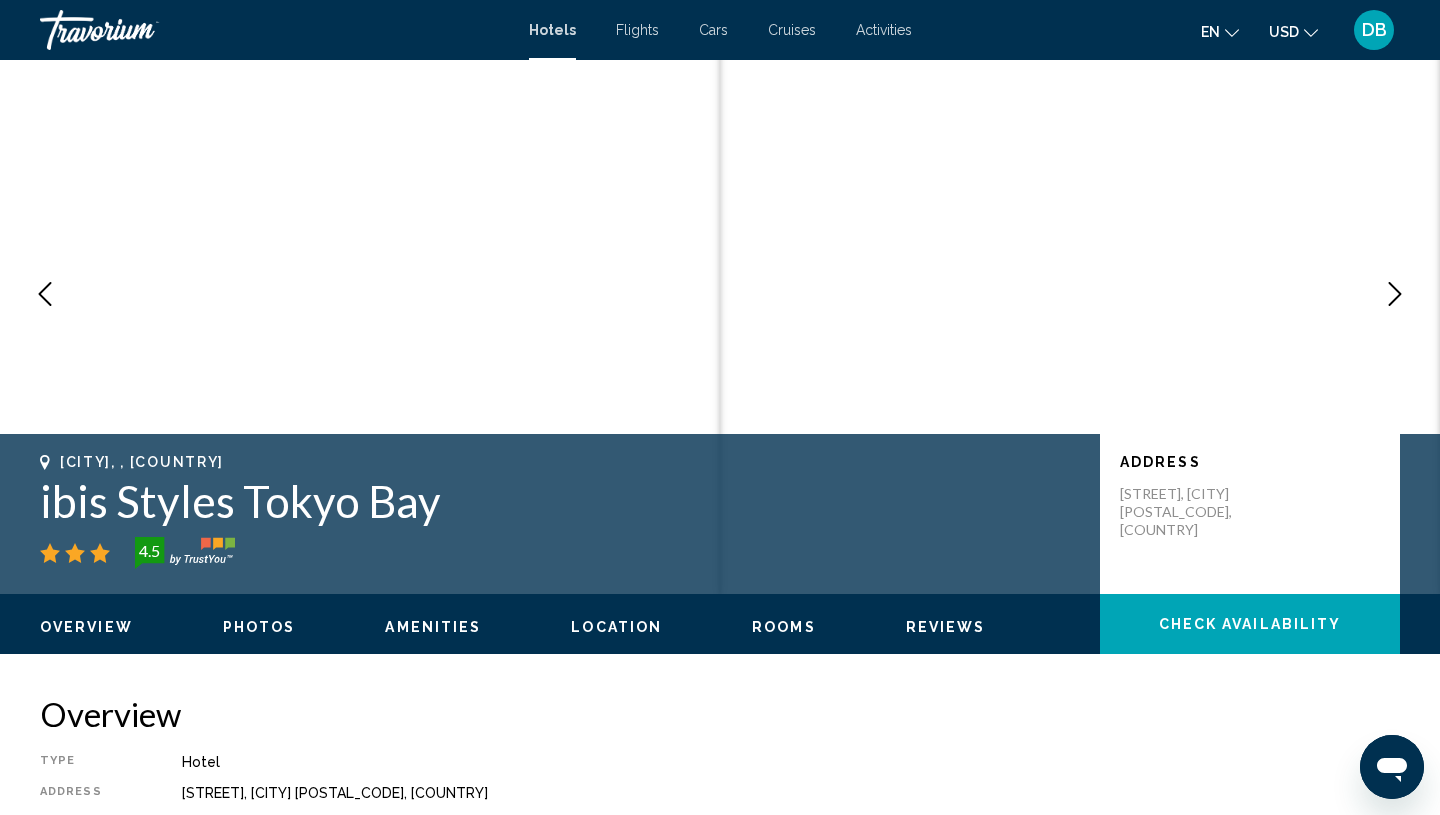 scroll, scrollTop: 0, scrollLeft: 0, axis: both 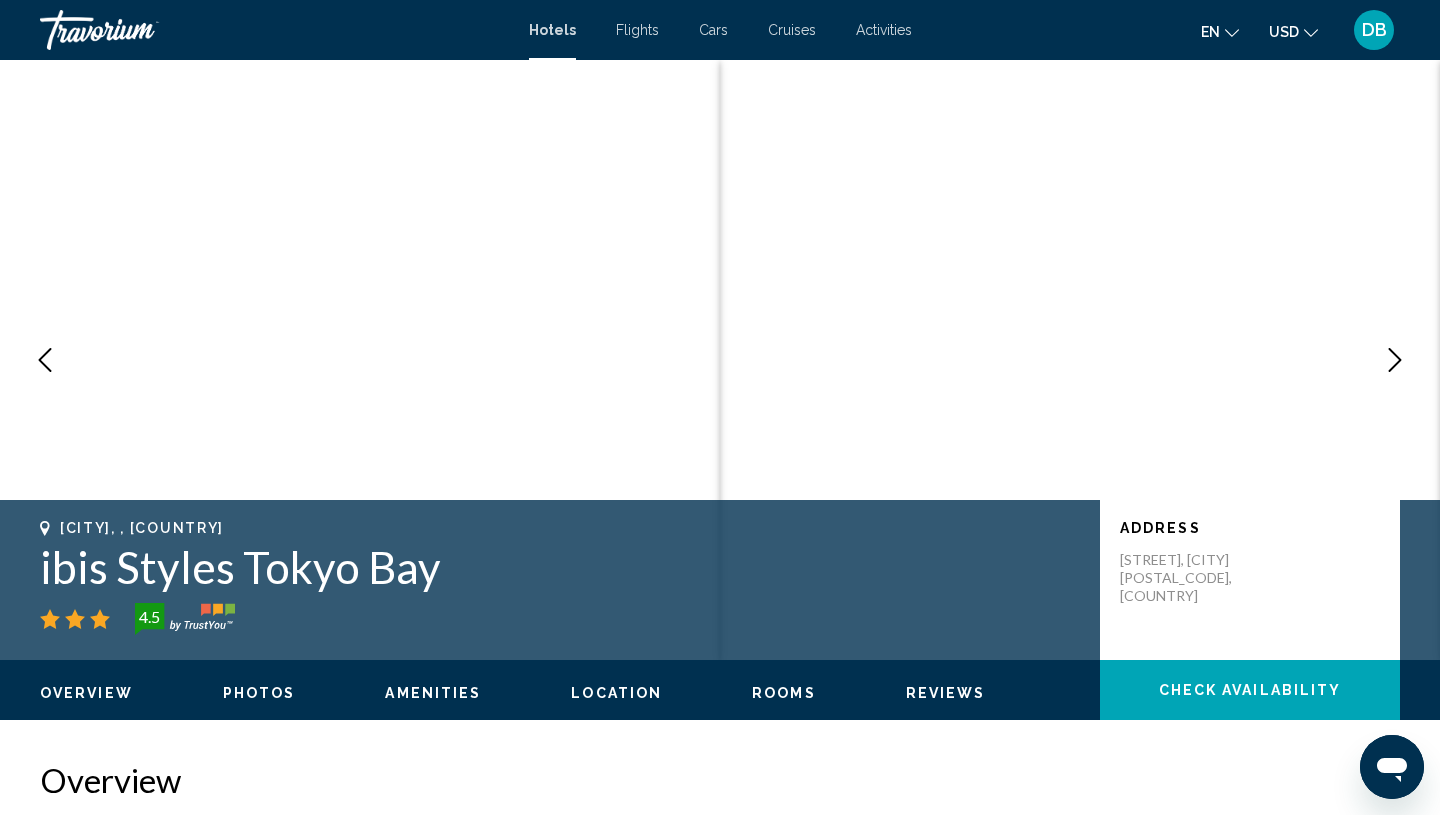 click at bounding box center [1395, 360] 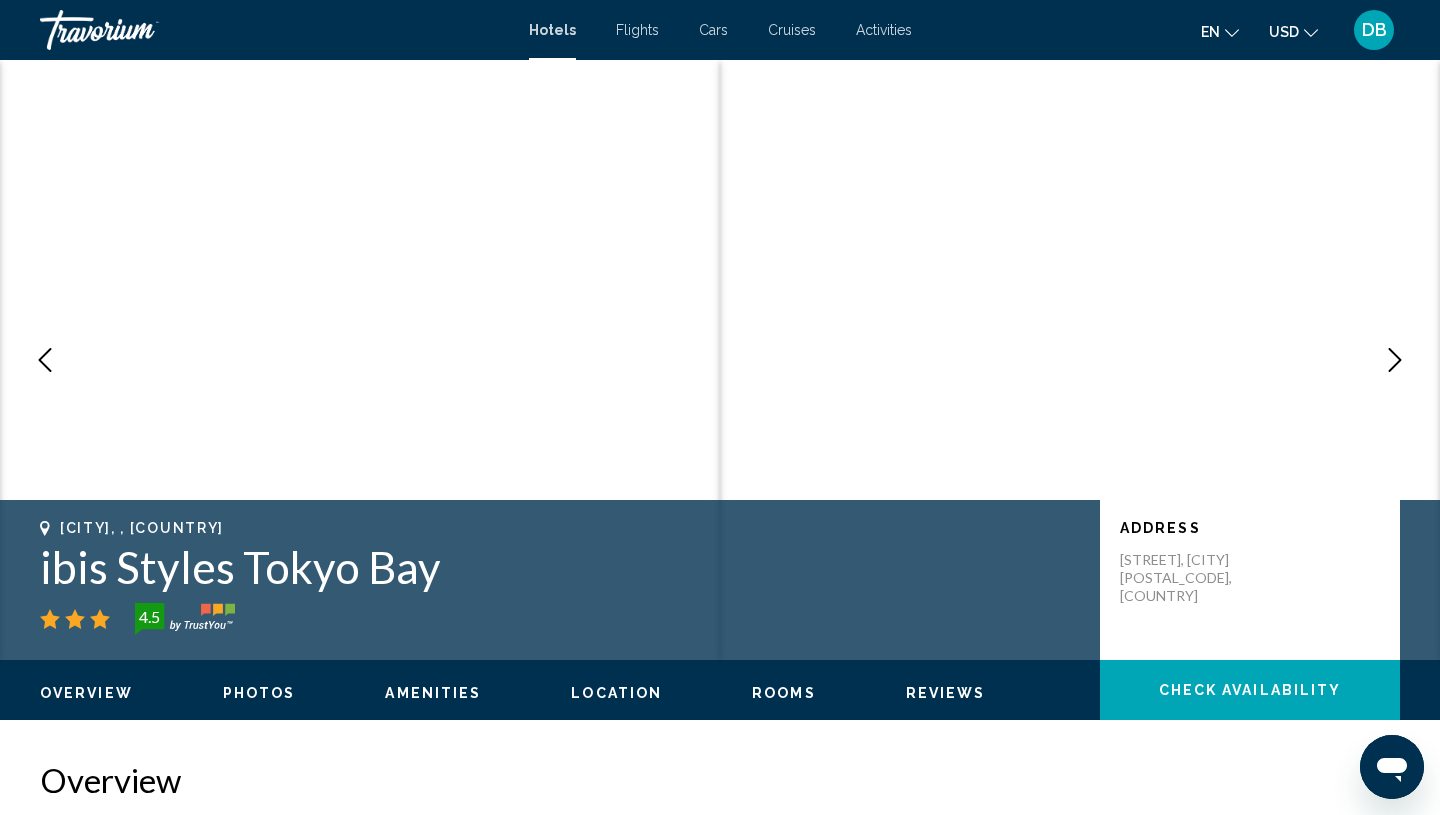click at bounding box center [1395, 360] 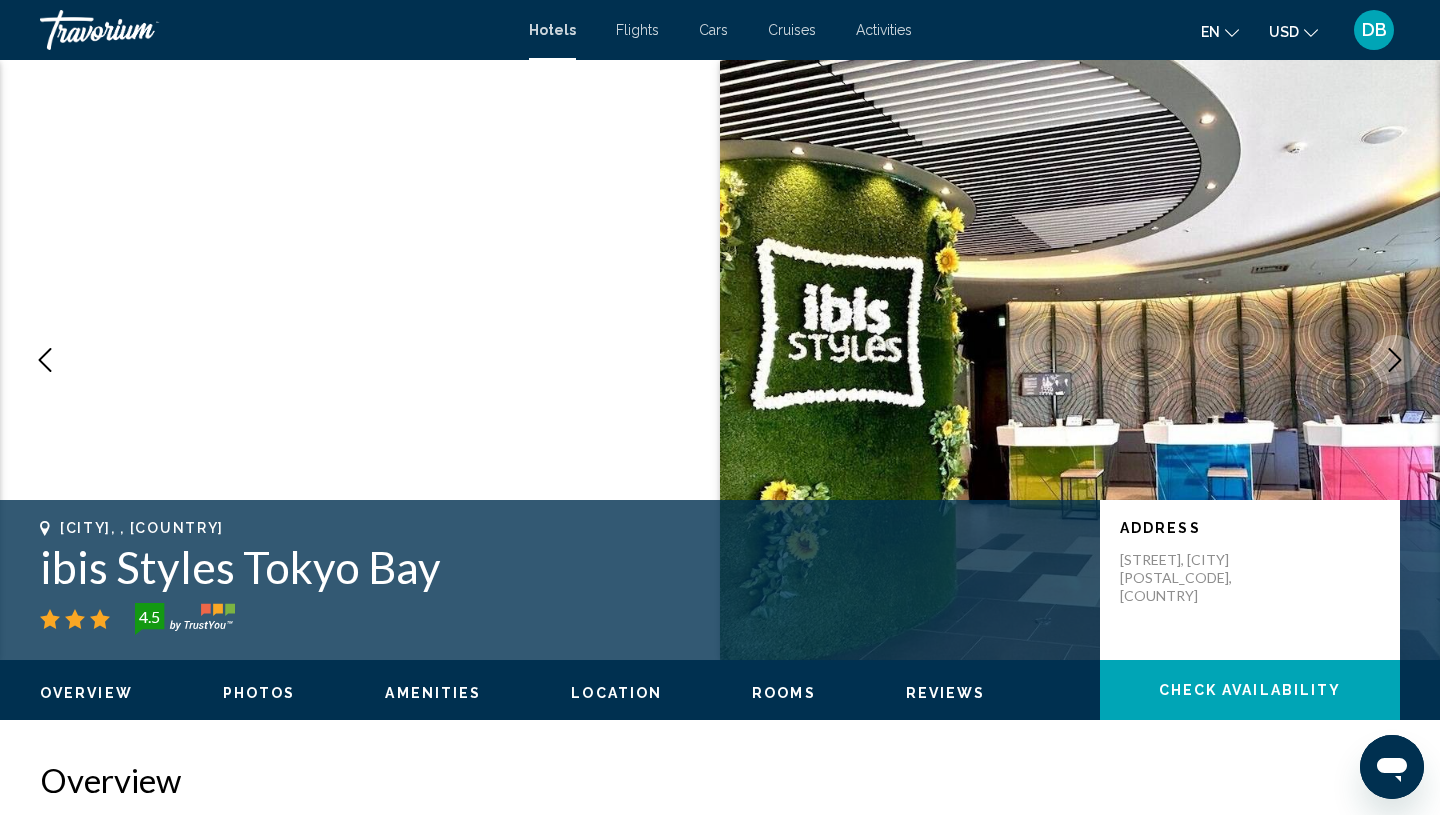 click at bounding box center (1395, 360) 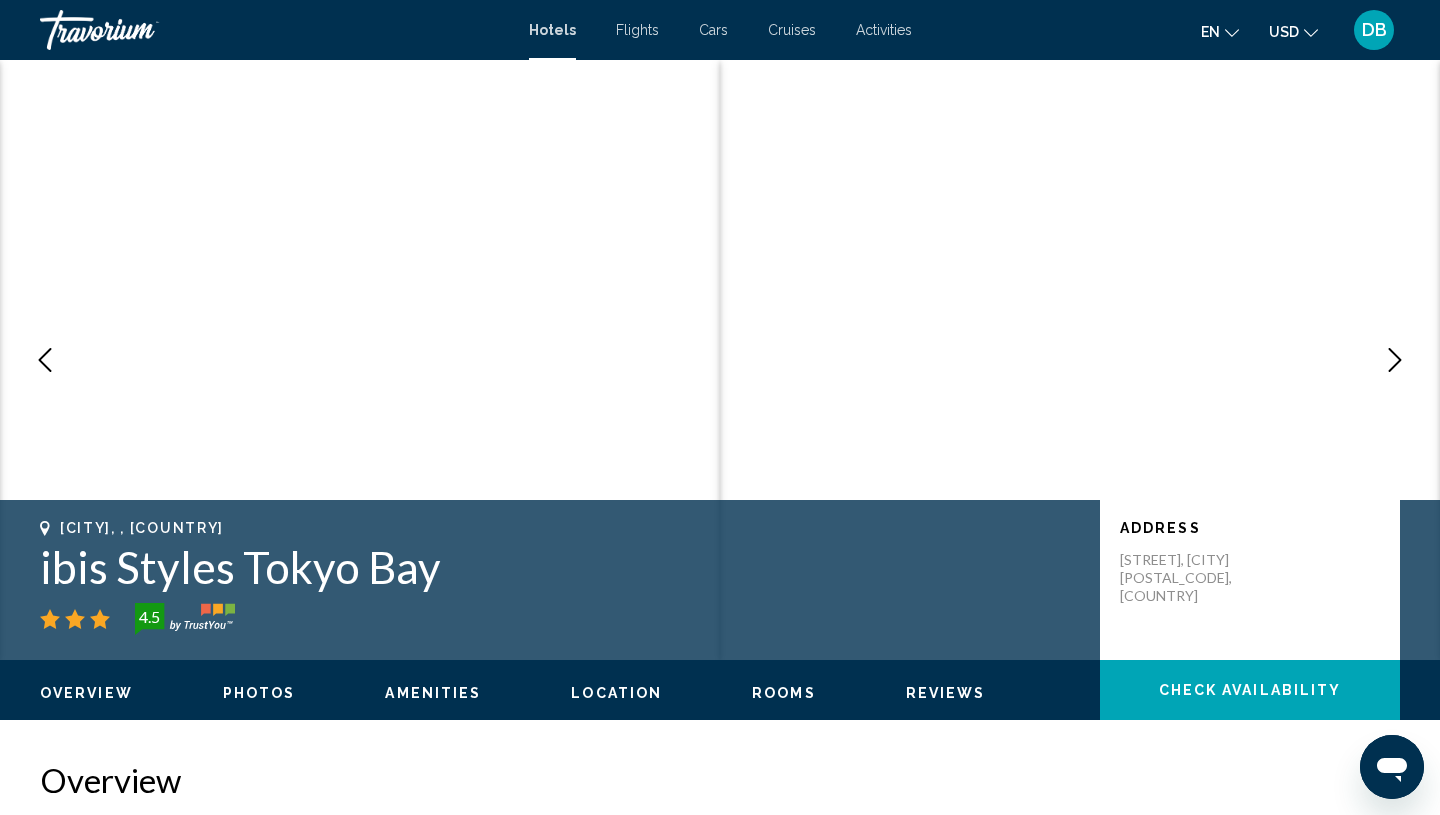 click at bounding box center (1395, 360) 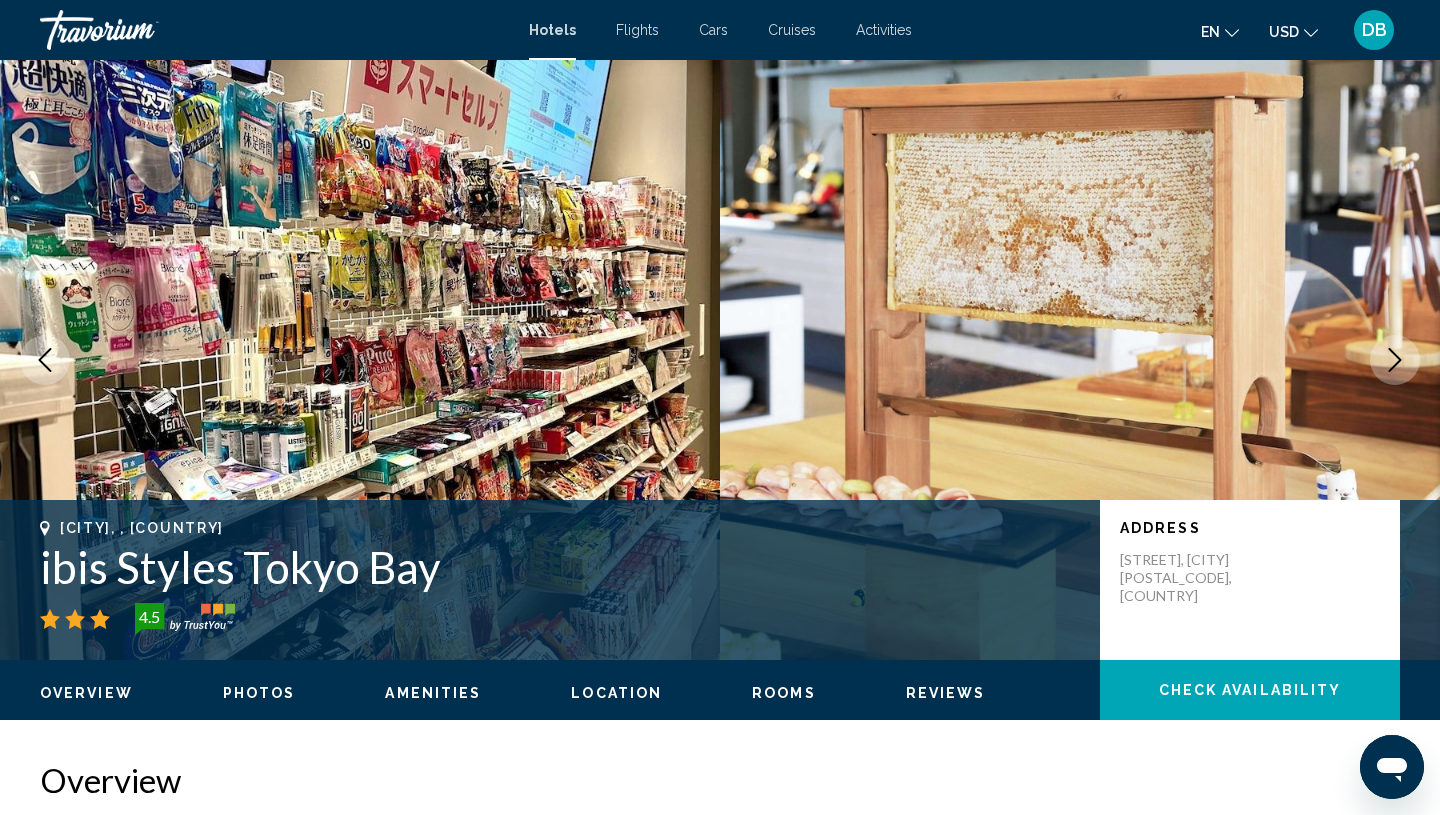 click at bounding box center (1395, 360) 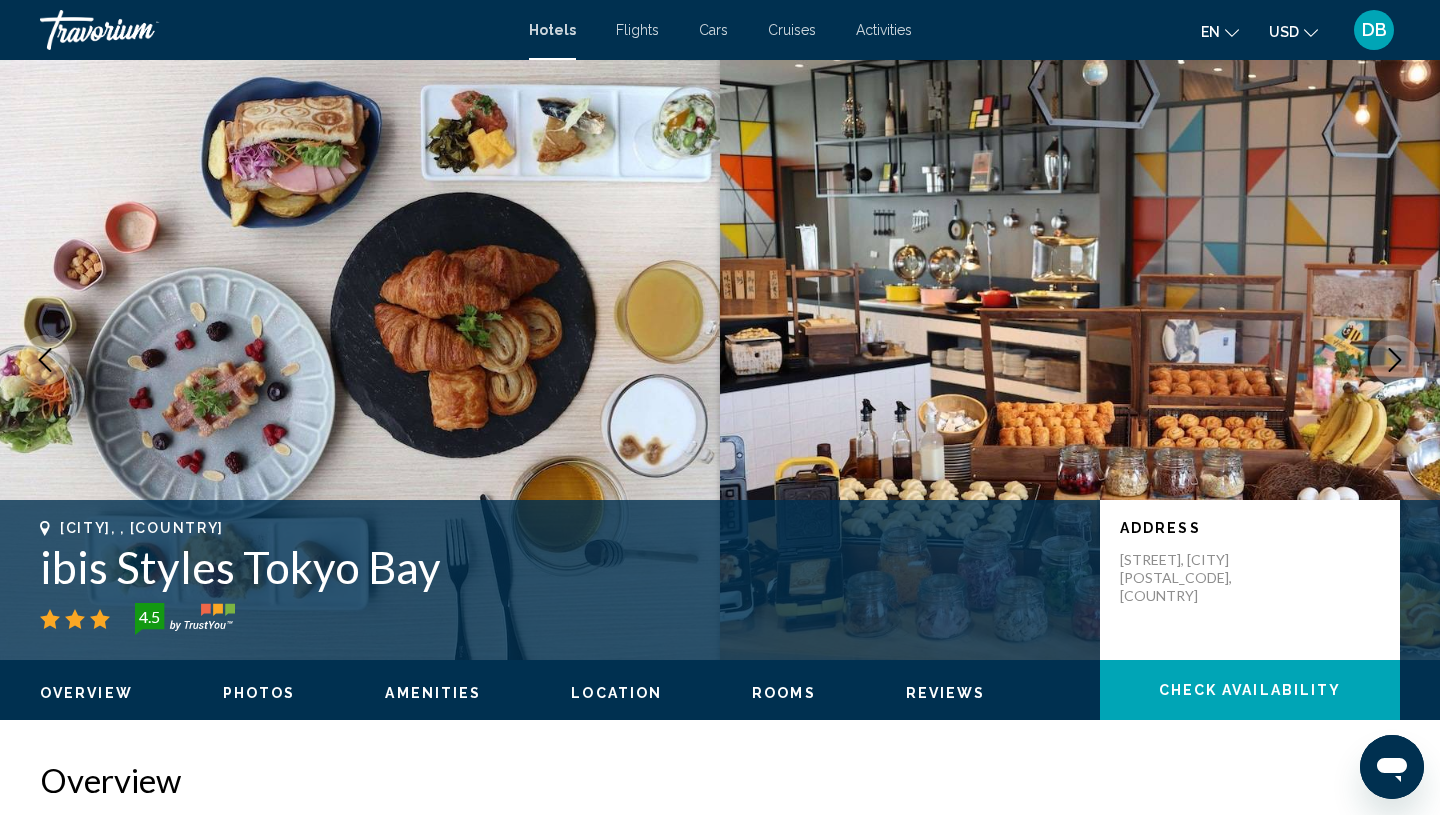 click at bounding box center [1395, 360] 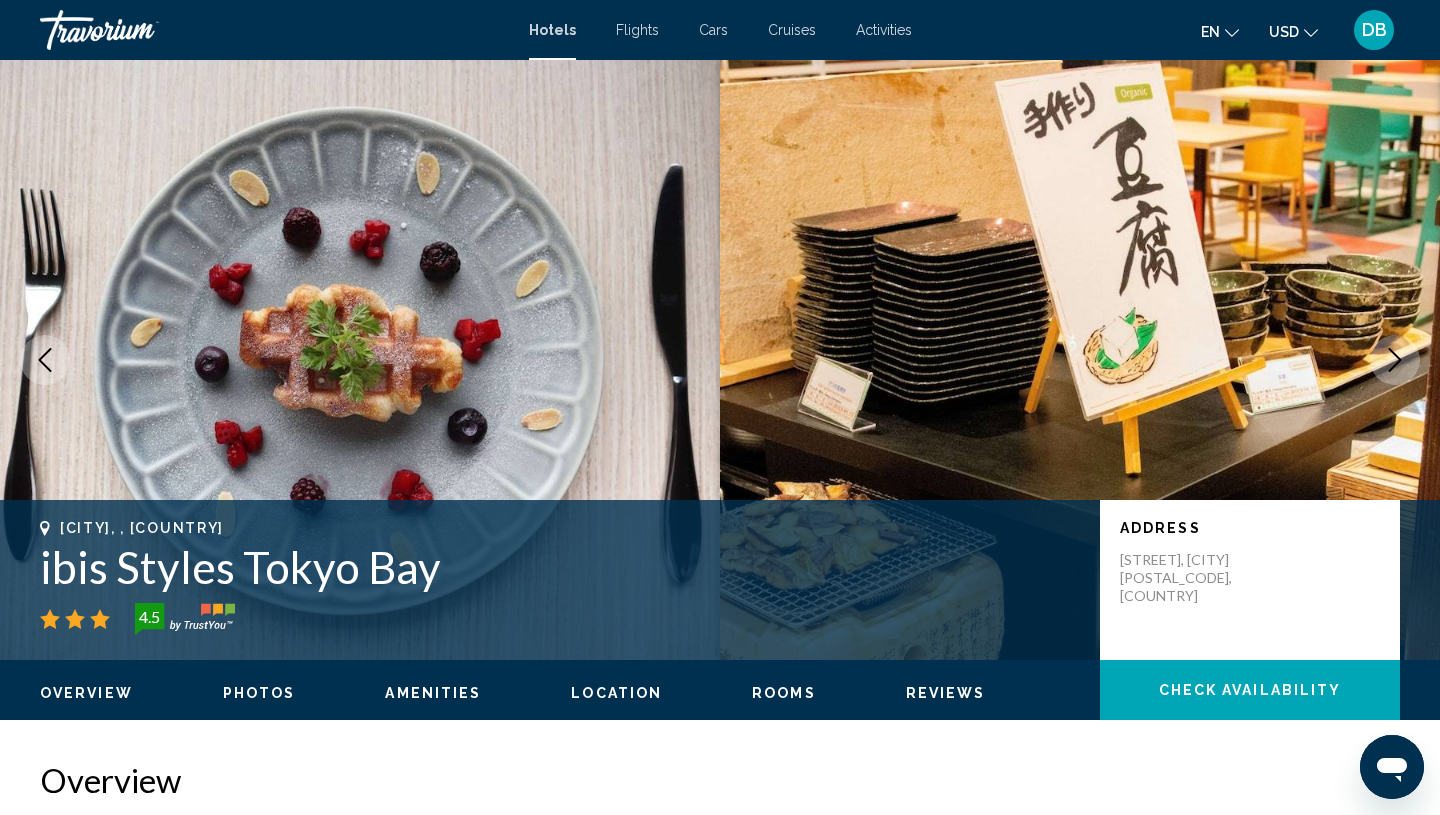 click at bounding box center (1395, 360) 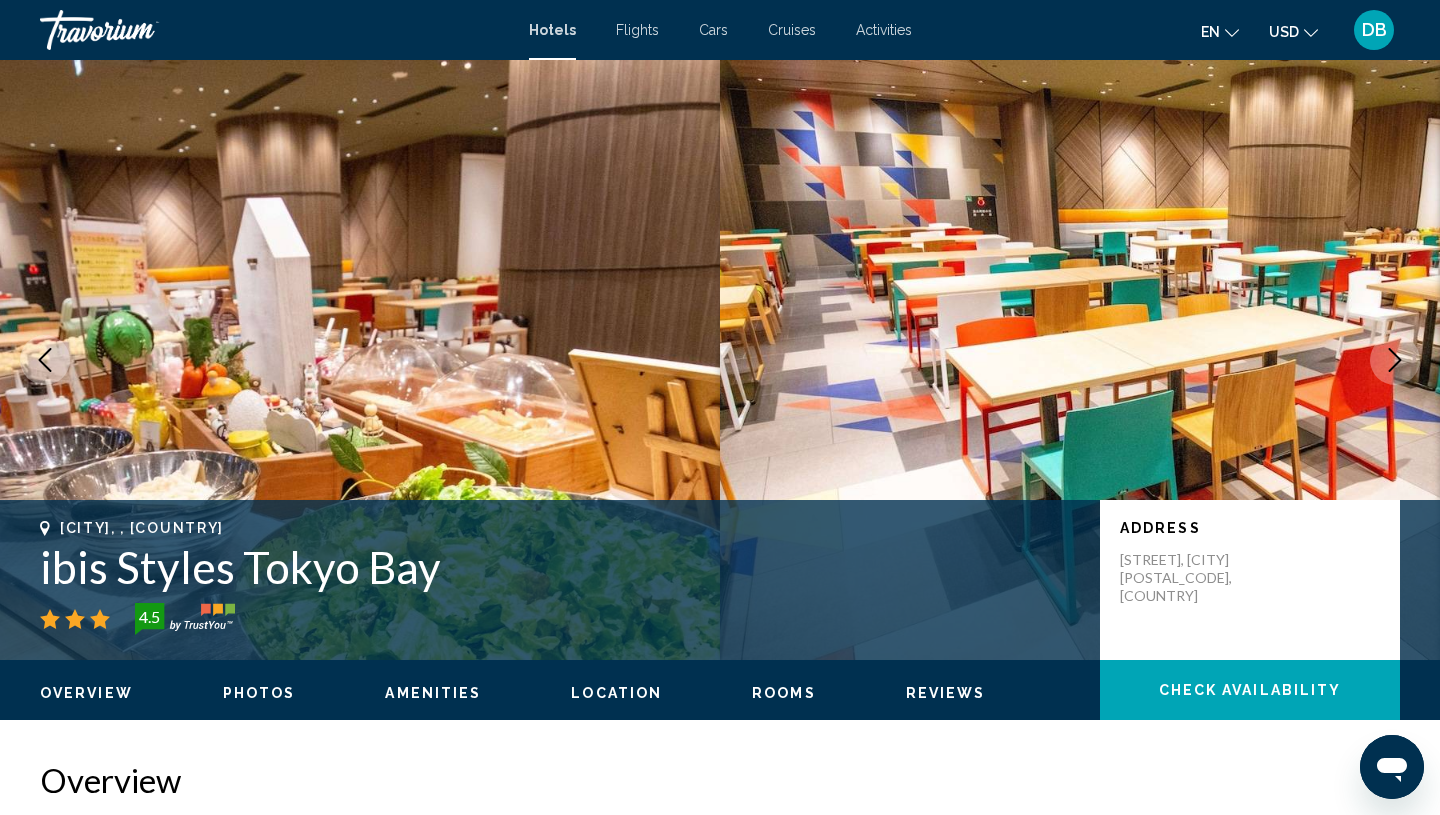 click at bounding box center [1395, 360] 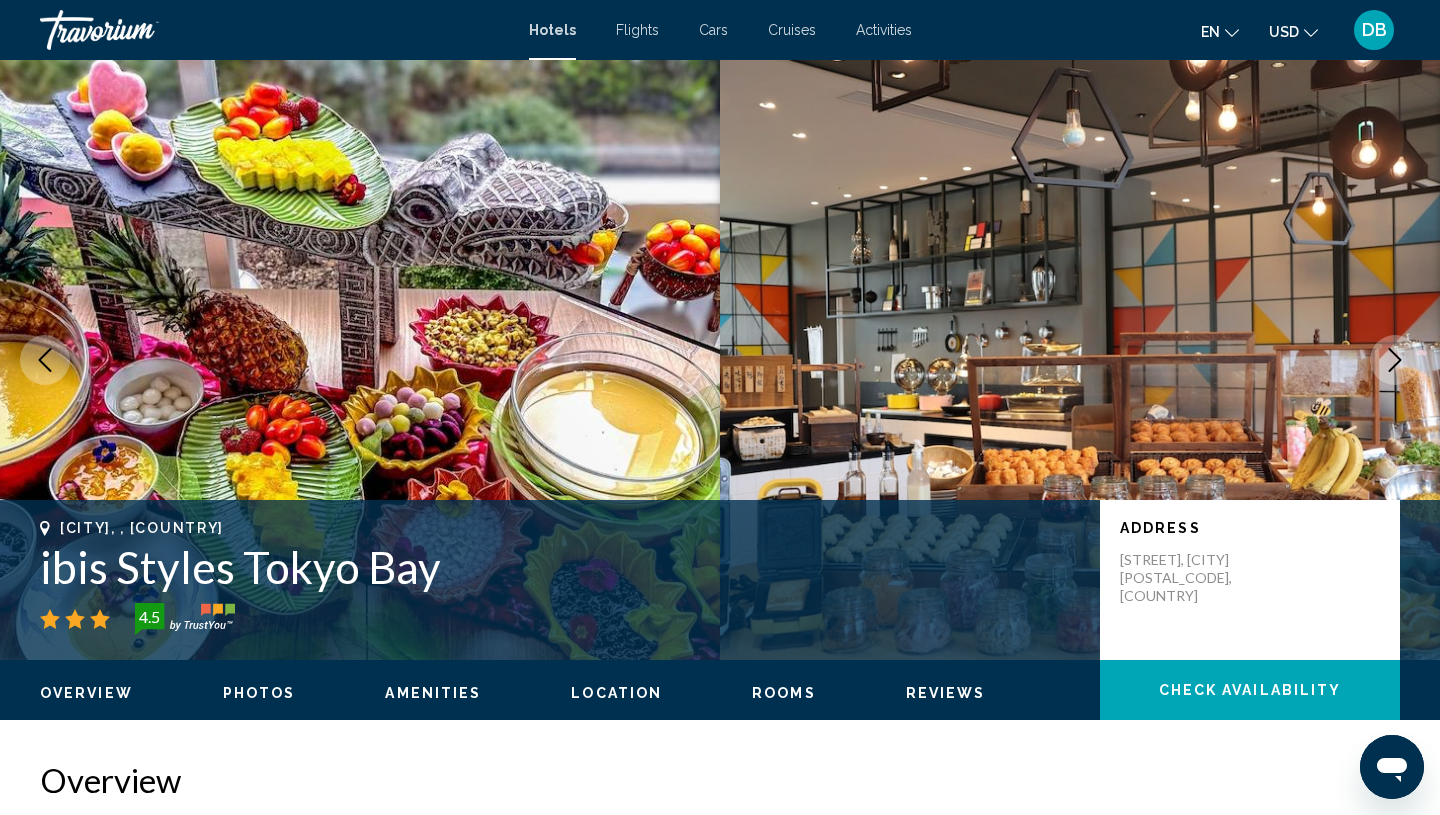 click at bounding box center [1395, 360] 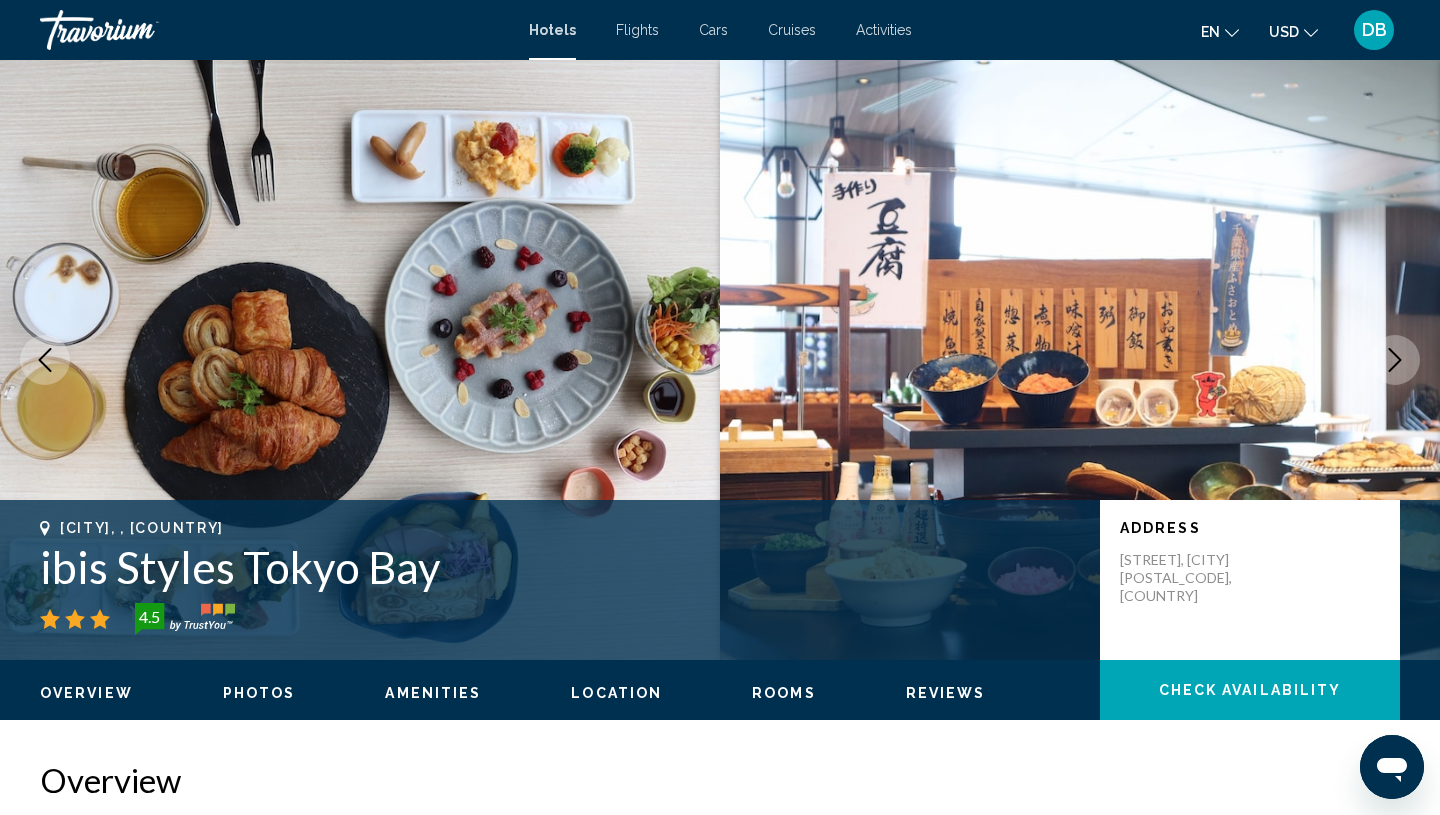 click at bounding box center [1395, 360] 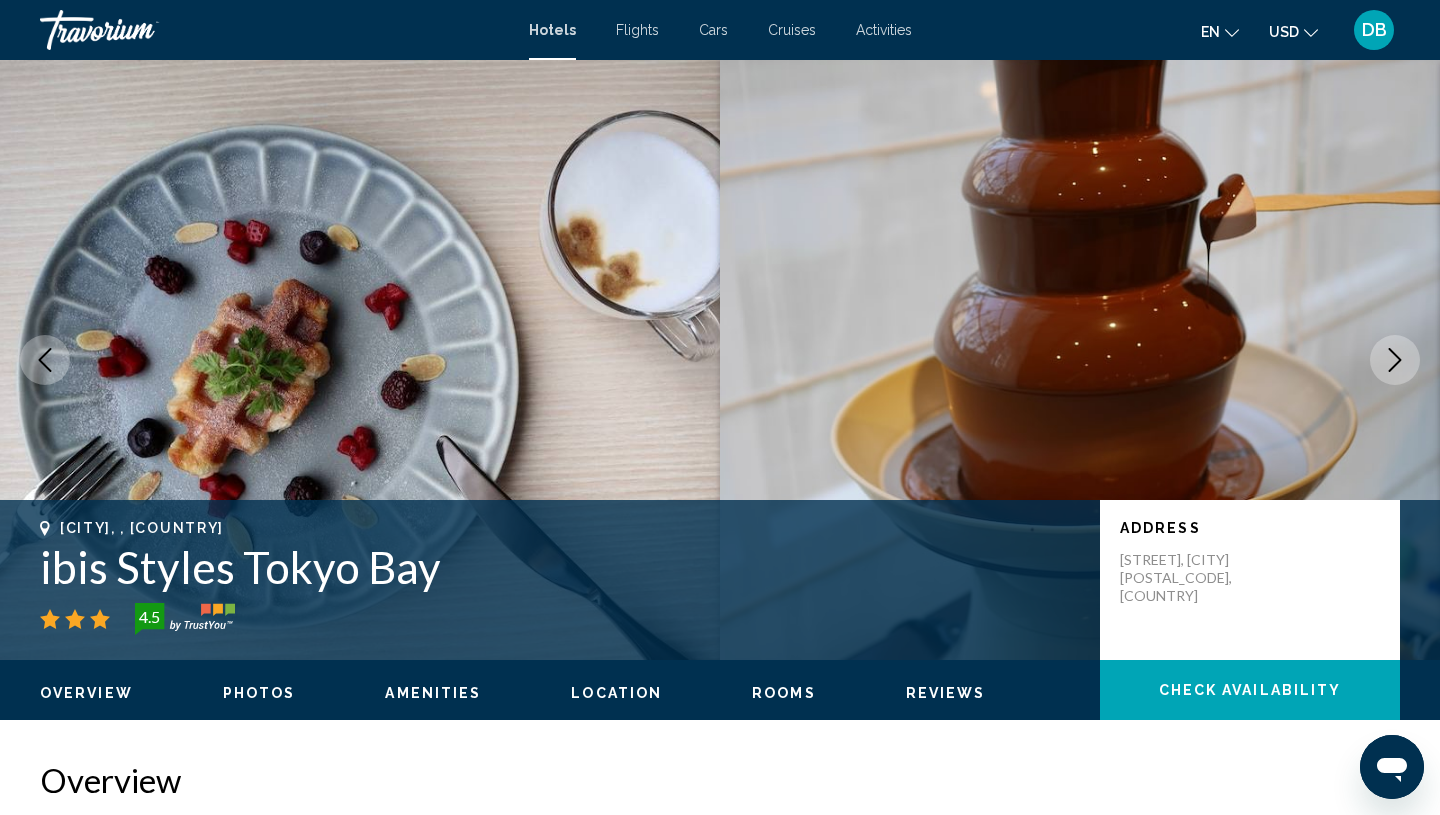 click at bounding box center [1395, 360] 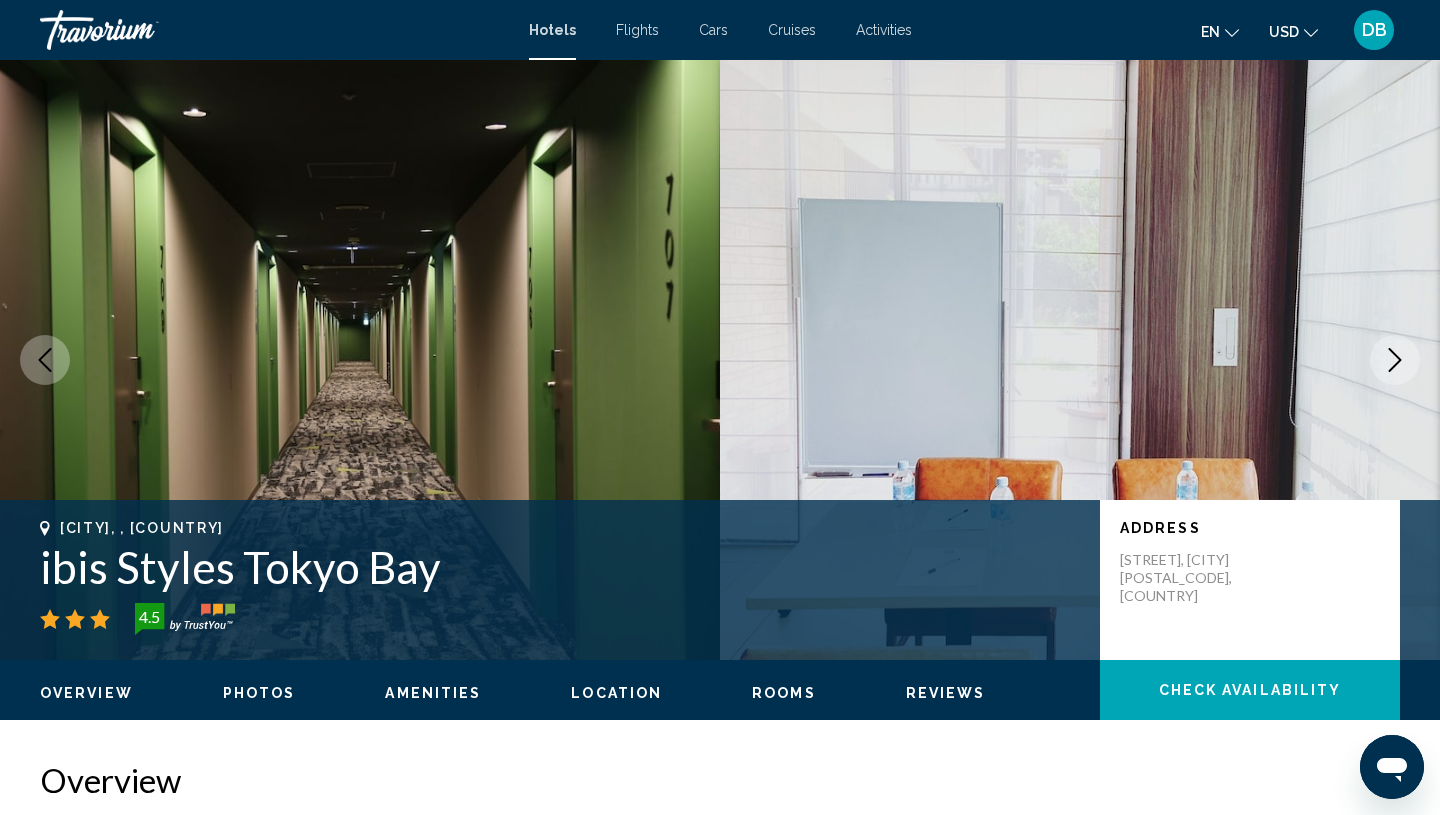 click at bounding box center [1395, 360] 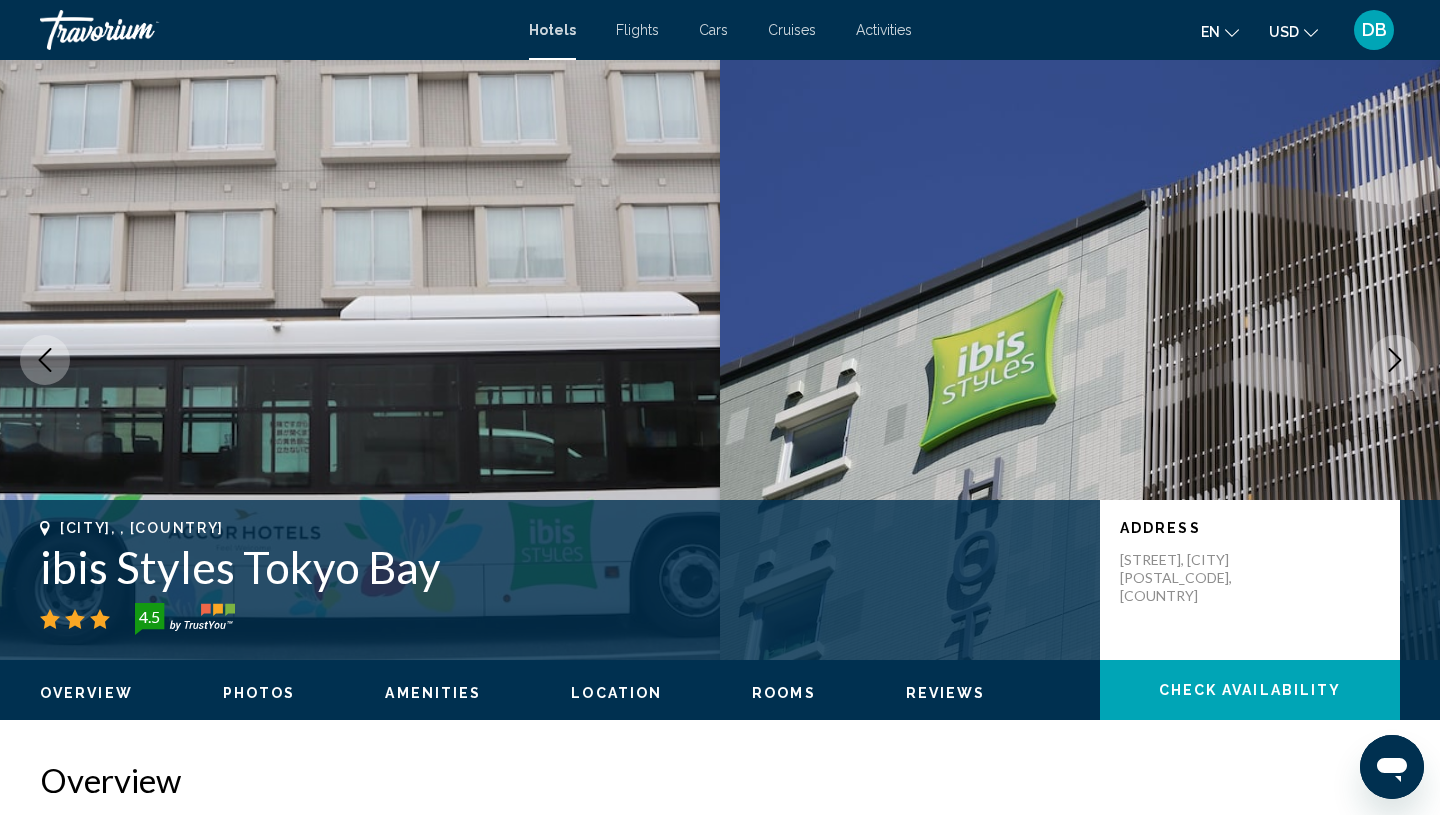 click at bounding box center (1395, 360) 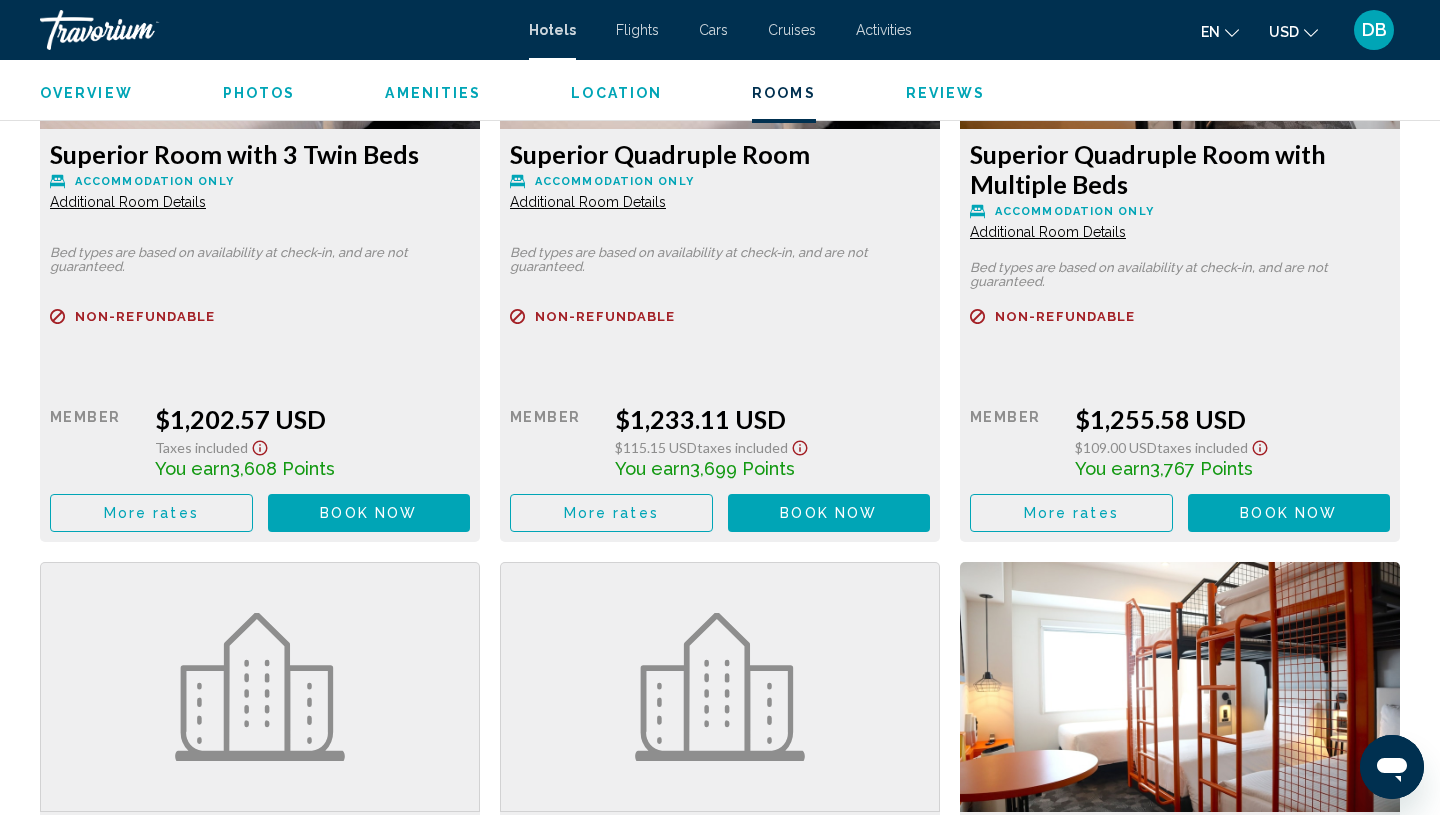 scroll, scrollTop: 3592, scrollLeft: 0, axis: vertical 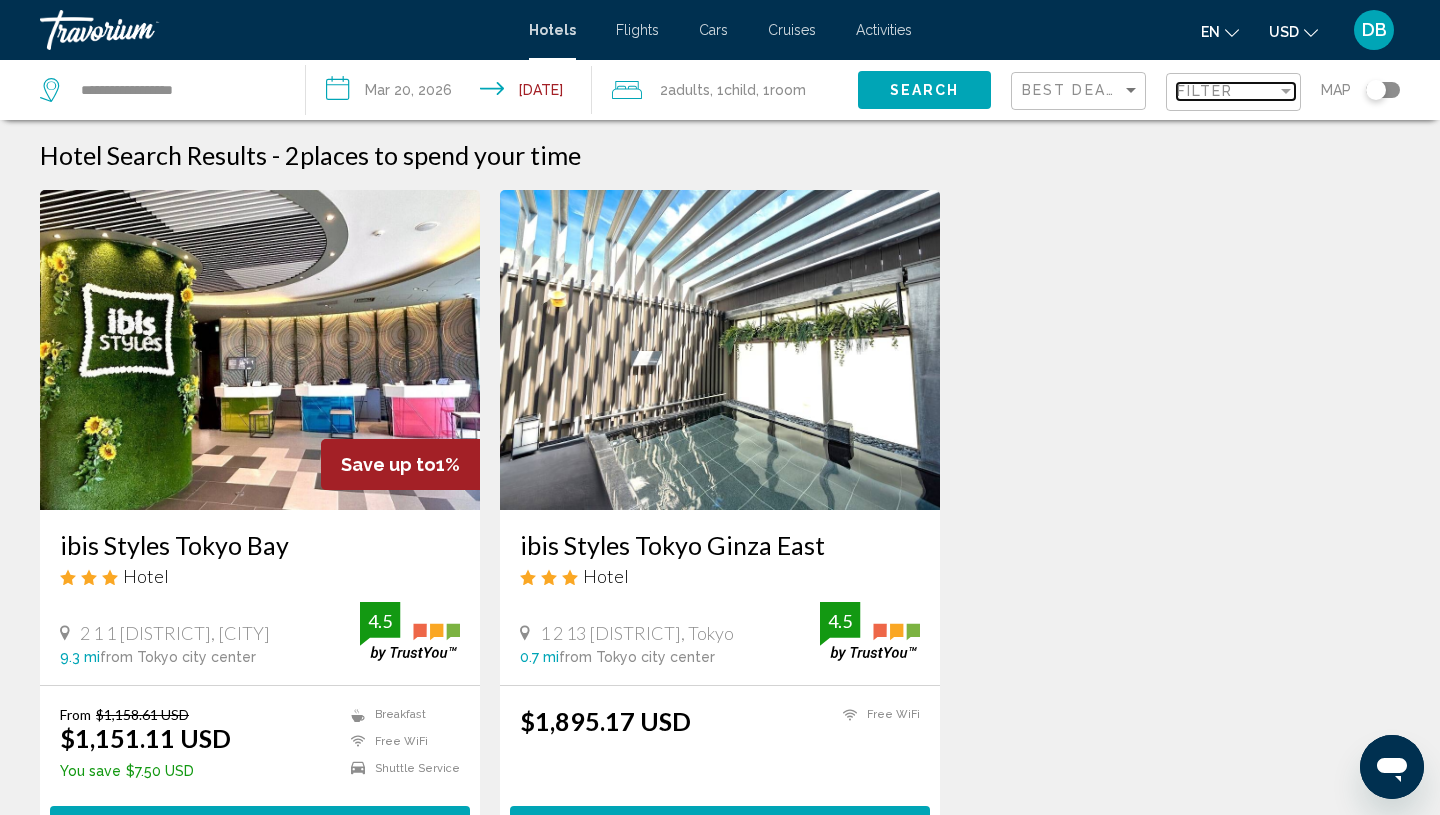 click on "Filter" at bounding box center (1205, 91) 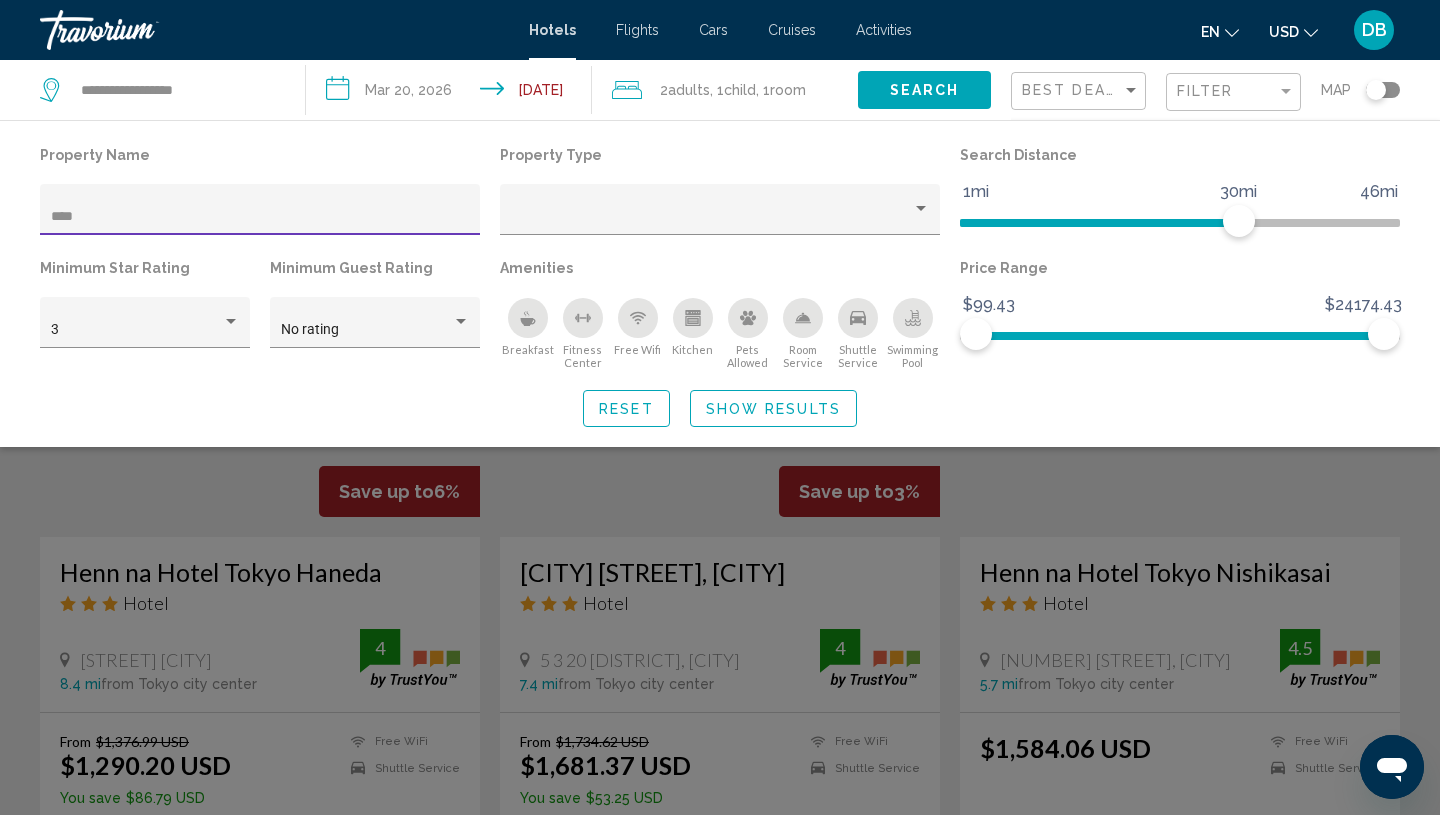 scroll, scrollTop: 720, scrollLeft: 0, axis: vertical 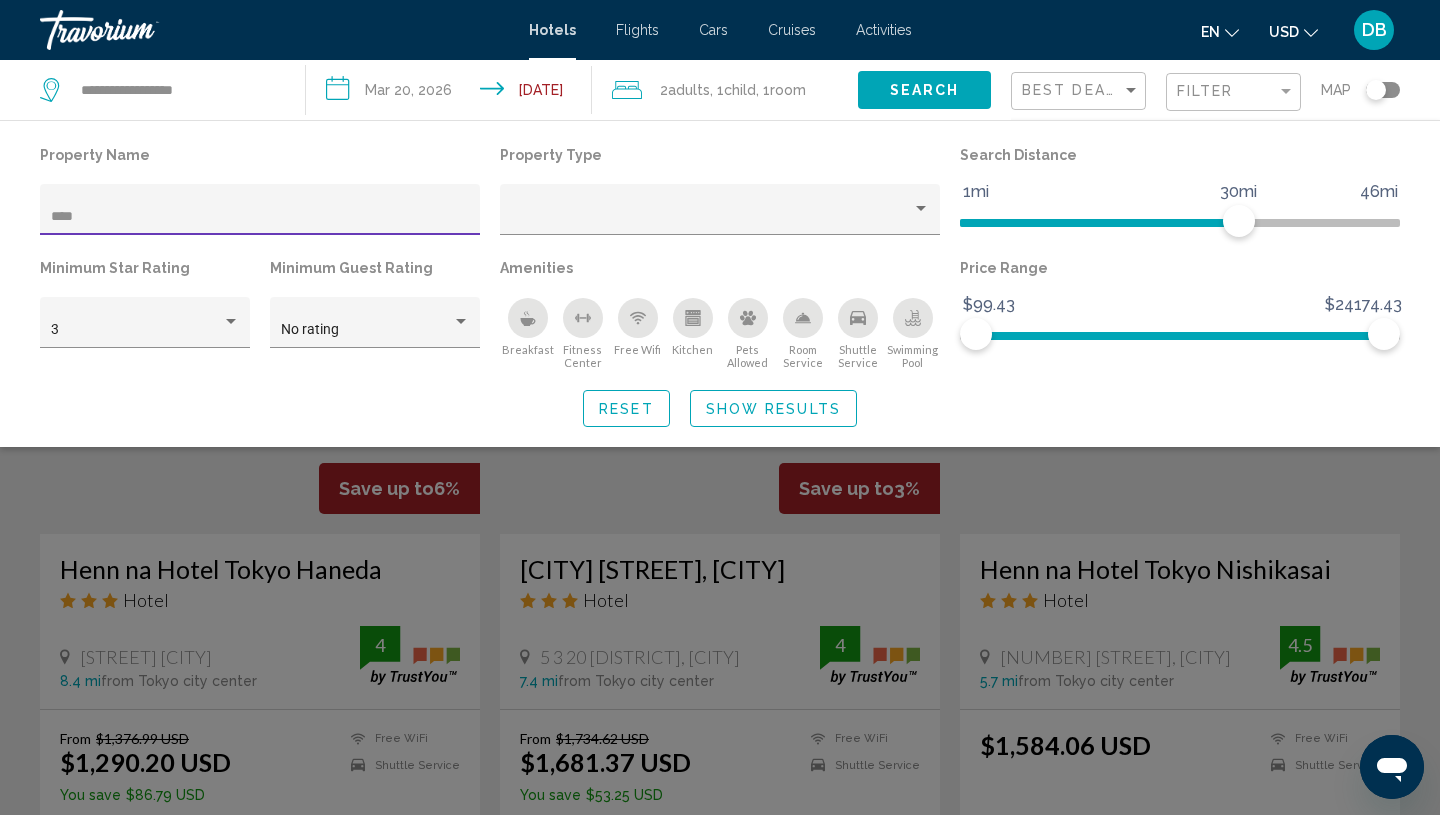 type on "****" 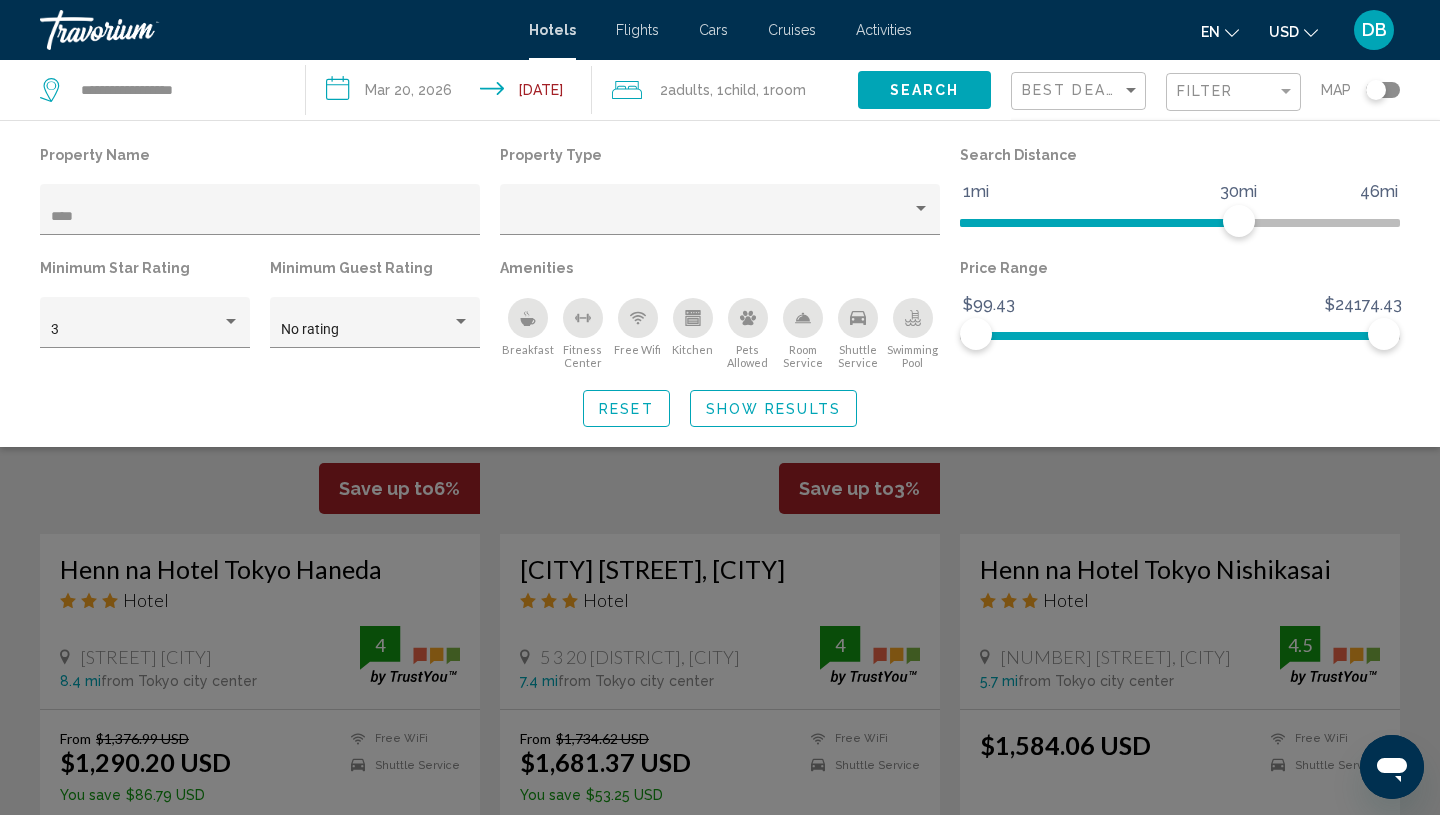 click at bounding box center [720, 557] 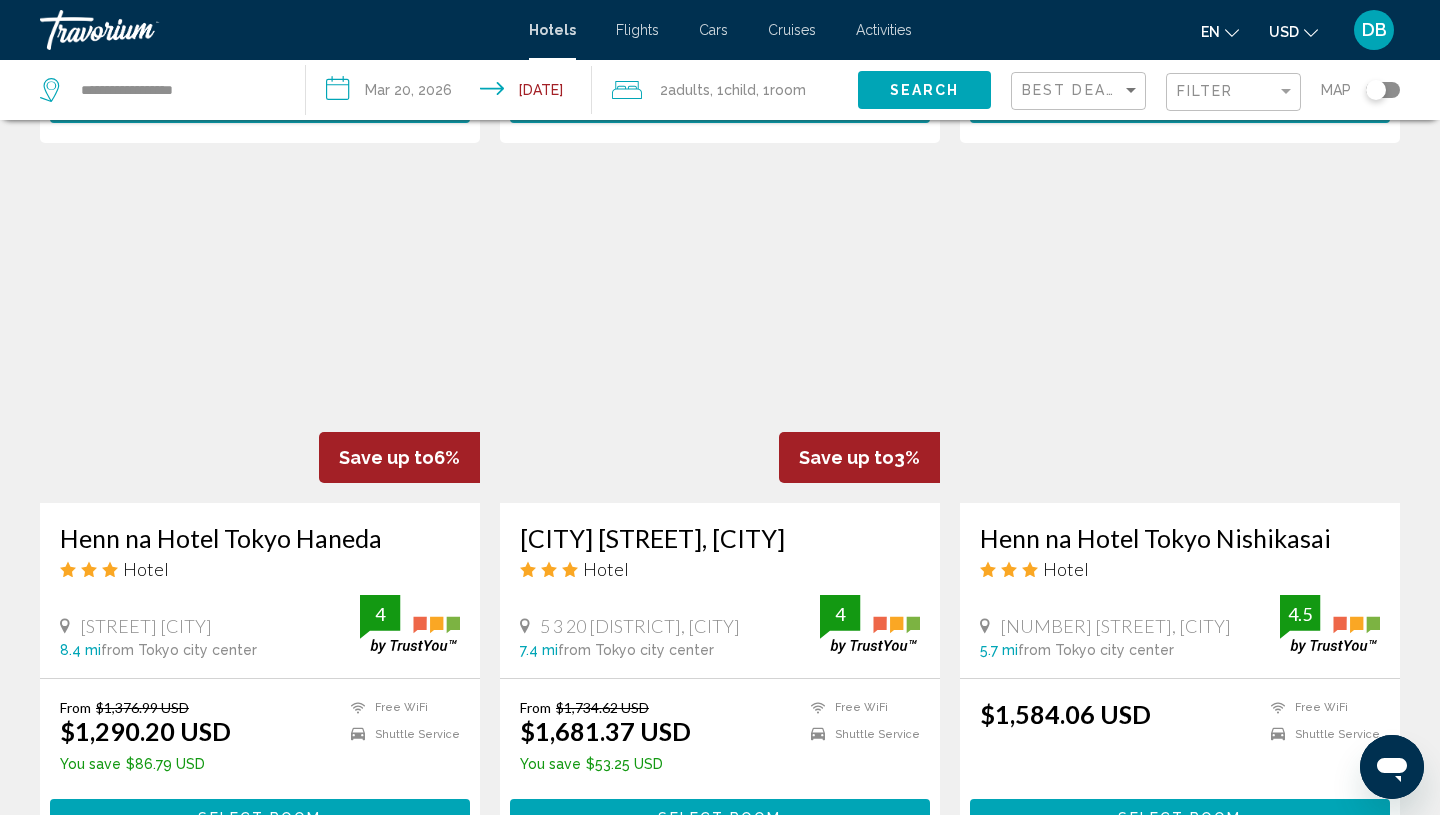 scroll, scrollTop: 745, scrollLeft: 0, axis: vertical 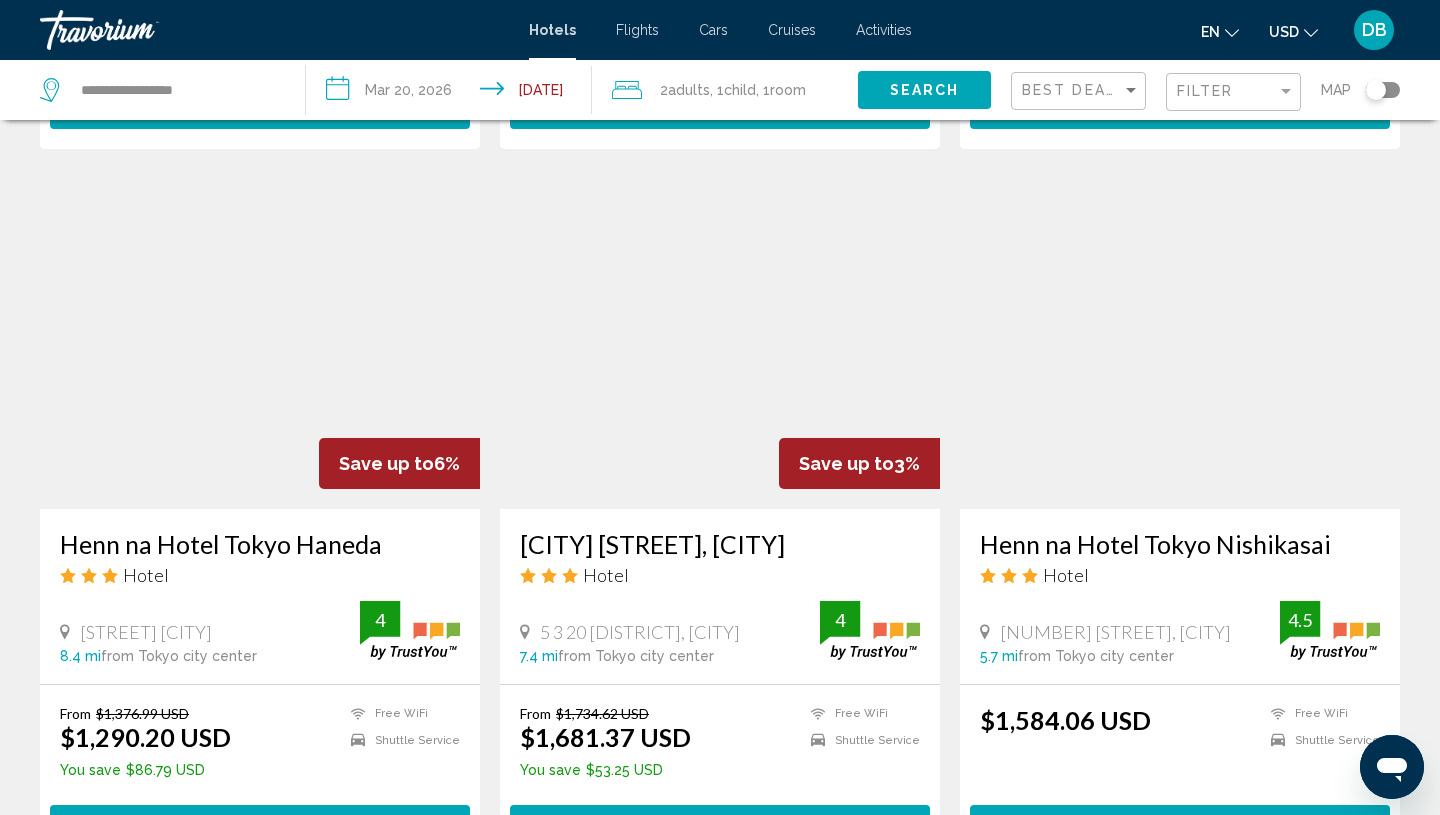 click at bounding box center [720, 349] 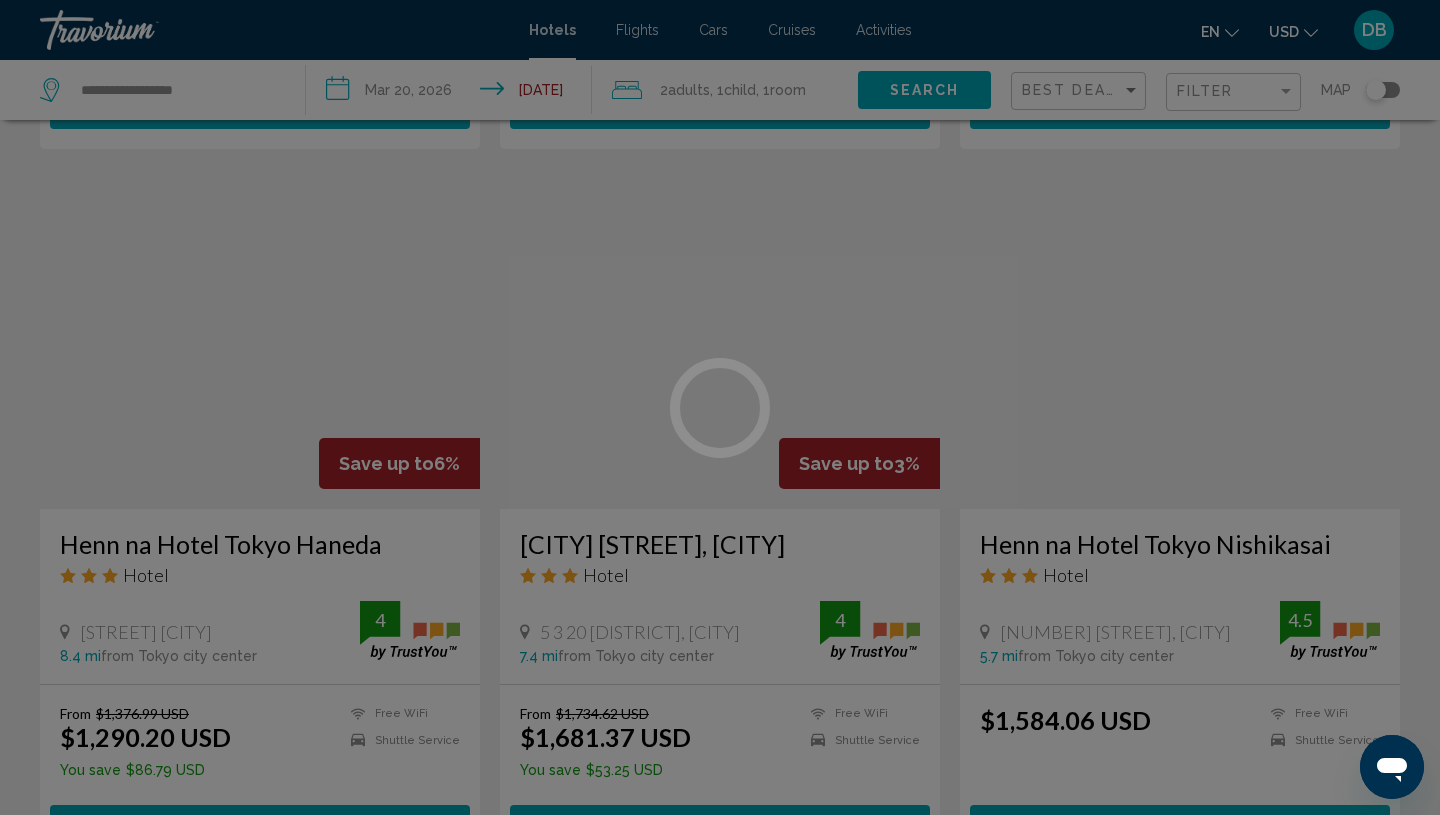 scroll, scrollTop: 0, scrollLeft: 0, axis: both 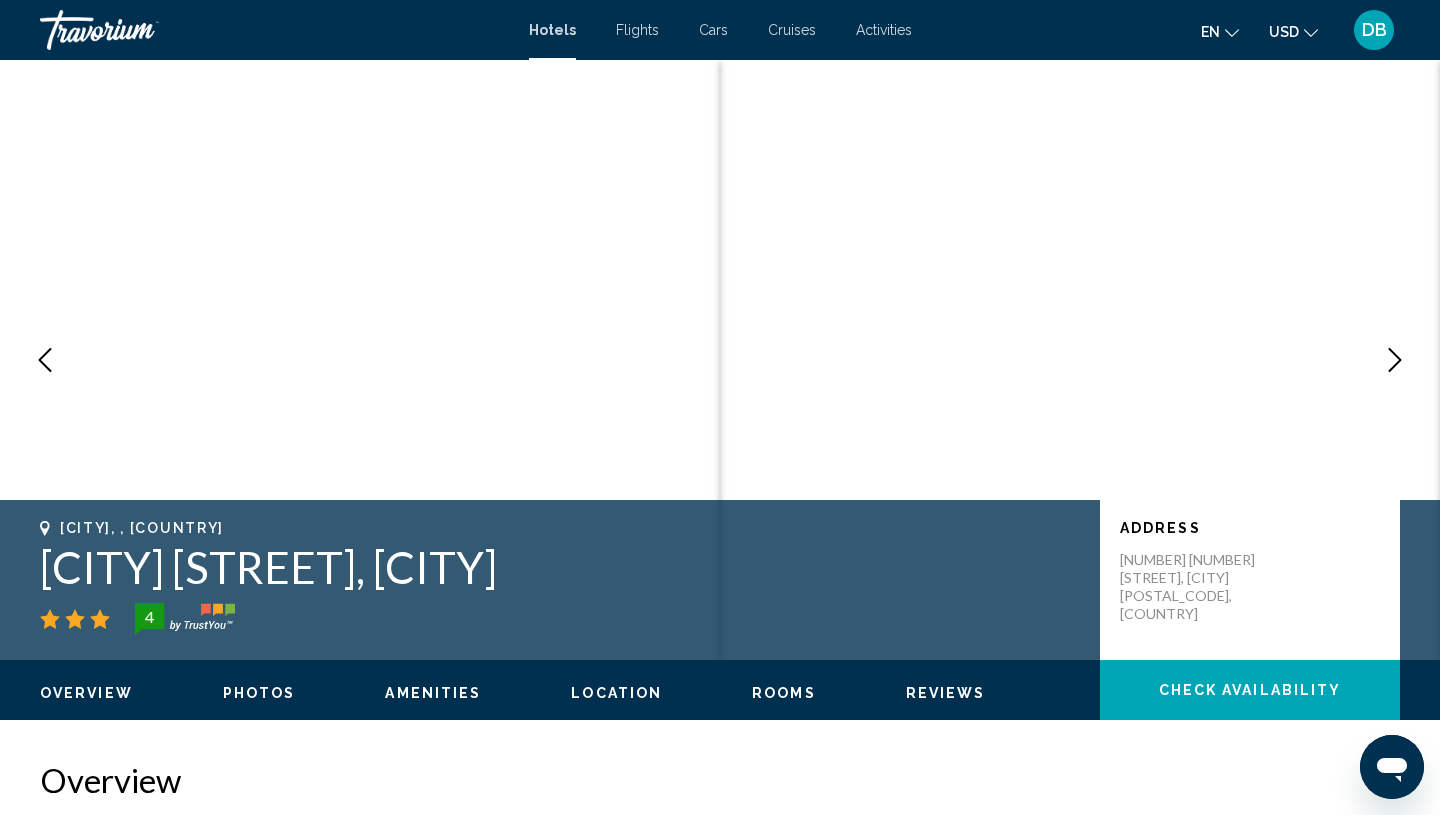 click at bounding box center [1395, 360] 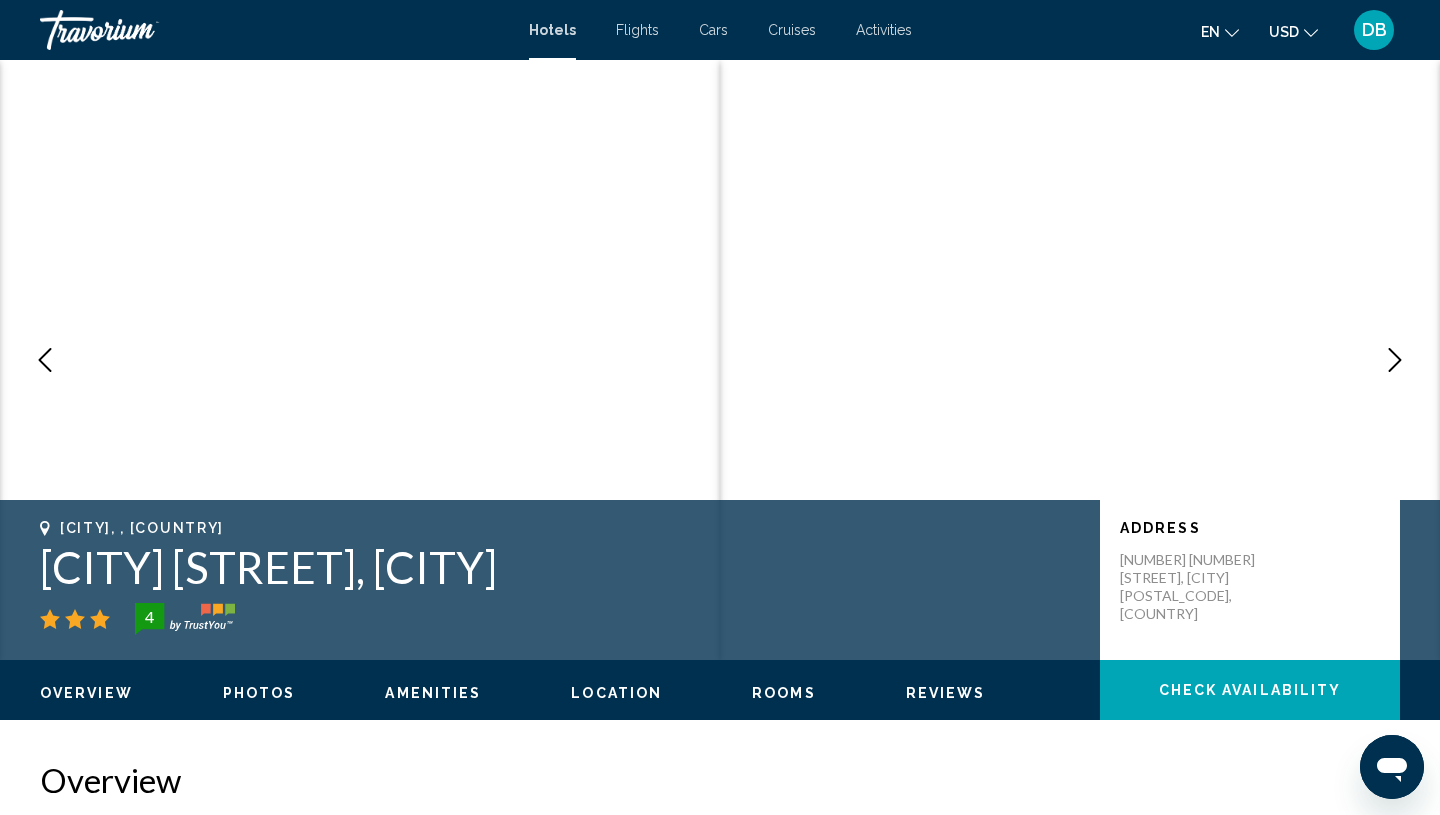 click at bounding box center [1395, 360] 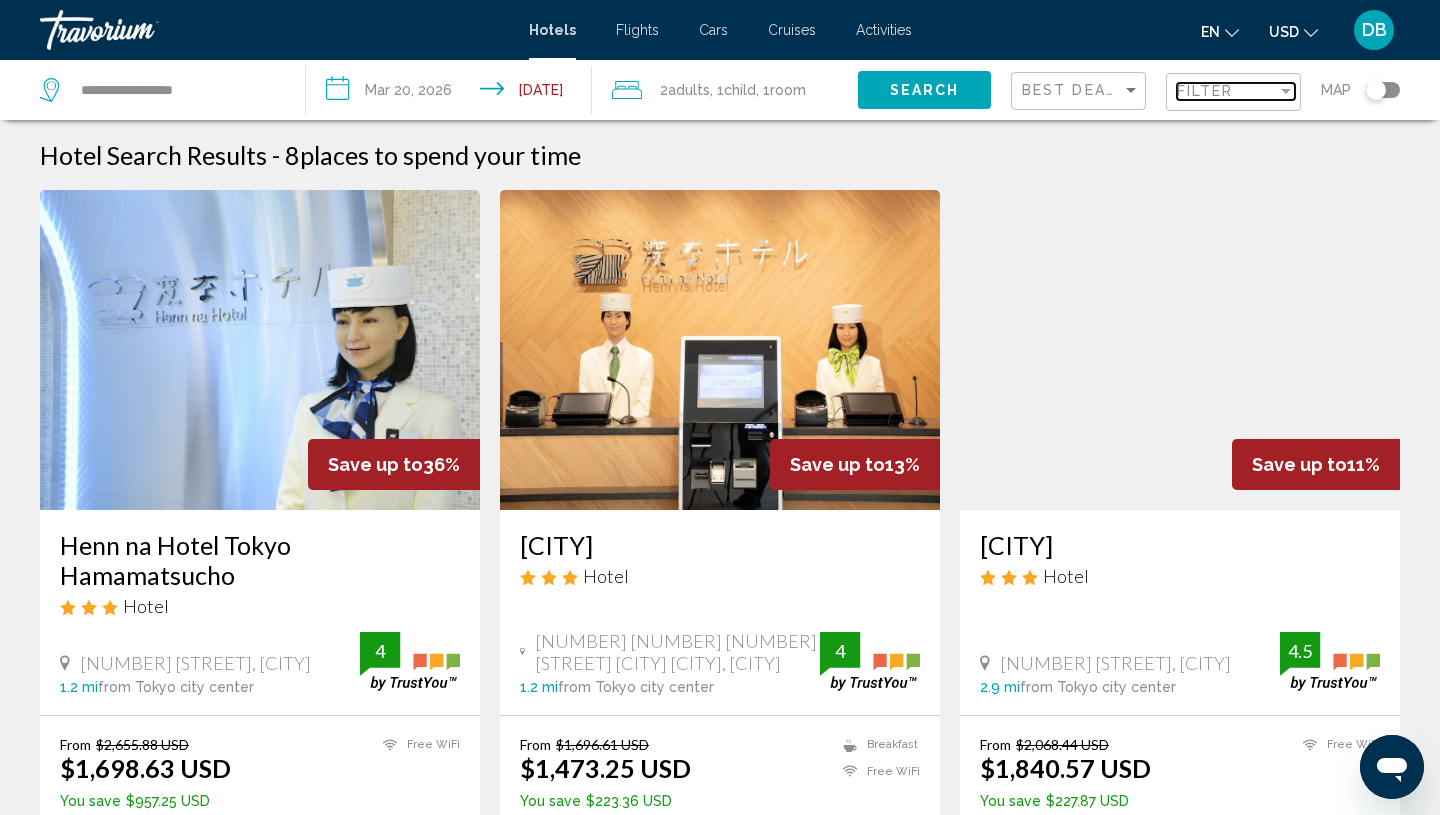 click on "Filter" at bounding box center [1205, 91] 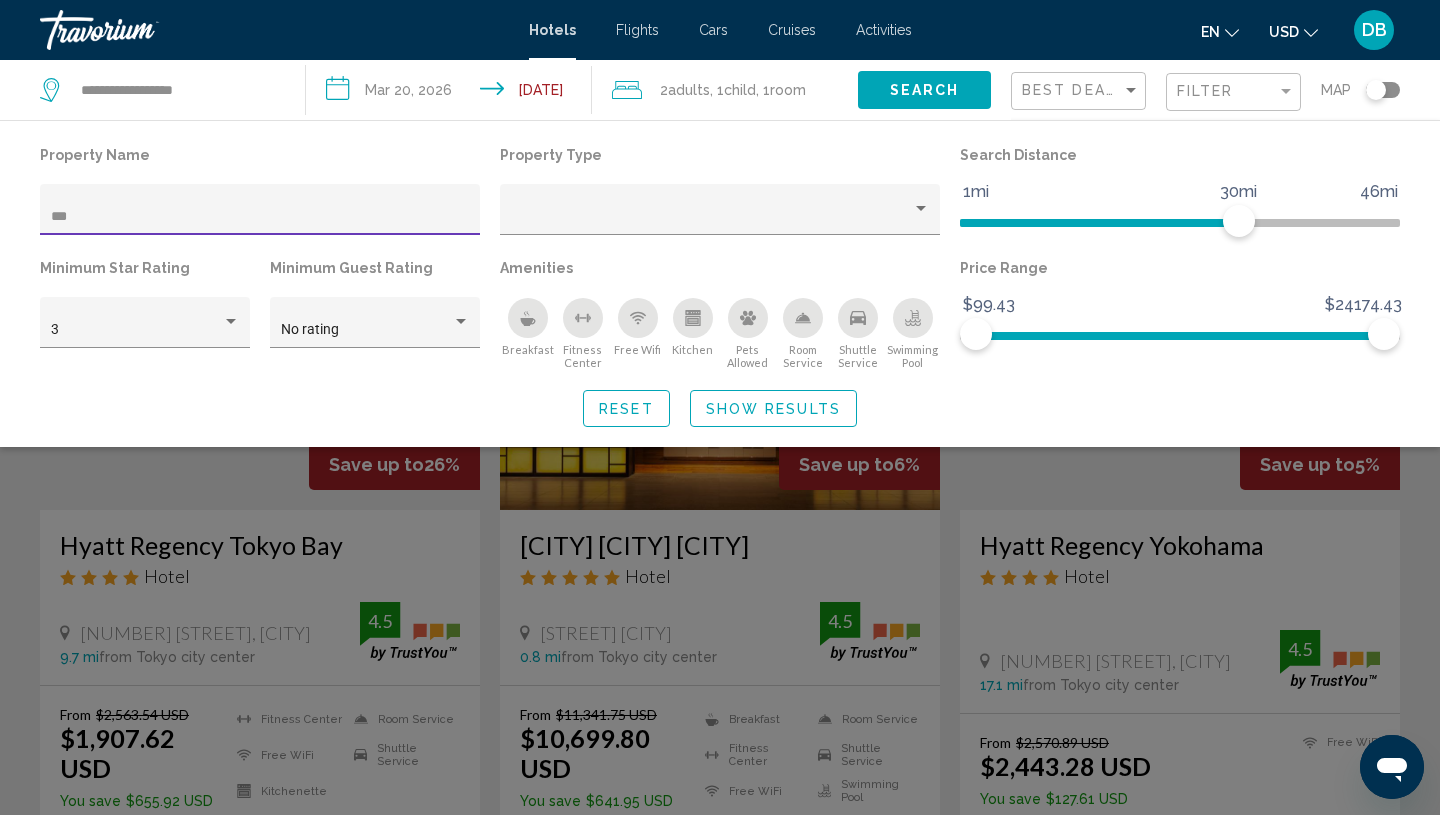 type on "***" 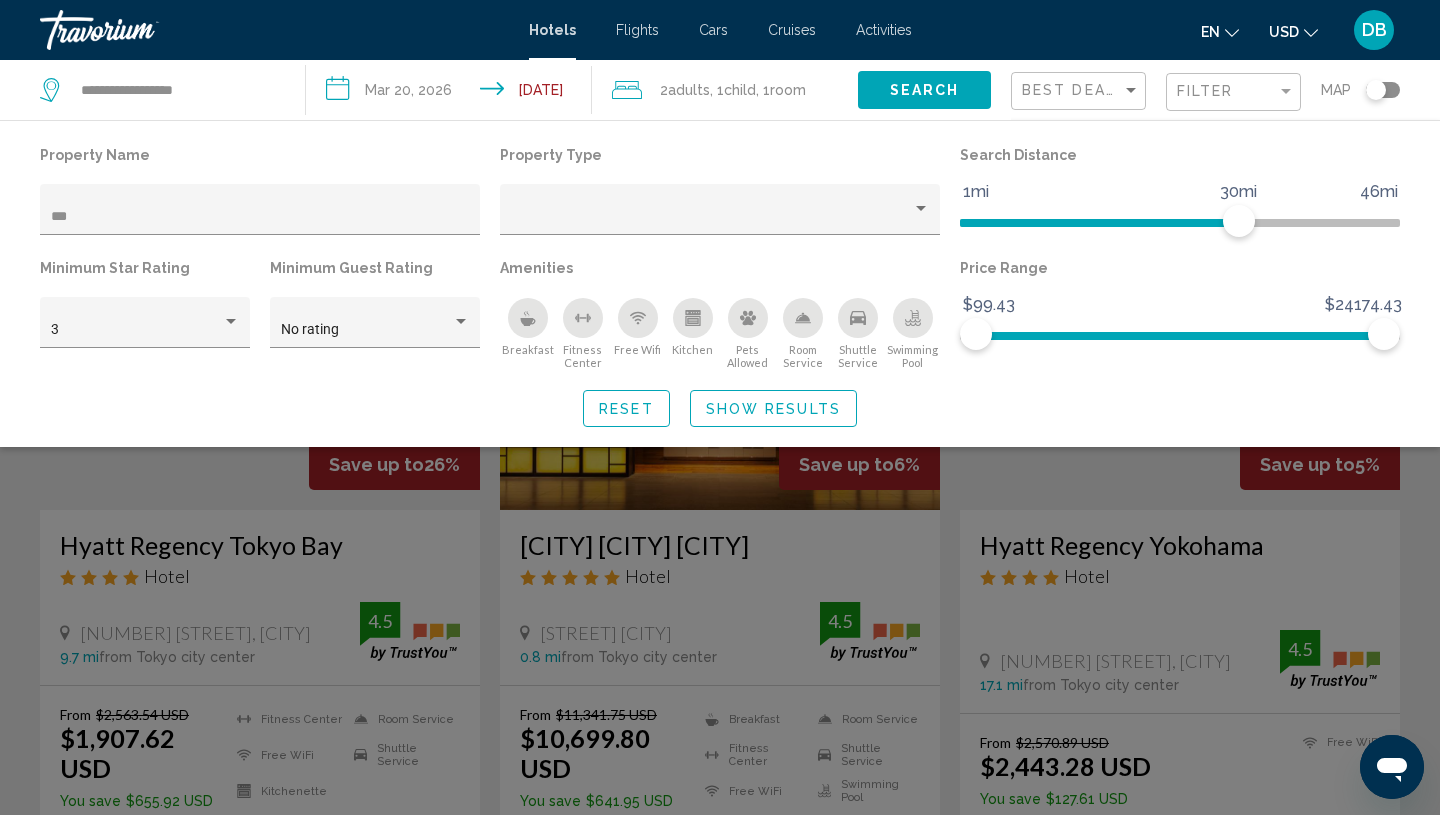 click at bounding box center [720, 557] 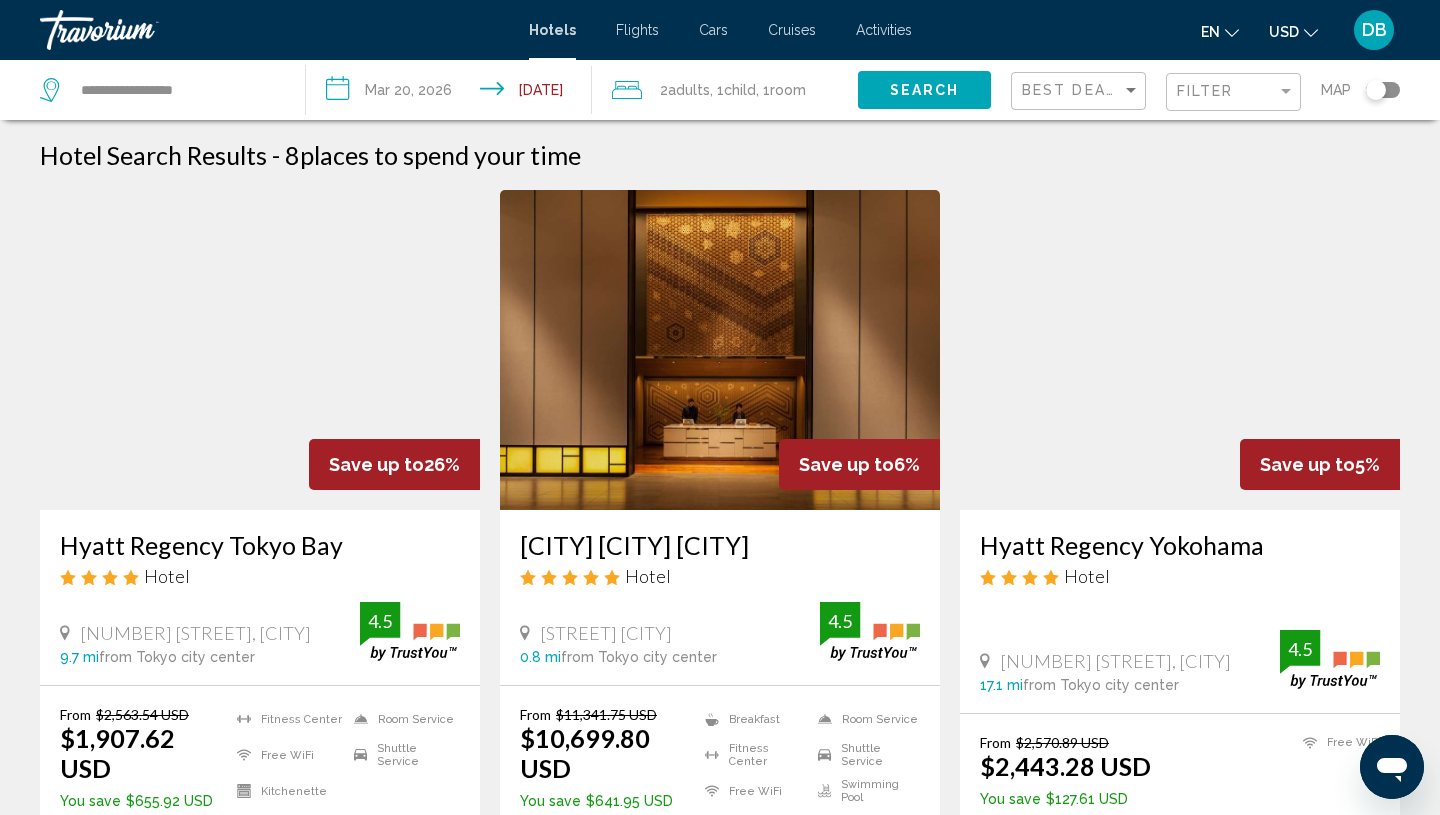 click at bounding box center (260, 350) 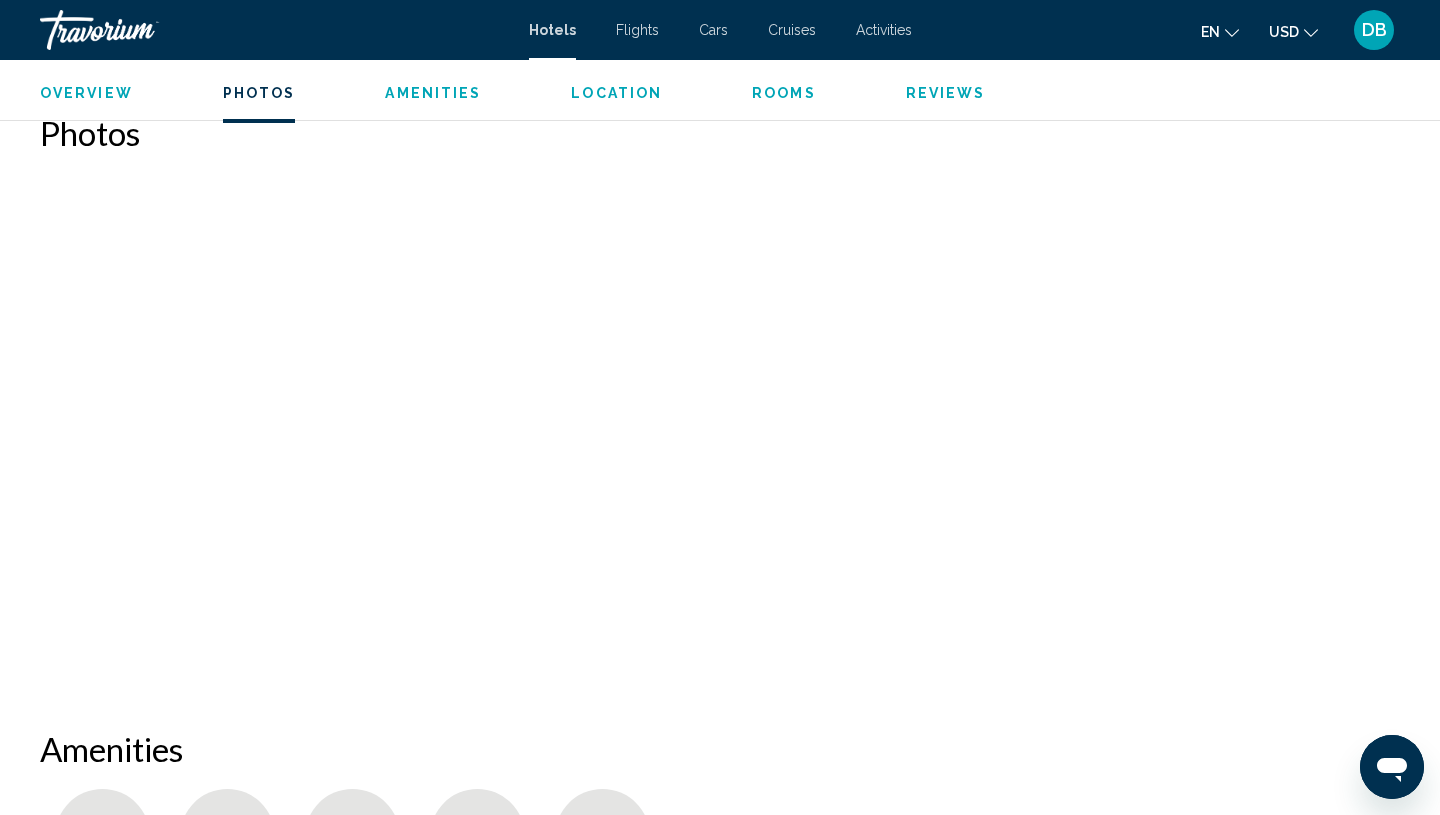scroll, scrollTop: 900, scrollLeft: 0, axis: vertical 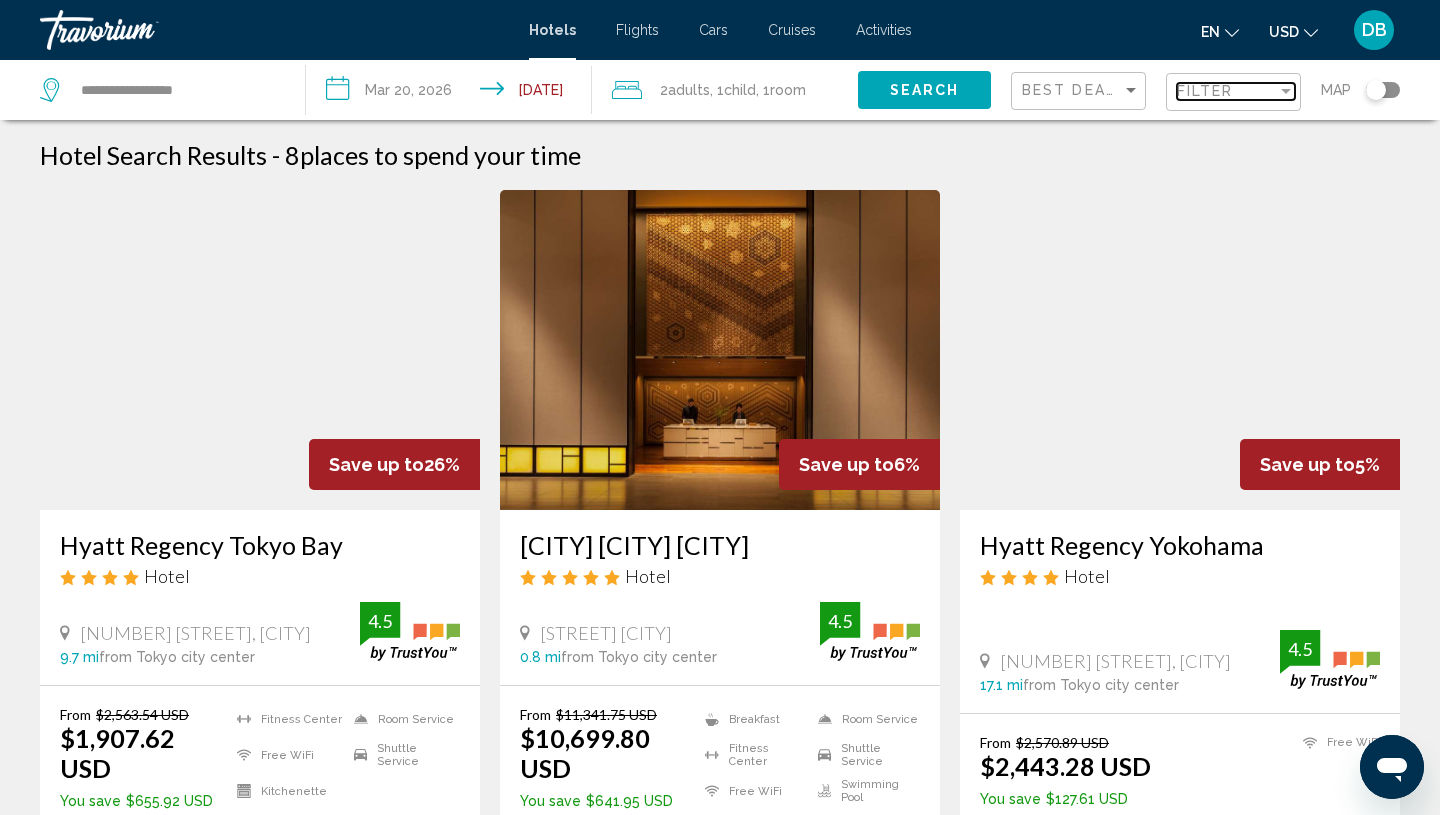click on "Filter" at bounding box center [1227, 91] 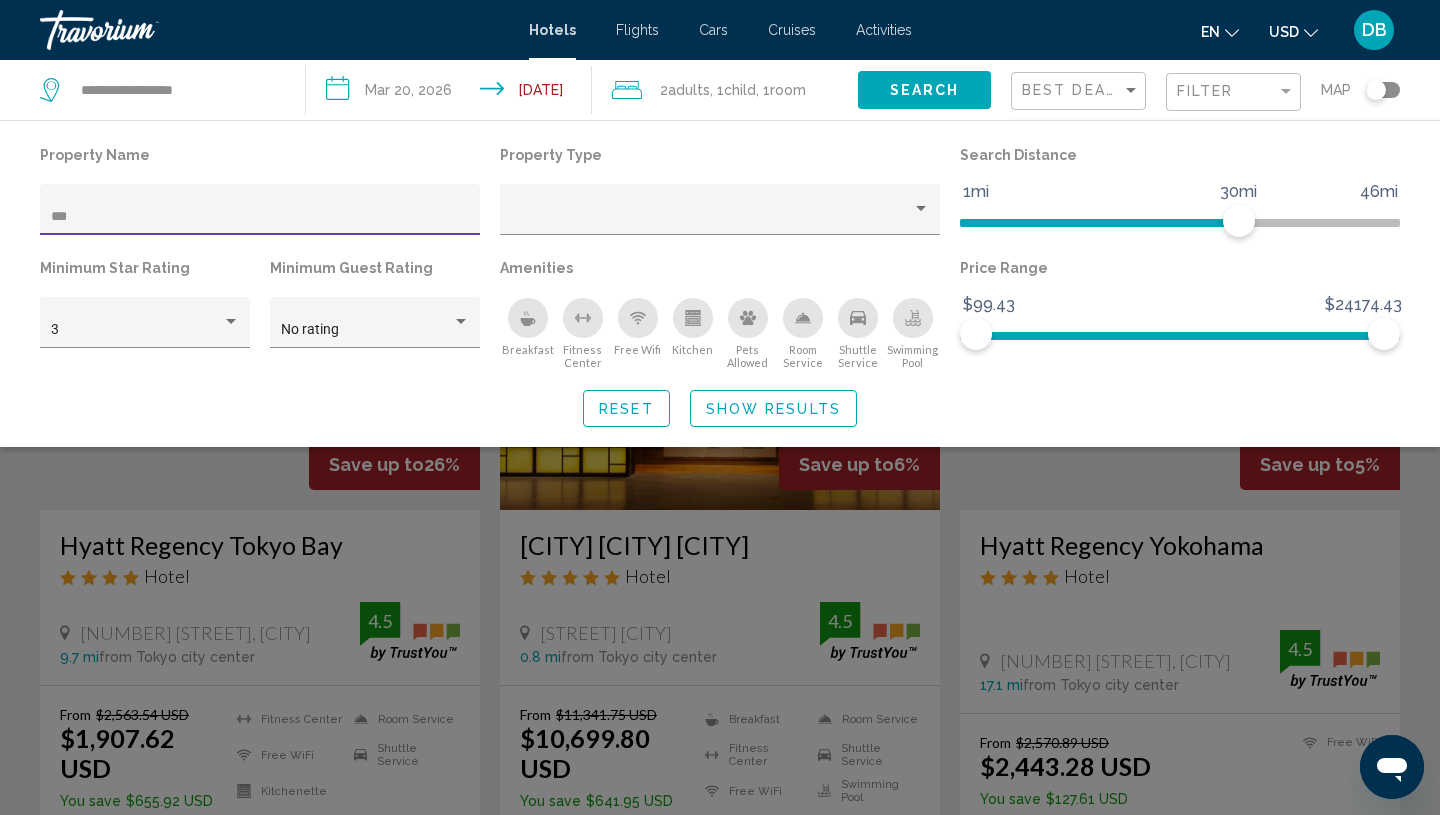 click on "***" at bounding box center (260, 217) 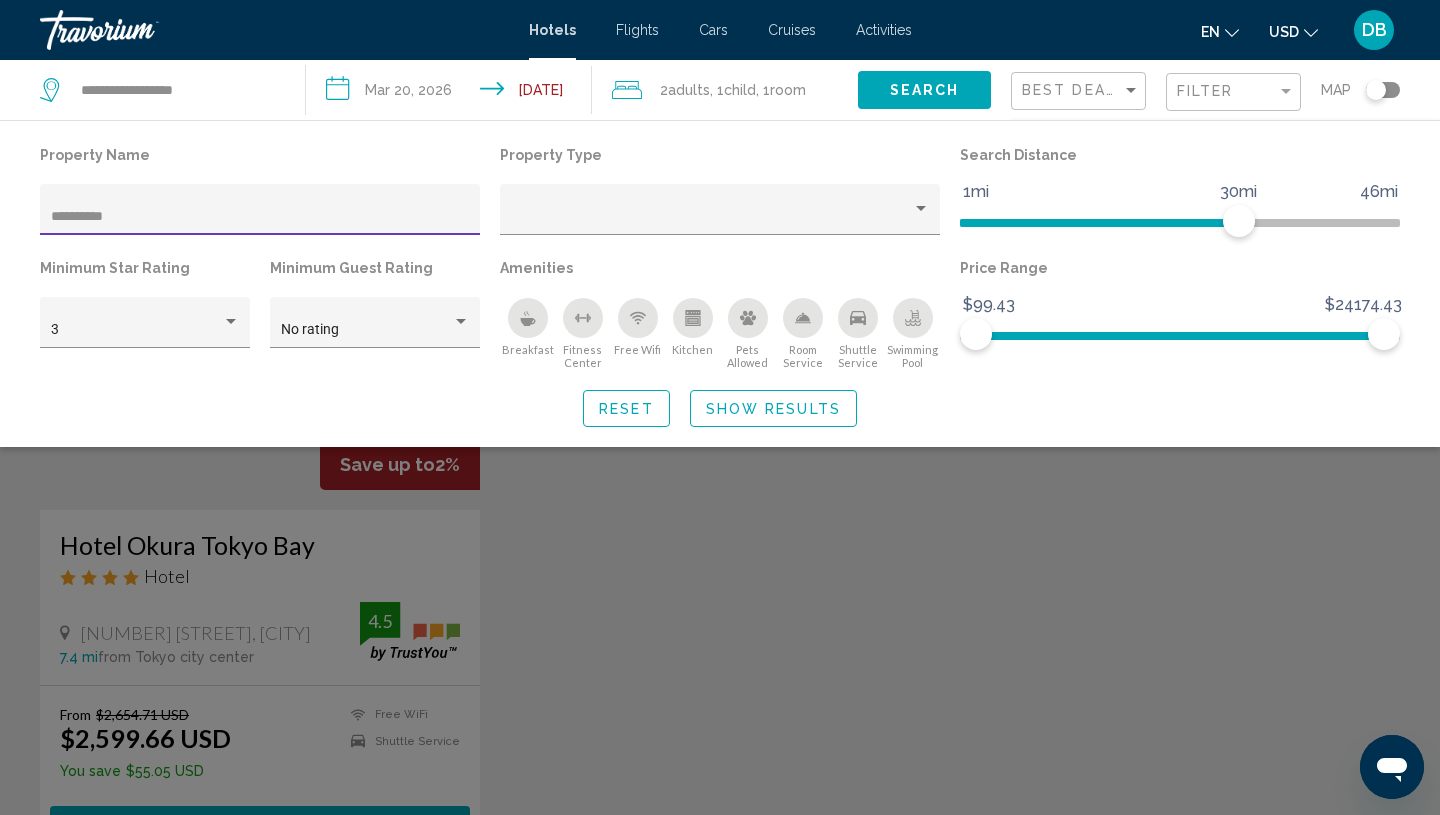 type on "**********" 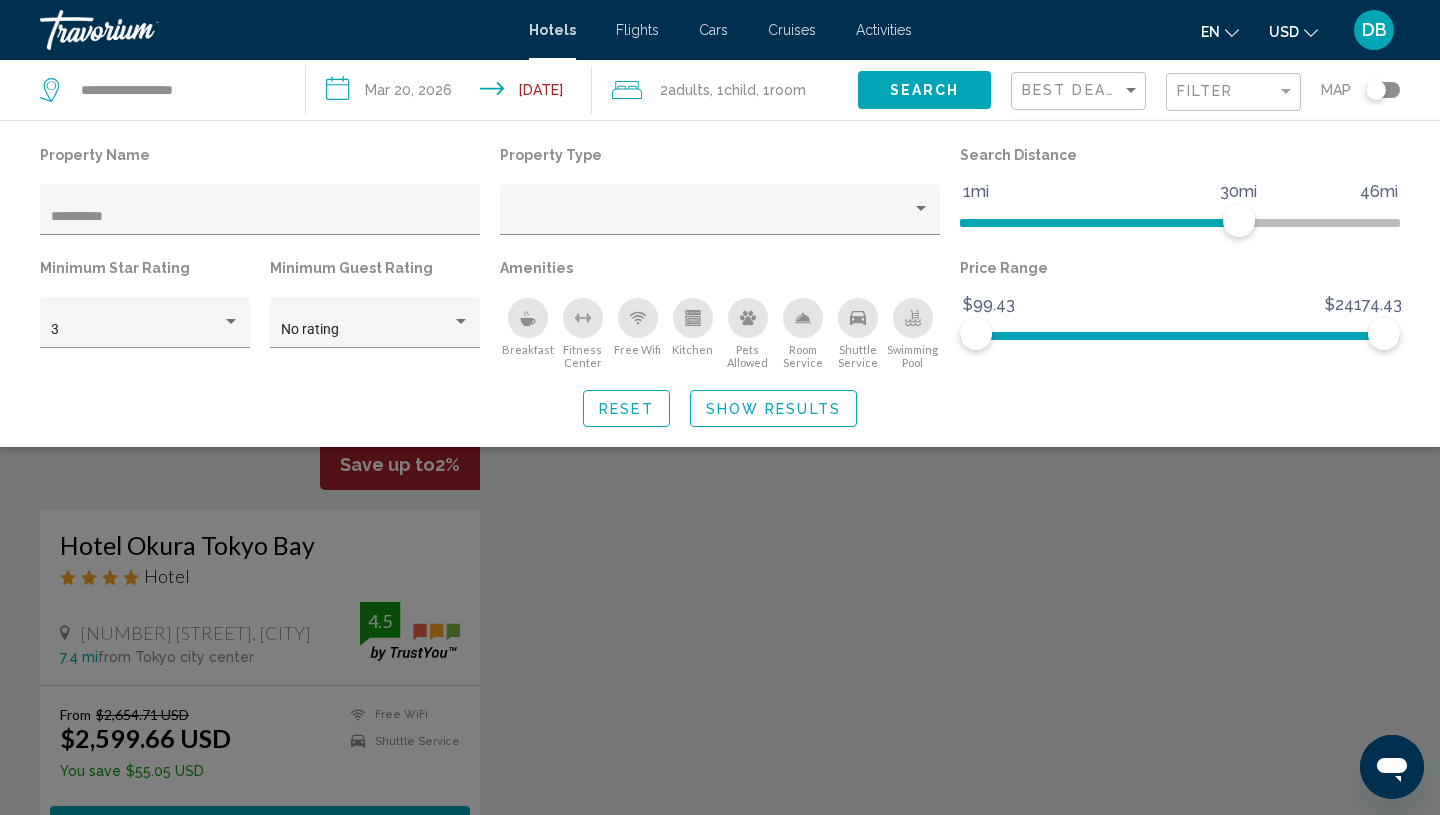 click at bounding box center (720, 557) 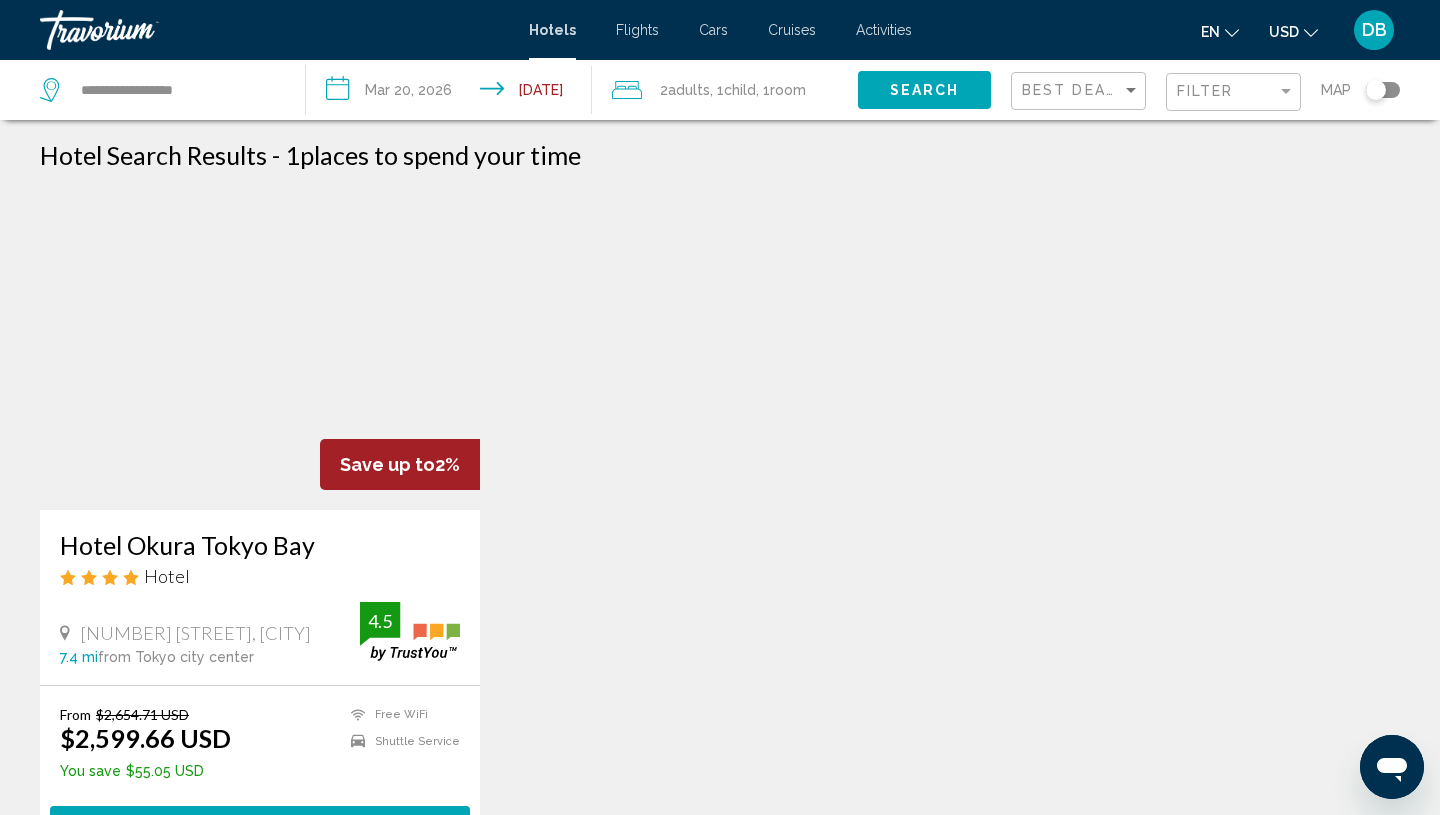 click at bounding box center [260, 350] 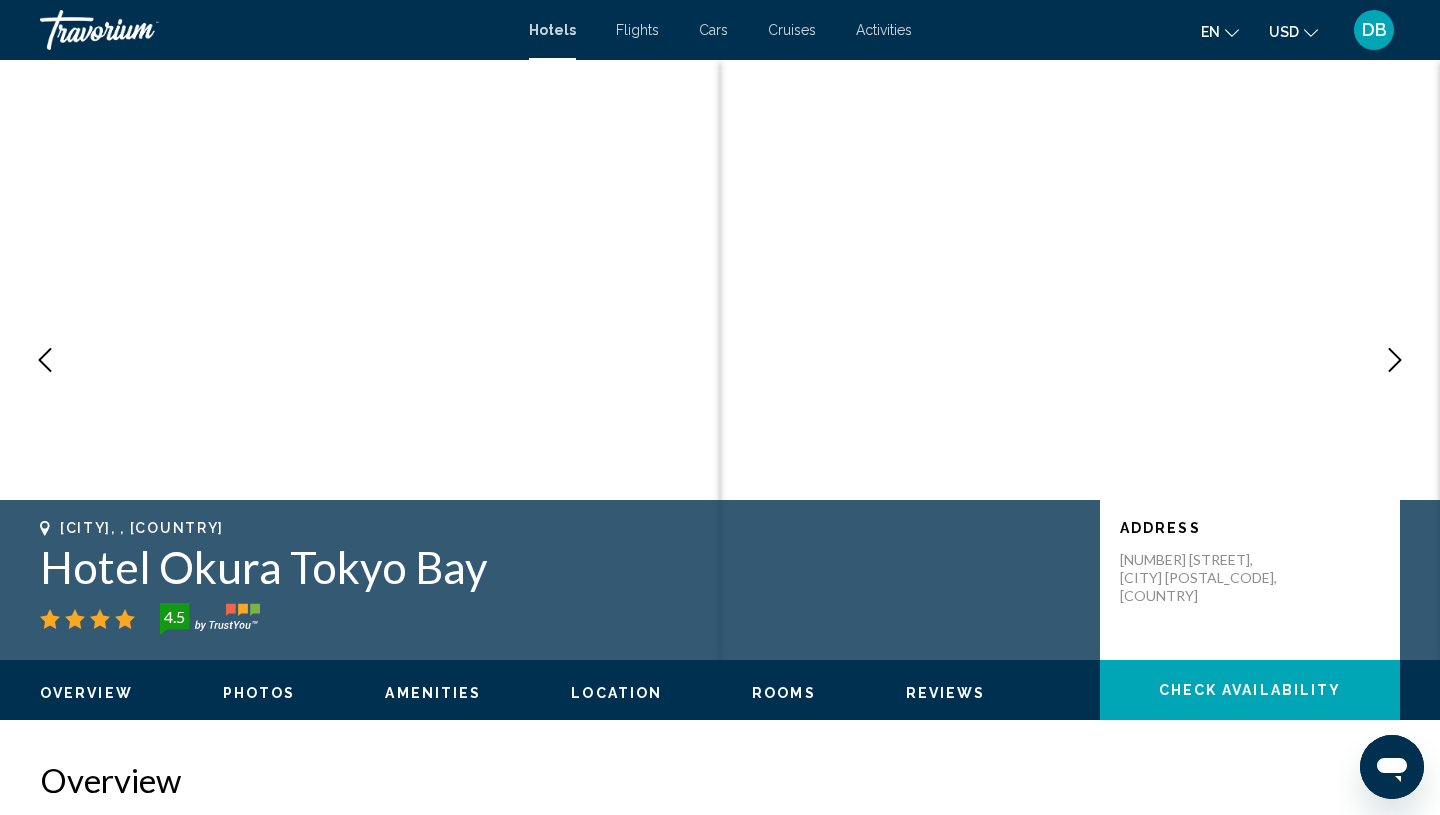 click at bounding box center [1395, 360] 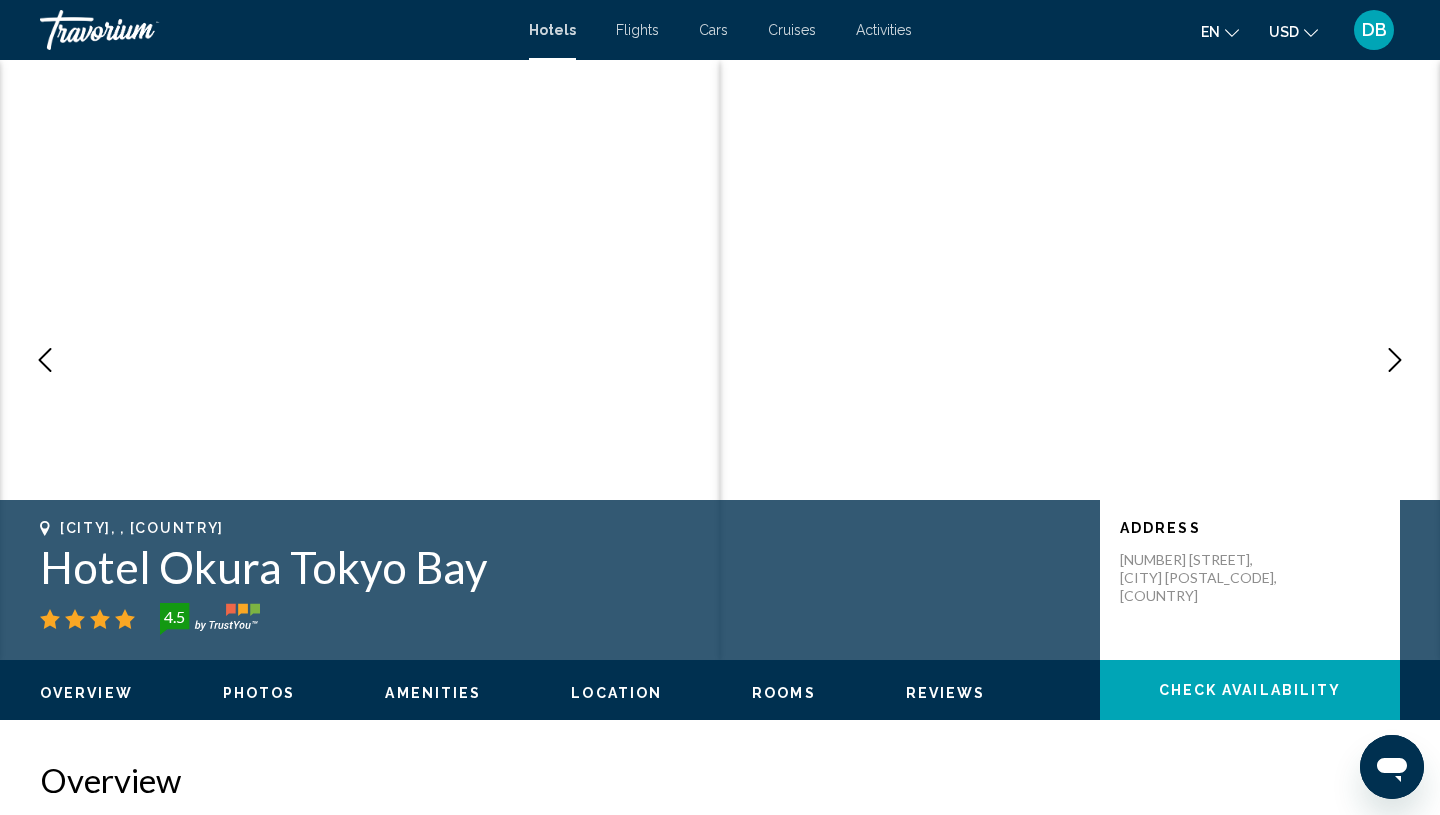 click at bounding box center (1395, 360) 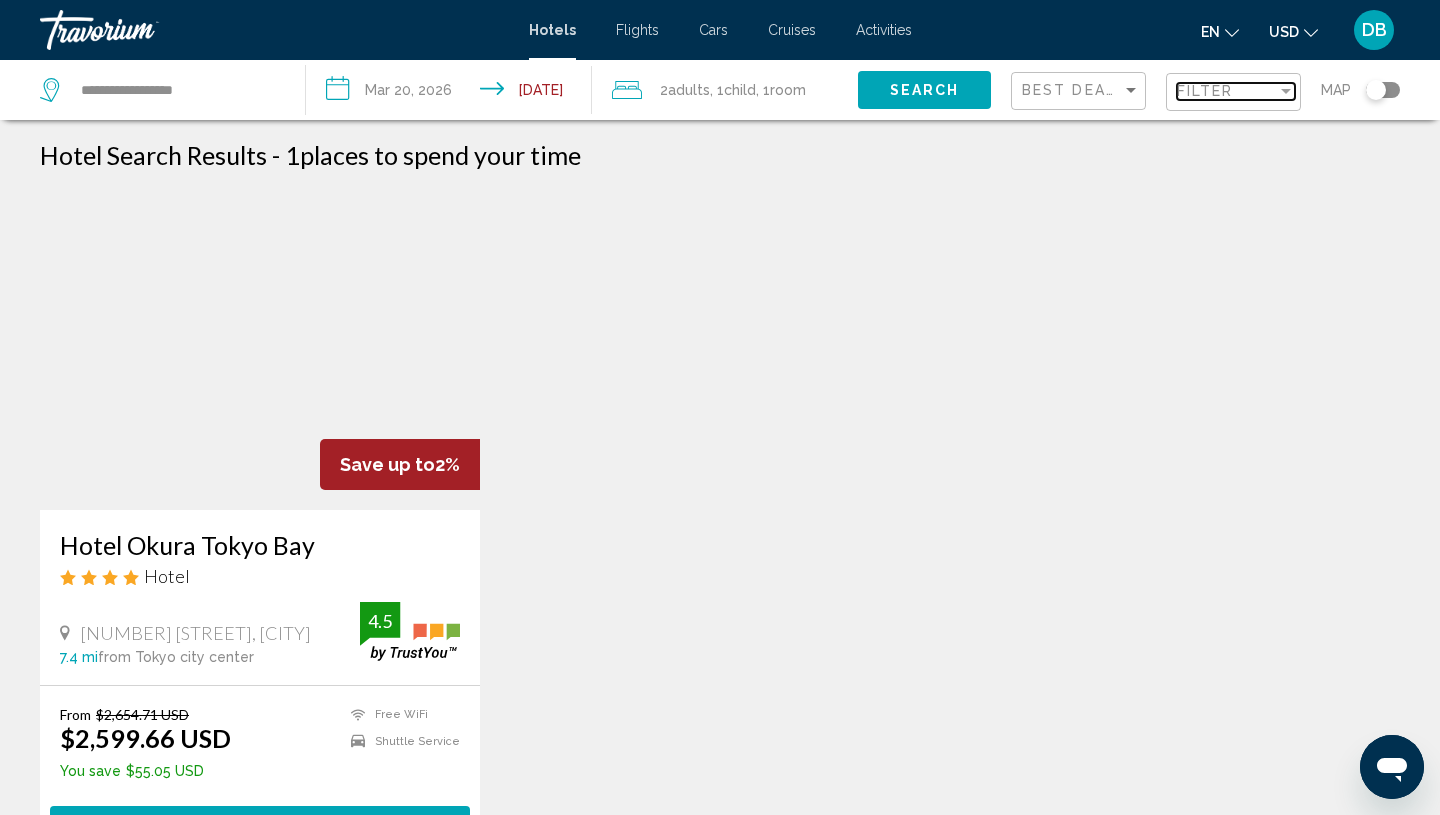 click on "Filter" at bounding box center (1205, 91) 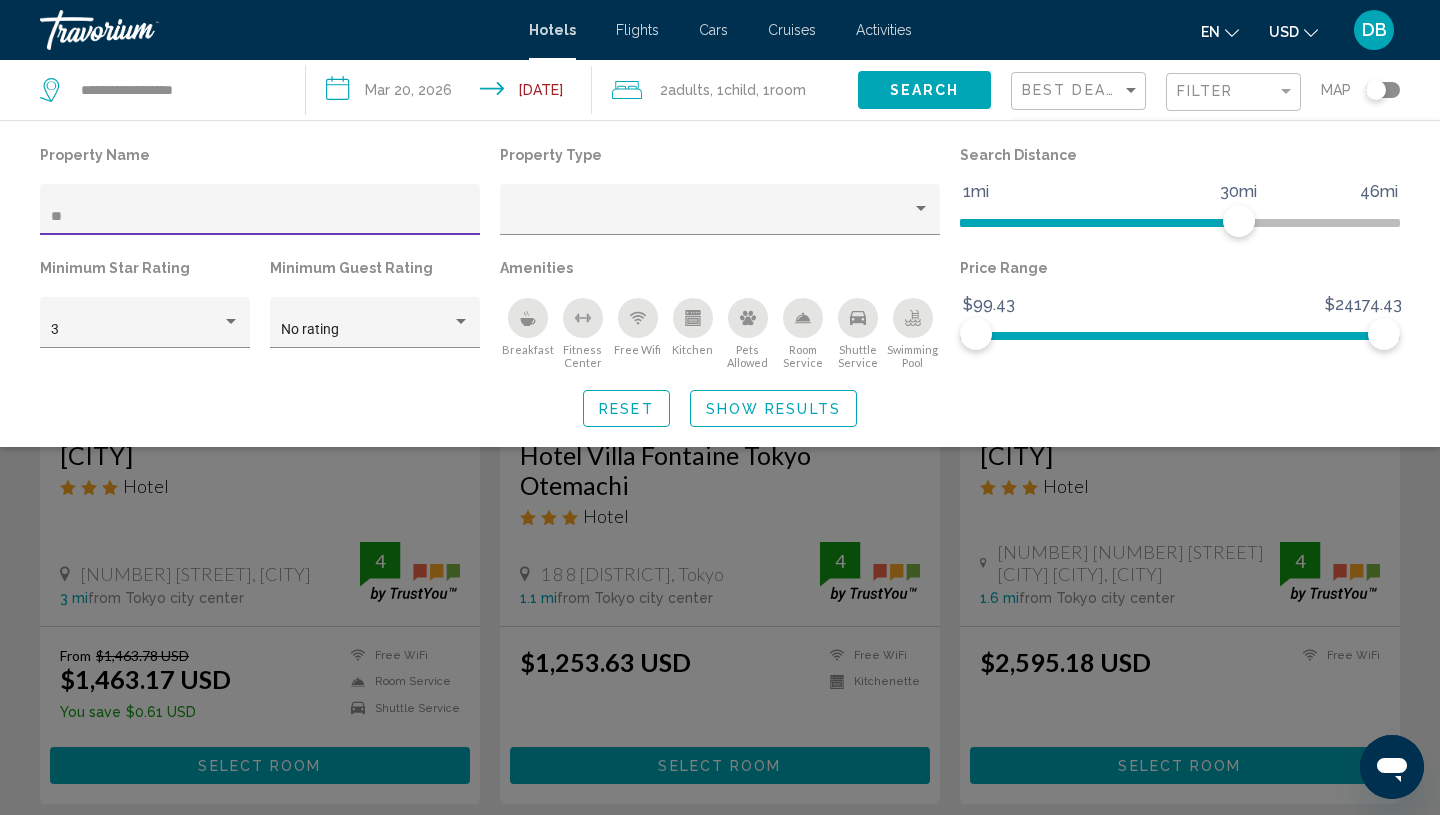 scroll, scrollTop: 2293, scrollLeft: 0, axis: vertical 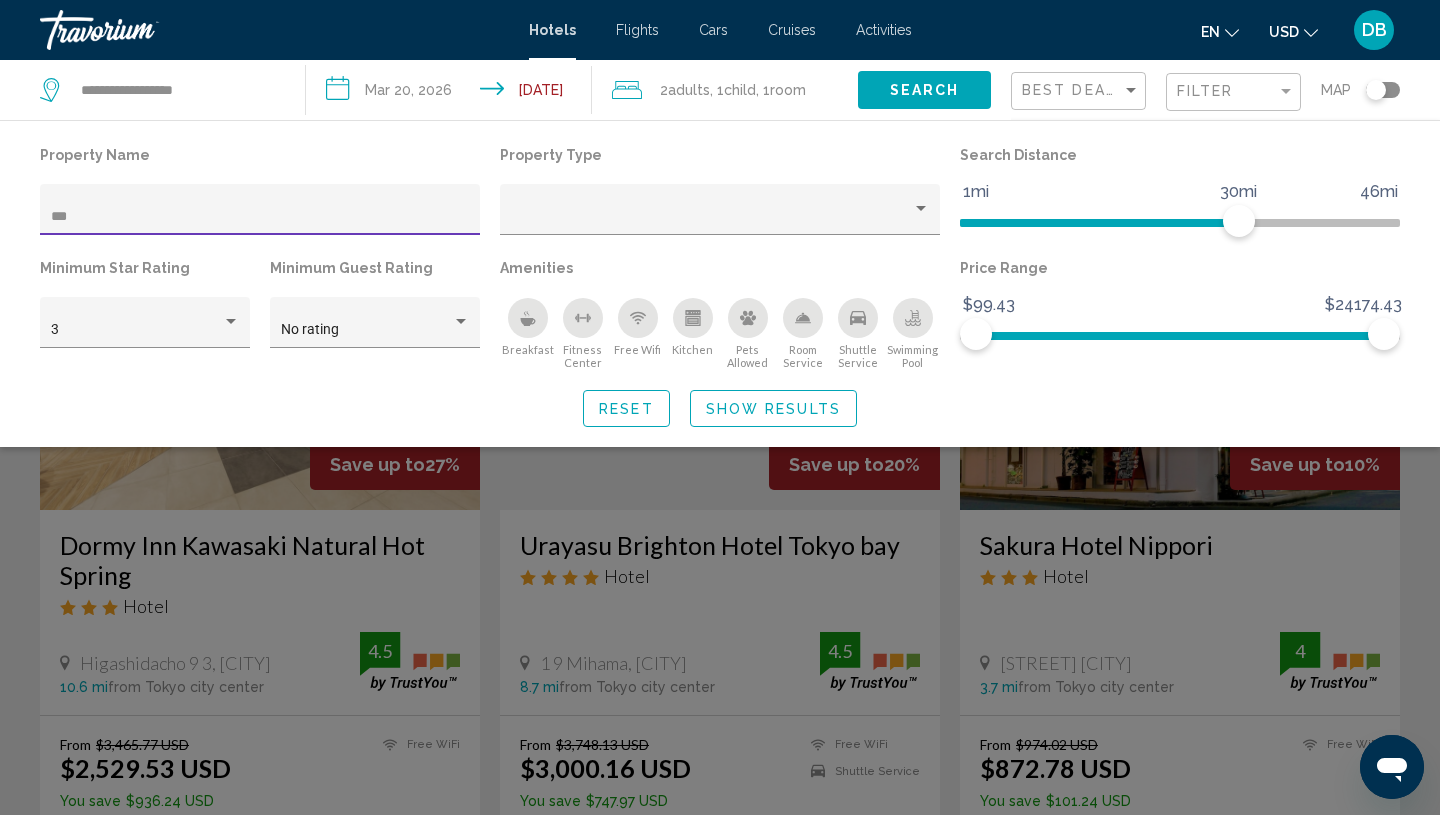 type on "***" 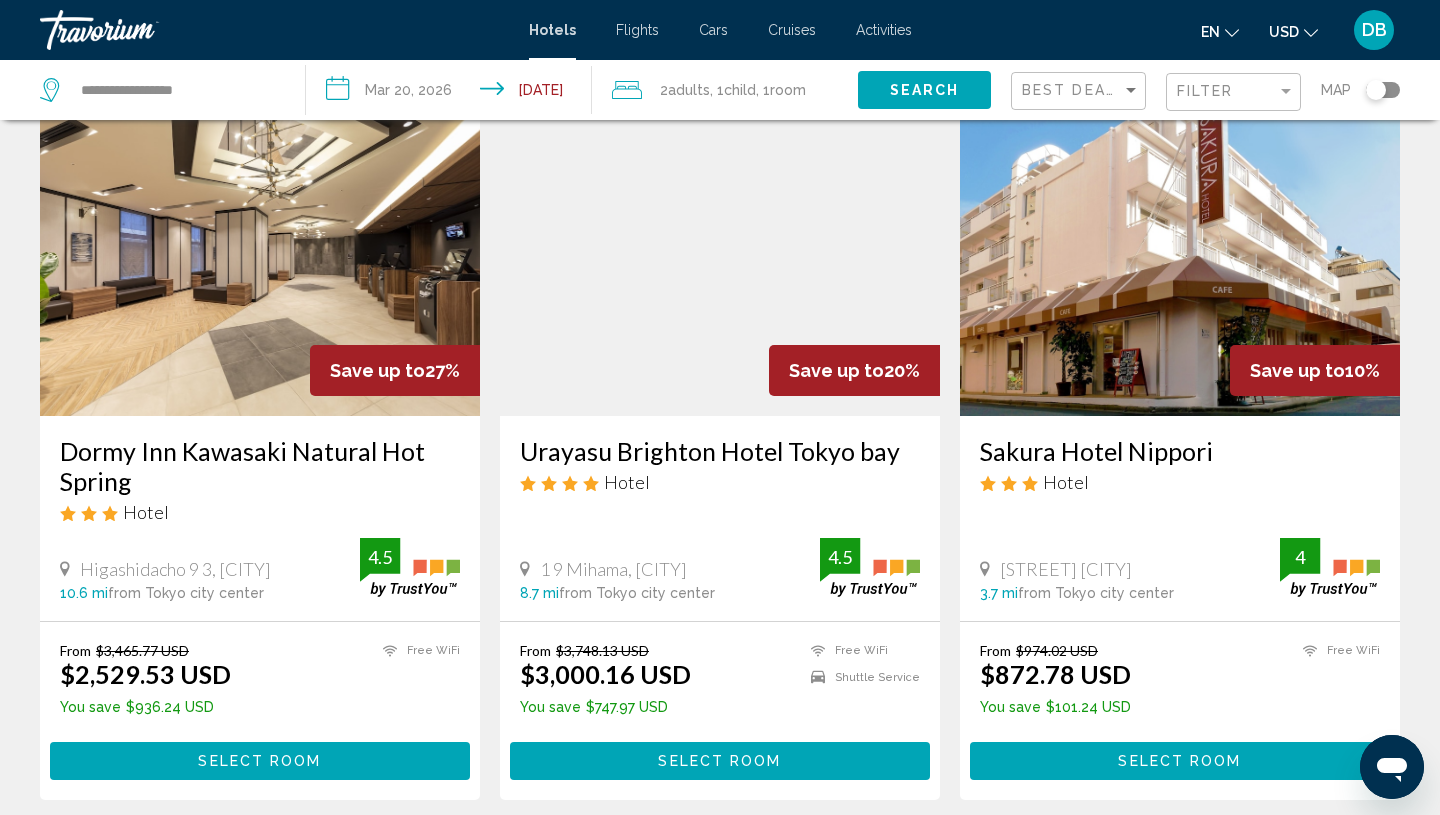 scroll, scrollTop: 95, scrollLeft: 0, axis: vertical 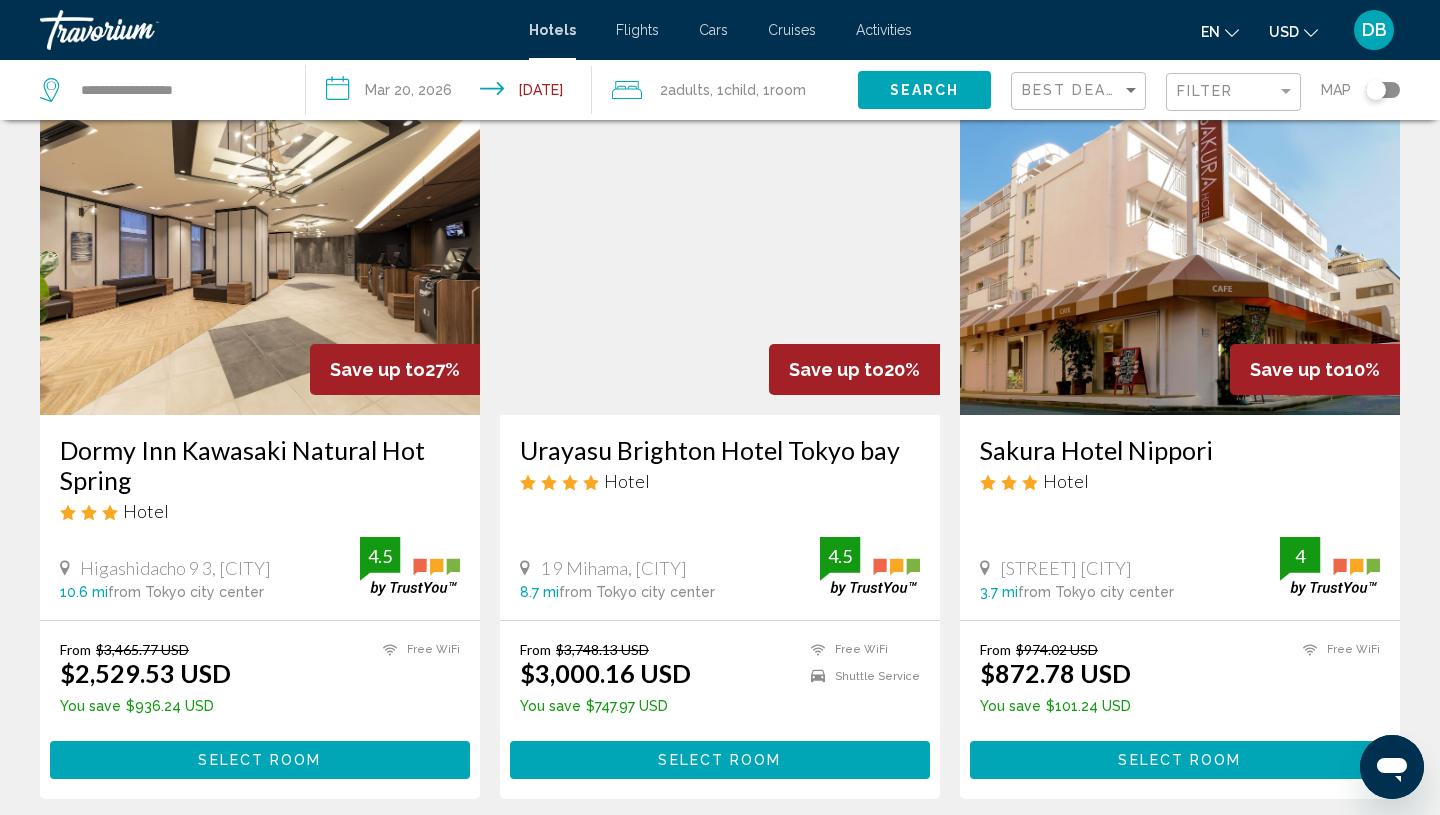click at bounding box center (720, 255) 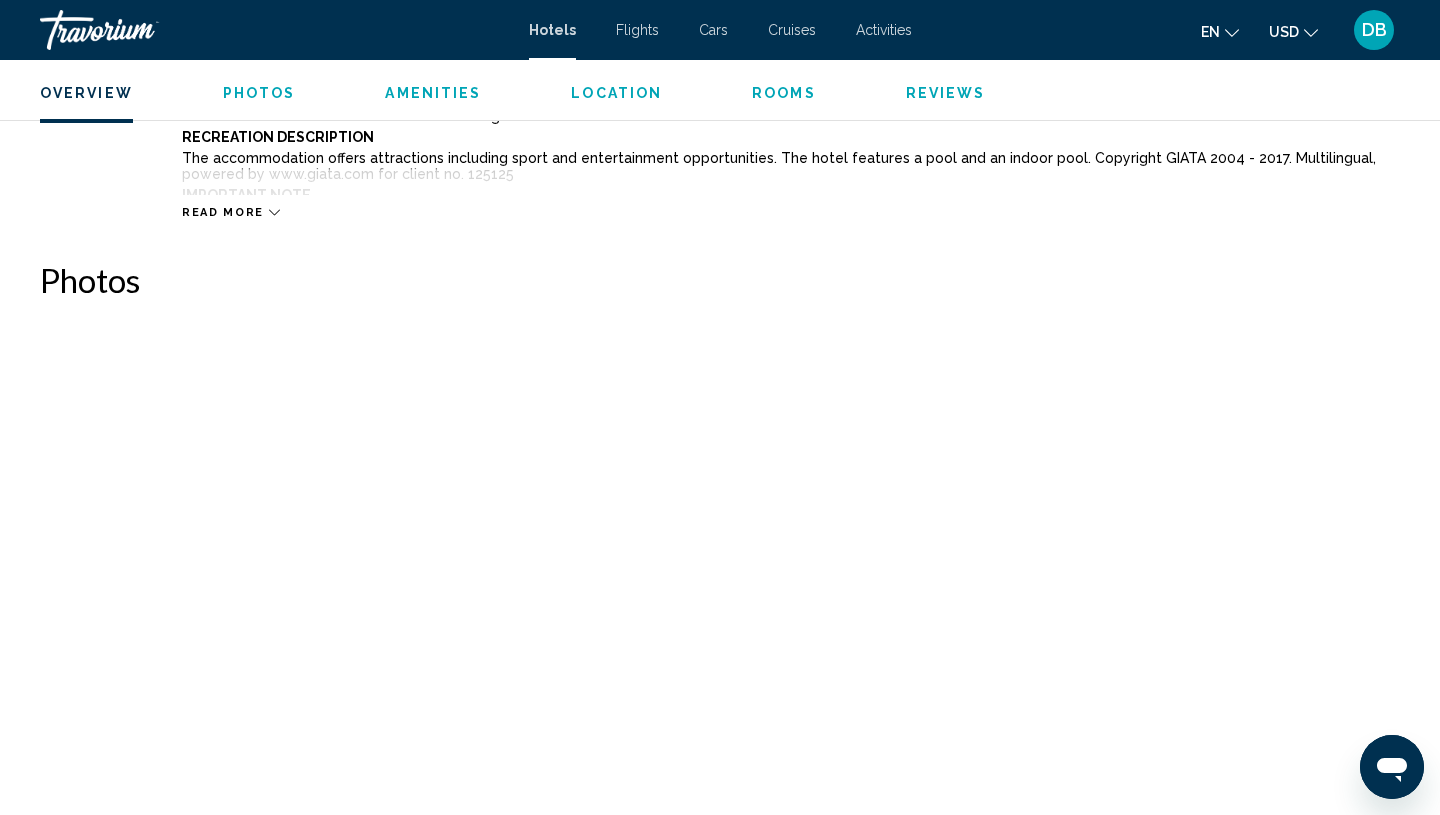 scroll, scrollTop: 766, scrollLeft: 0, axis: vertical 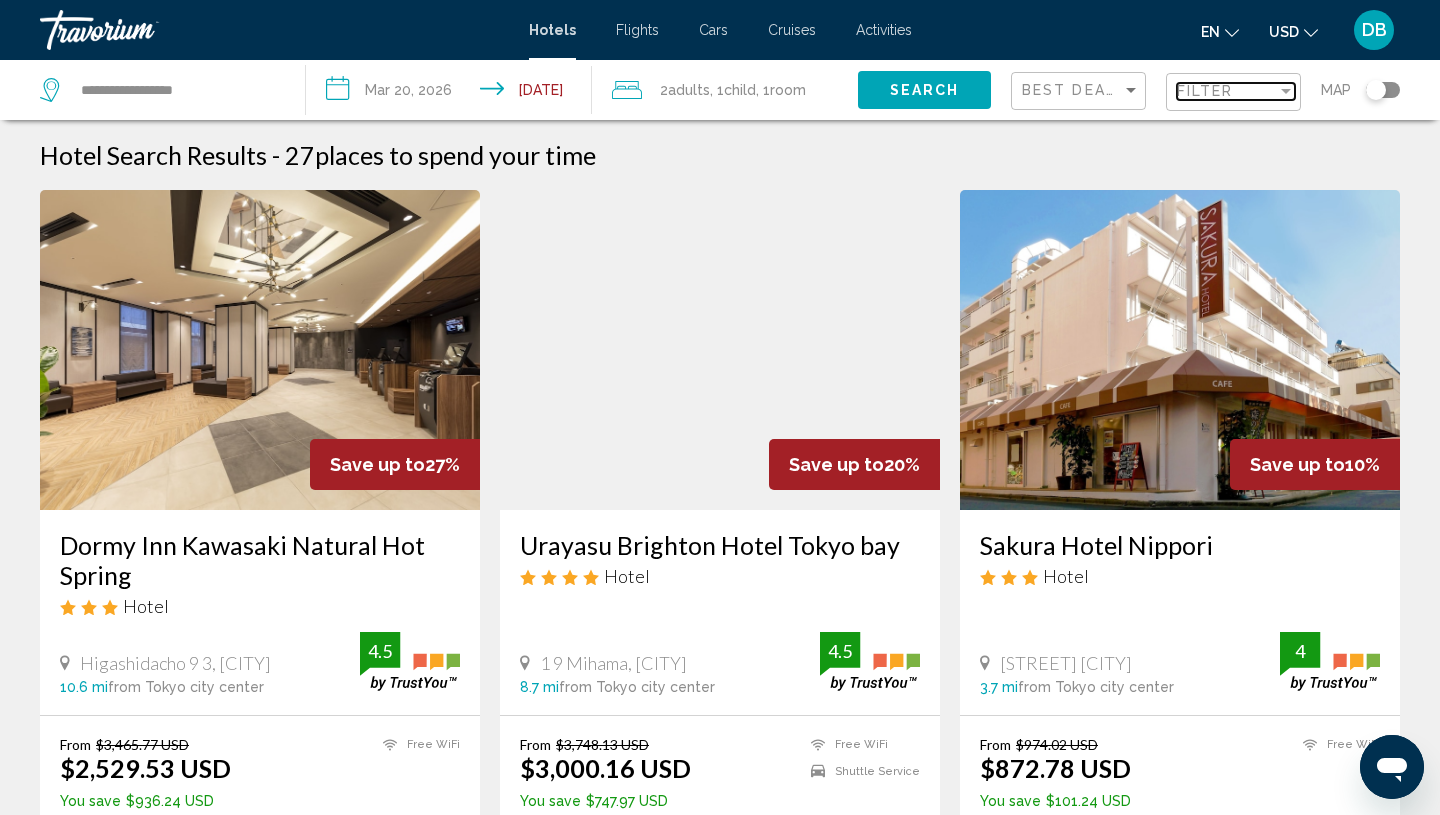 click on "Filter" at bounding box center (1205, 91) 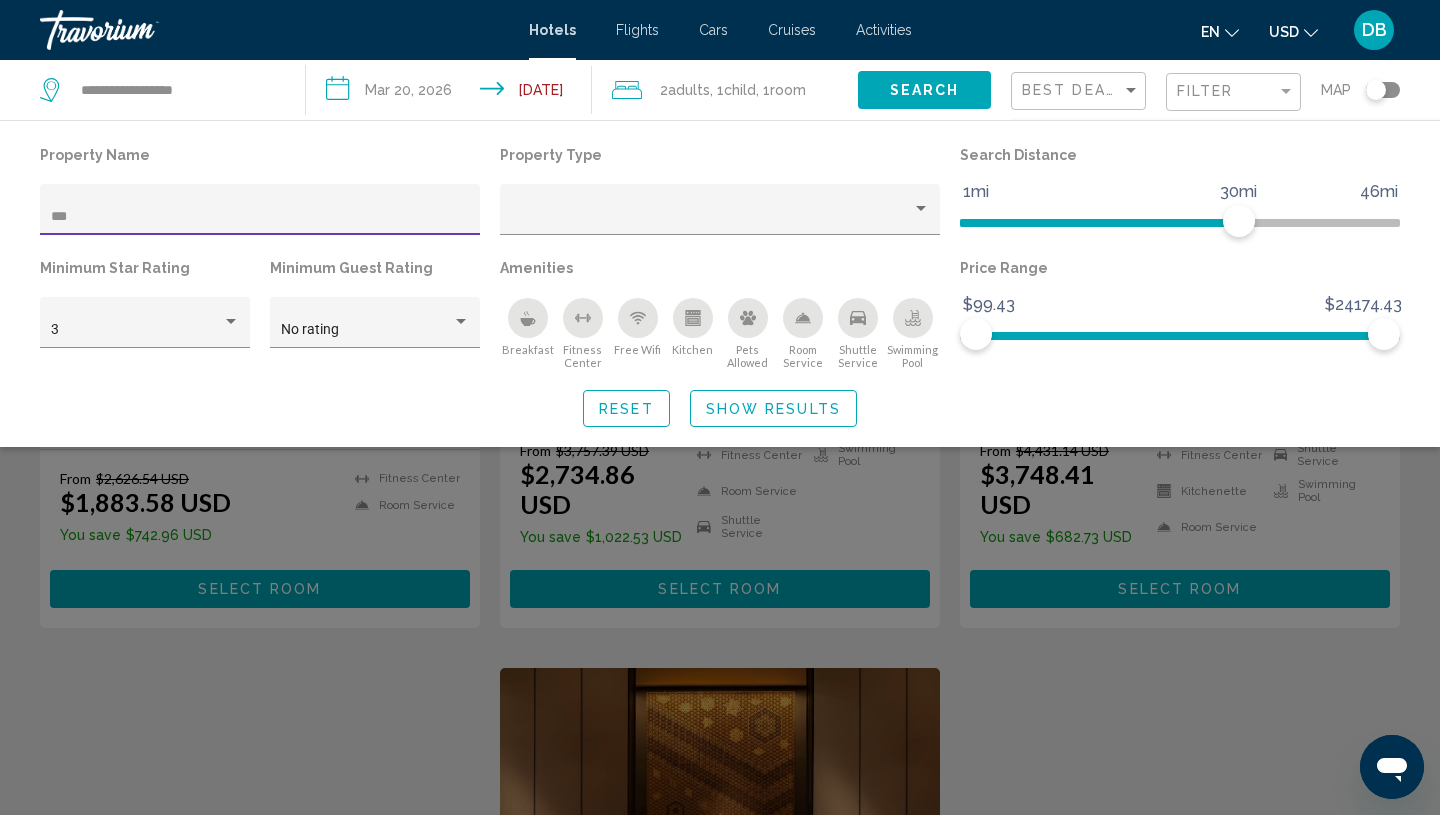 scroll, scrollTop: 261, scrollLeft: 0, axis: vertical 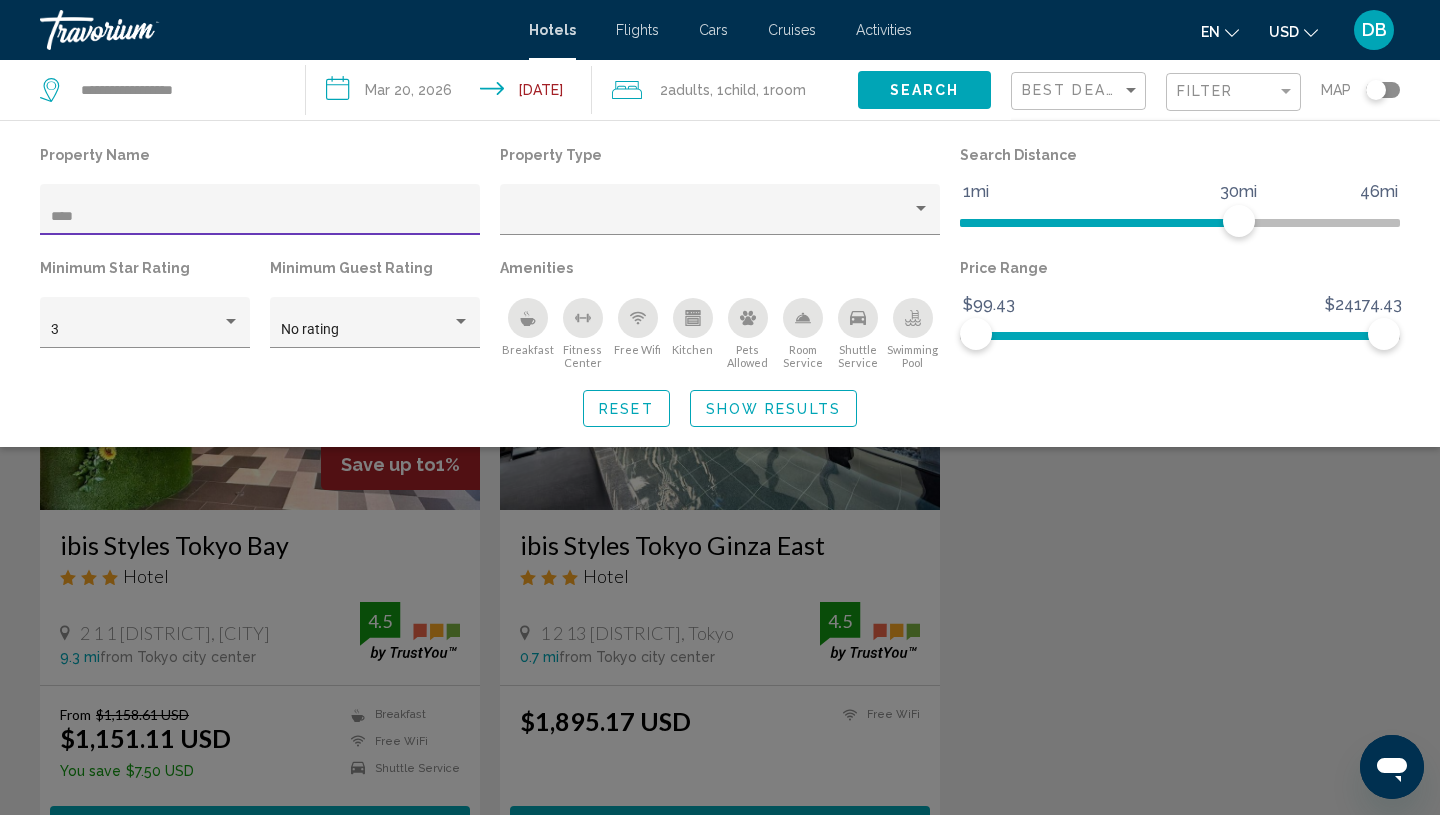type on "****" 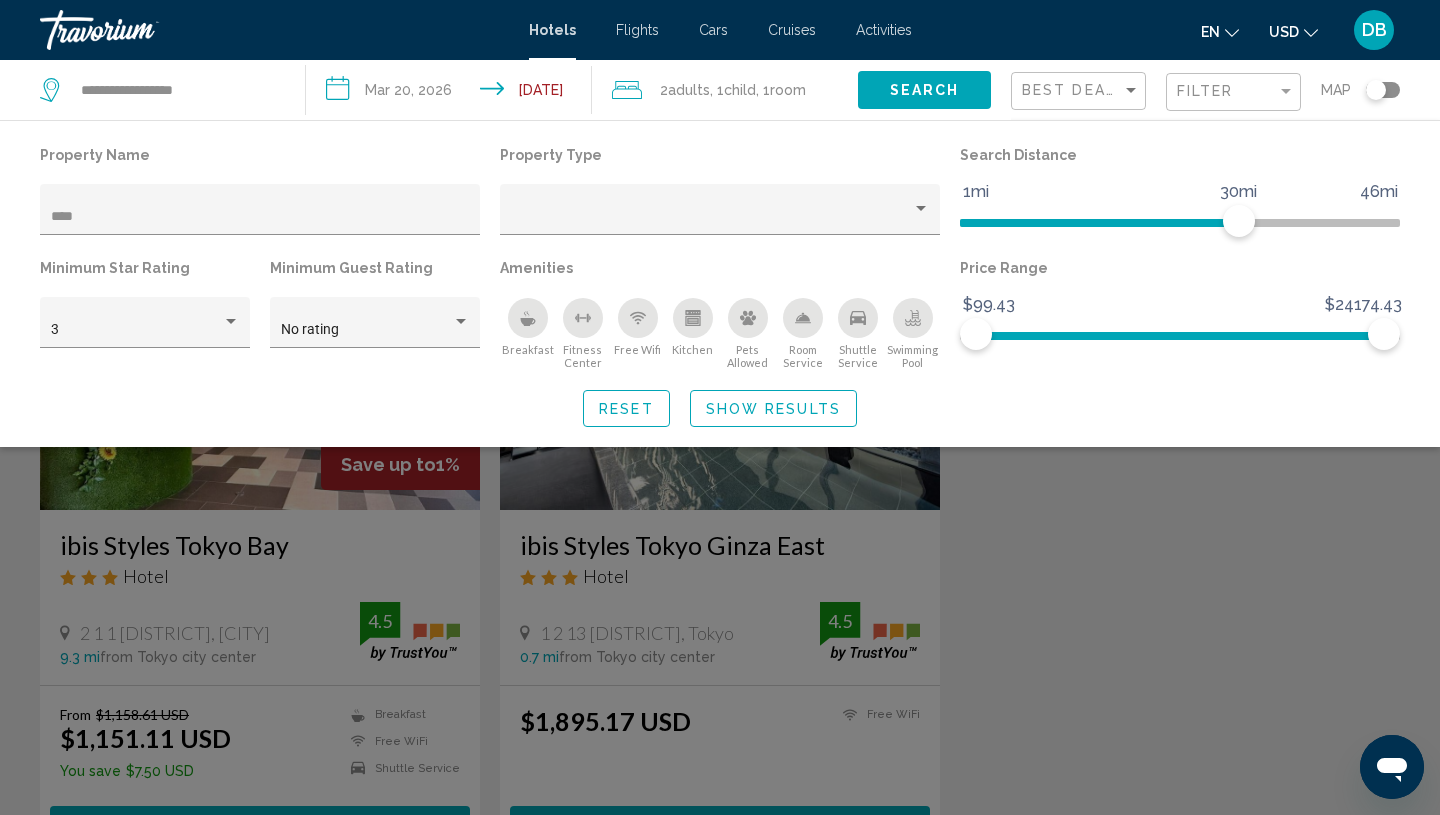 click at bounding box center [720, 557] 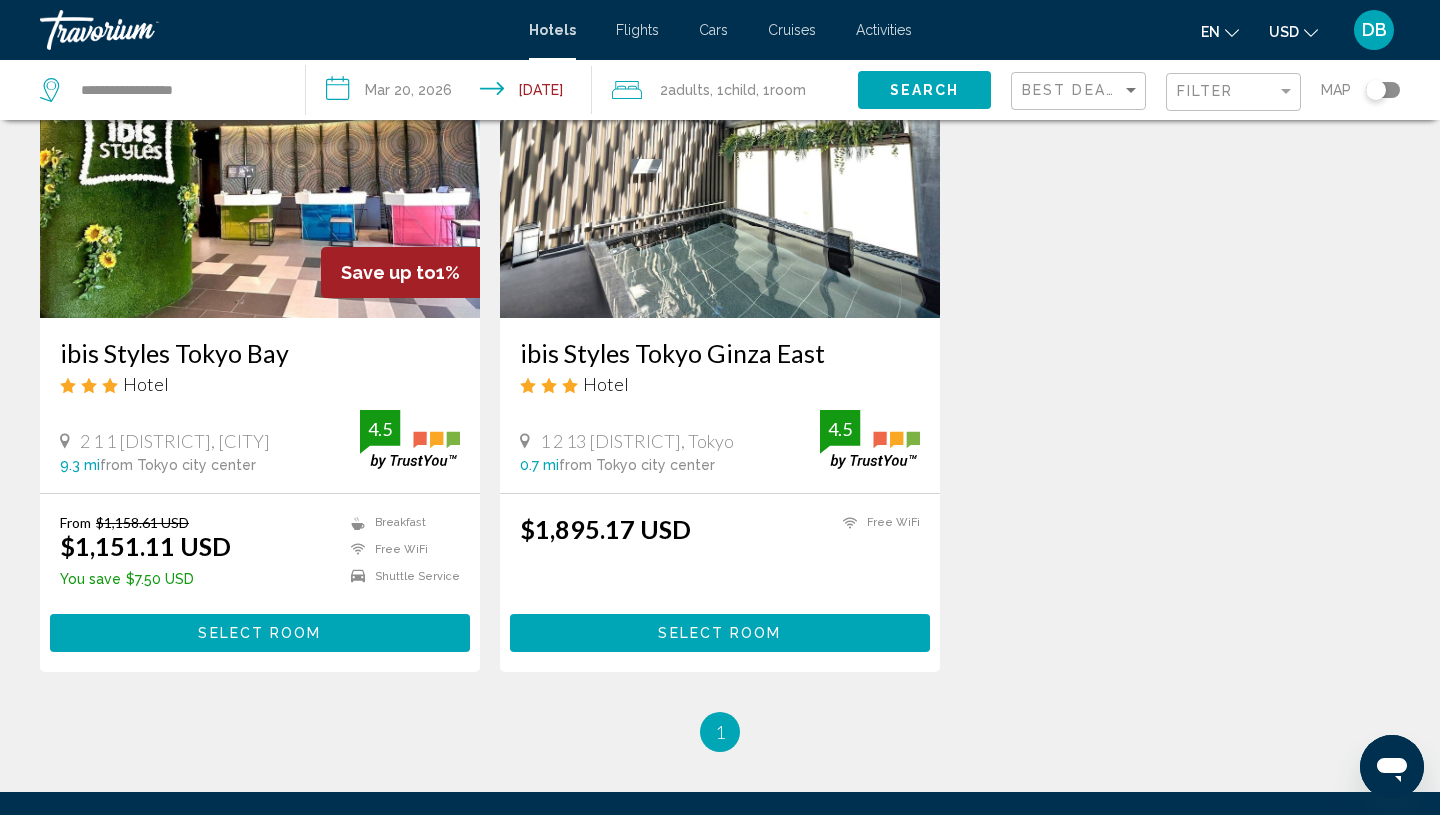 scroll, scrollTop: 194, scrollLeft: 0, axis: vertical 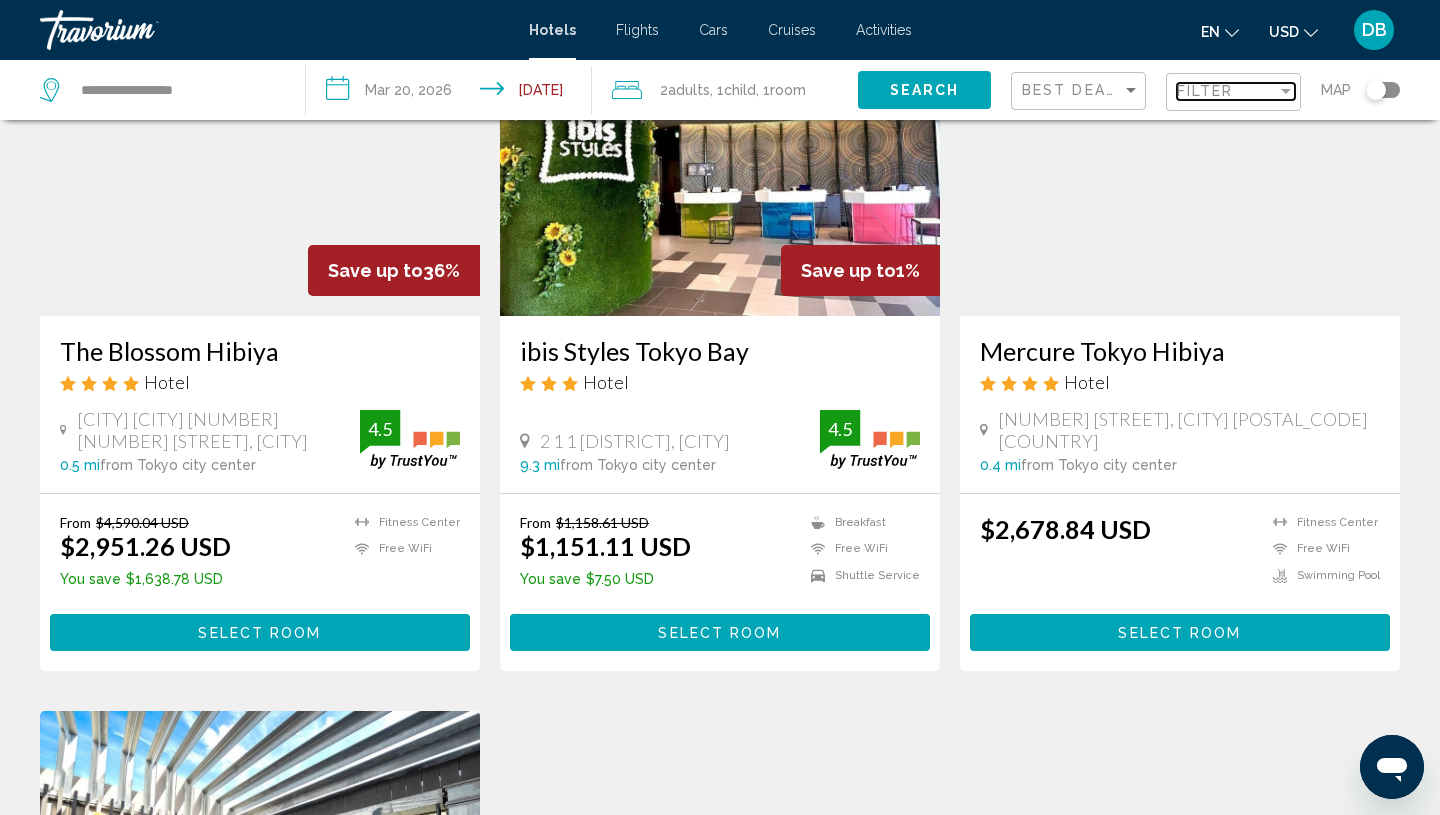 click on "Filter" at bounding box center (1205, 91) 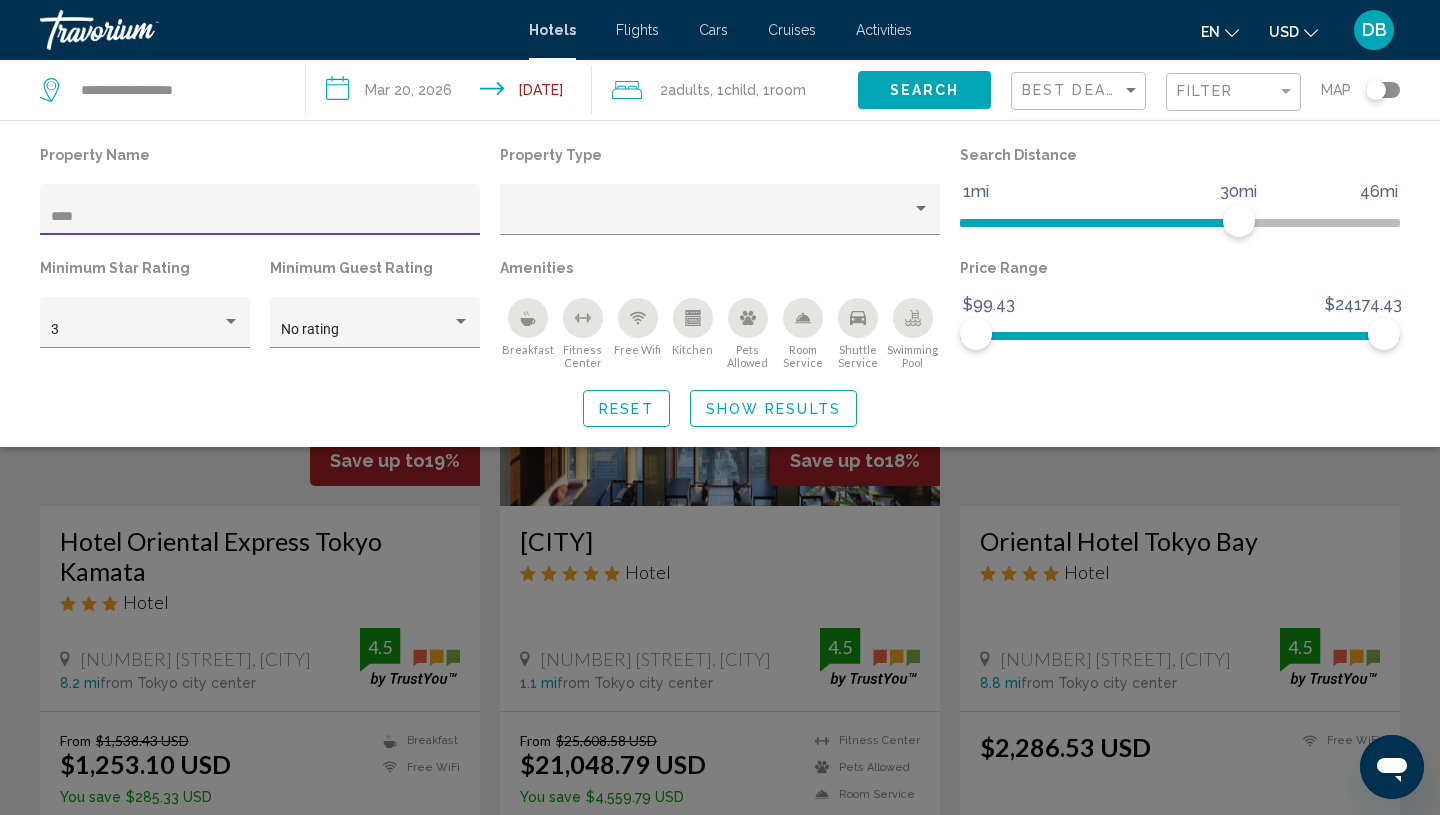 scroll, scrollTop: 0, scrollLeft: 0, axis: both 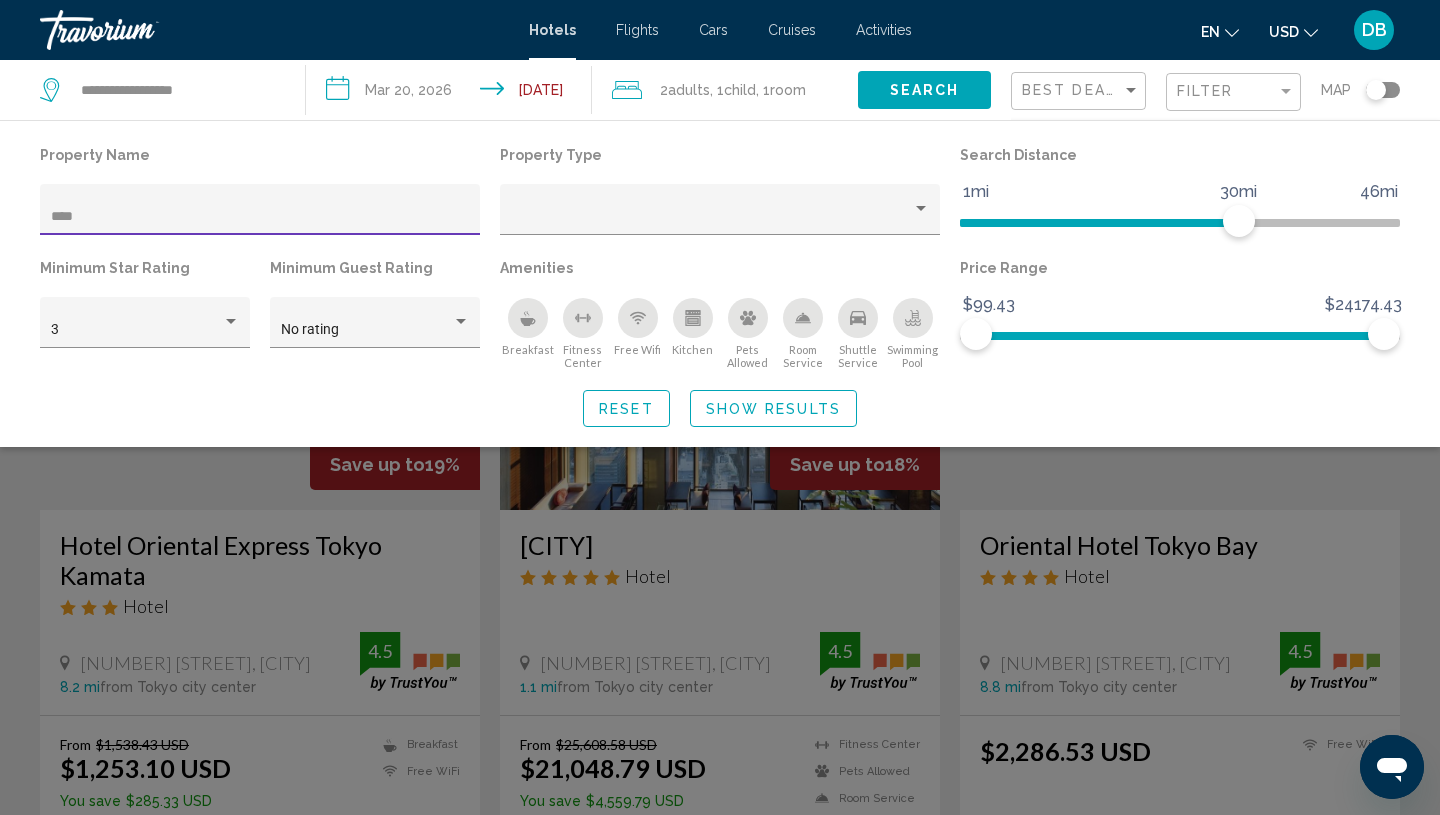 type on "****" 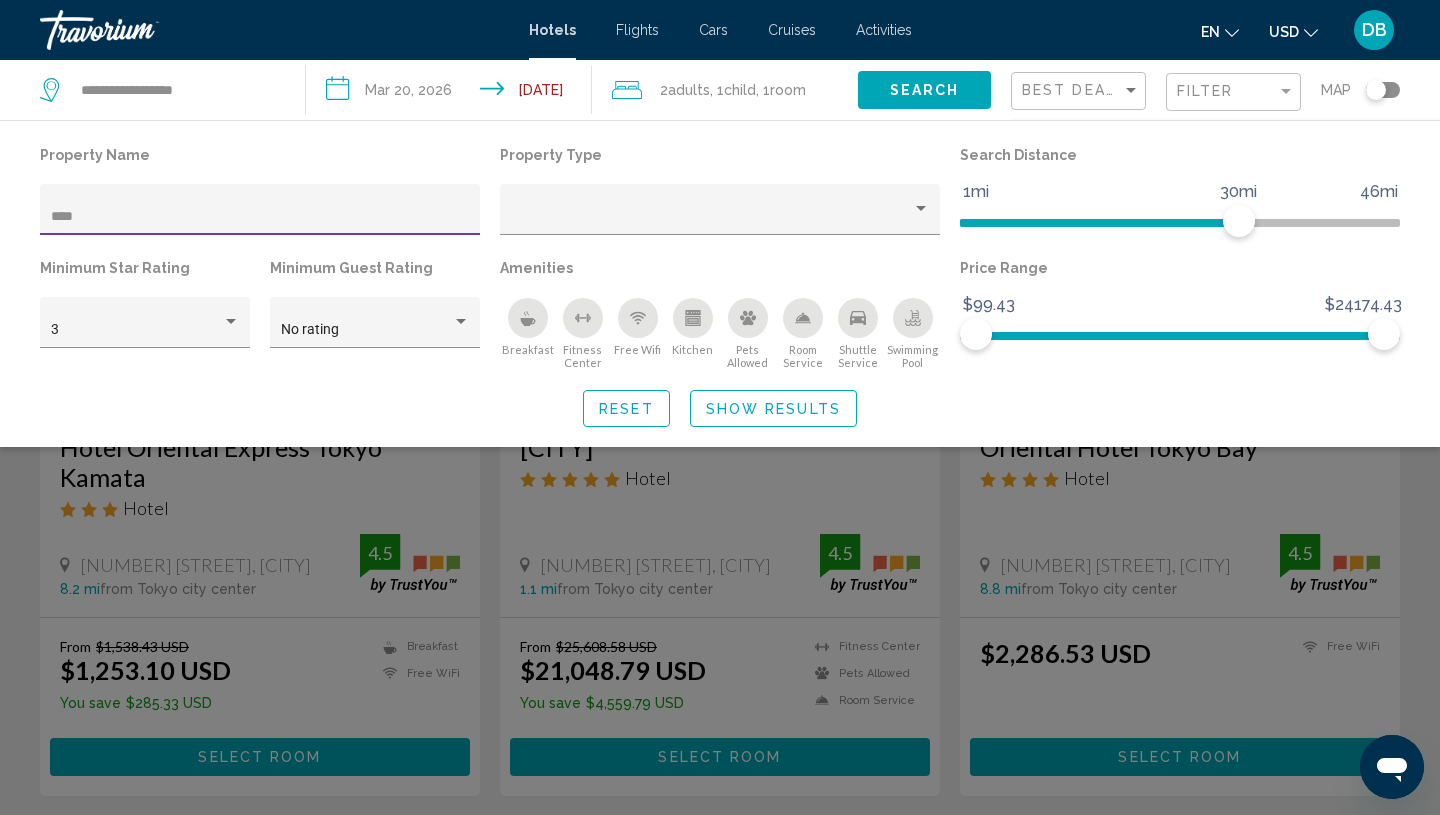 scroll, scrollTop: 0, scrollLeft: 0, axis: both 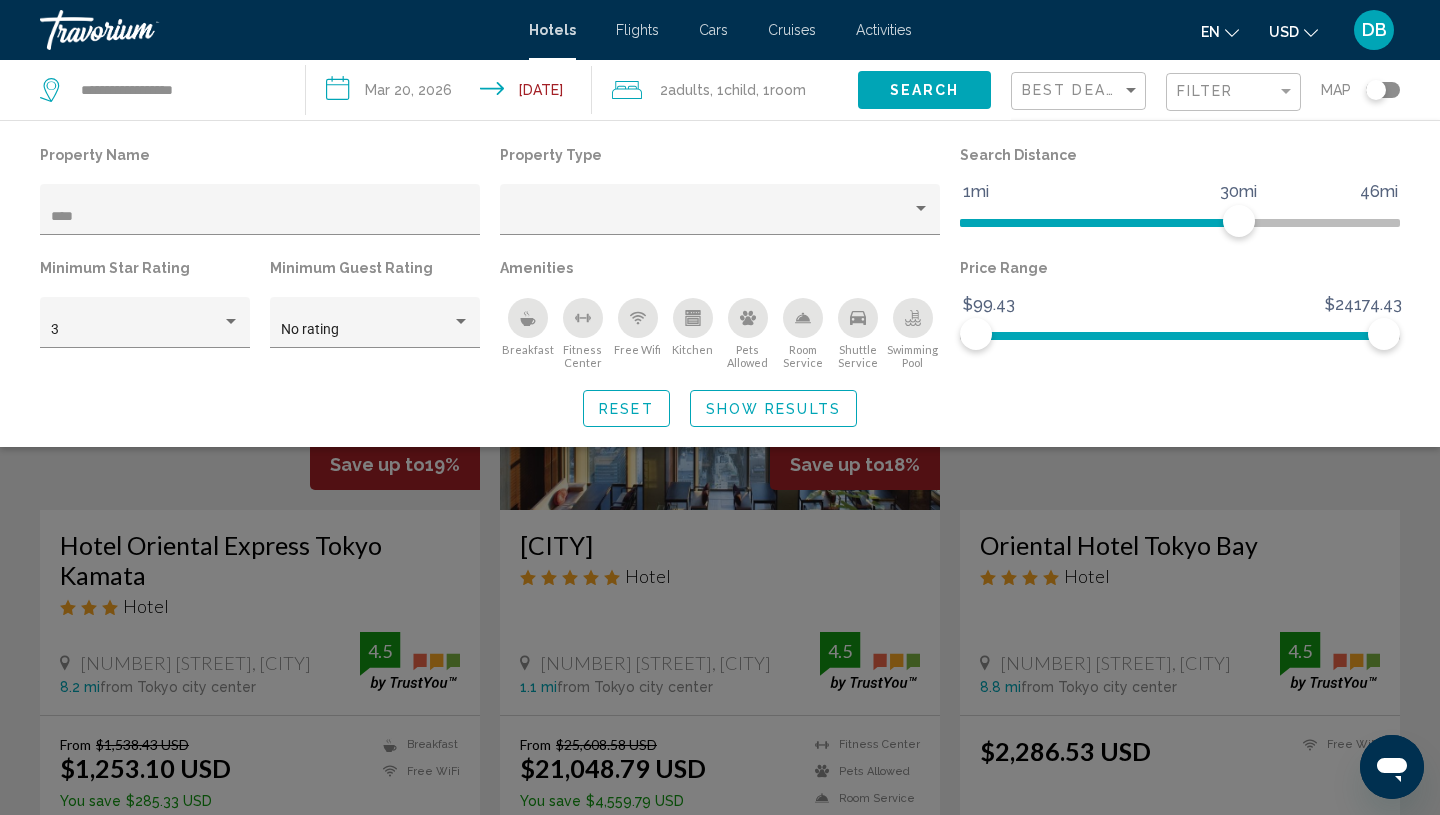 click at bounding box center [720, 557] 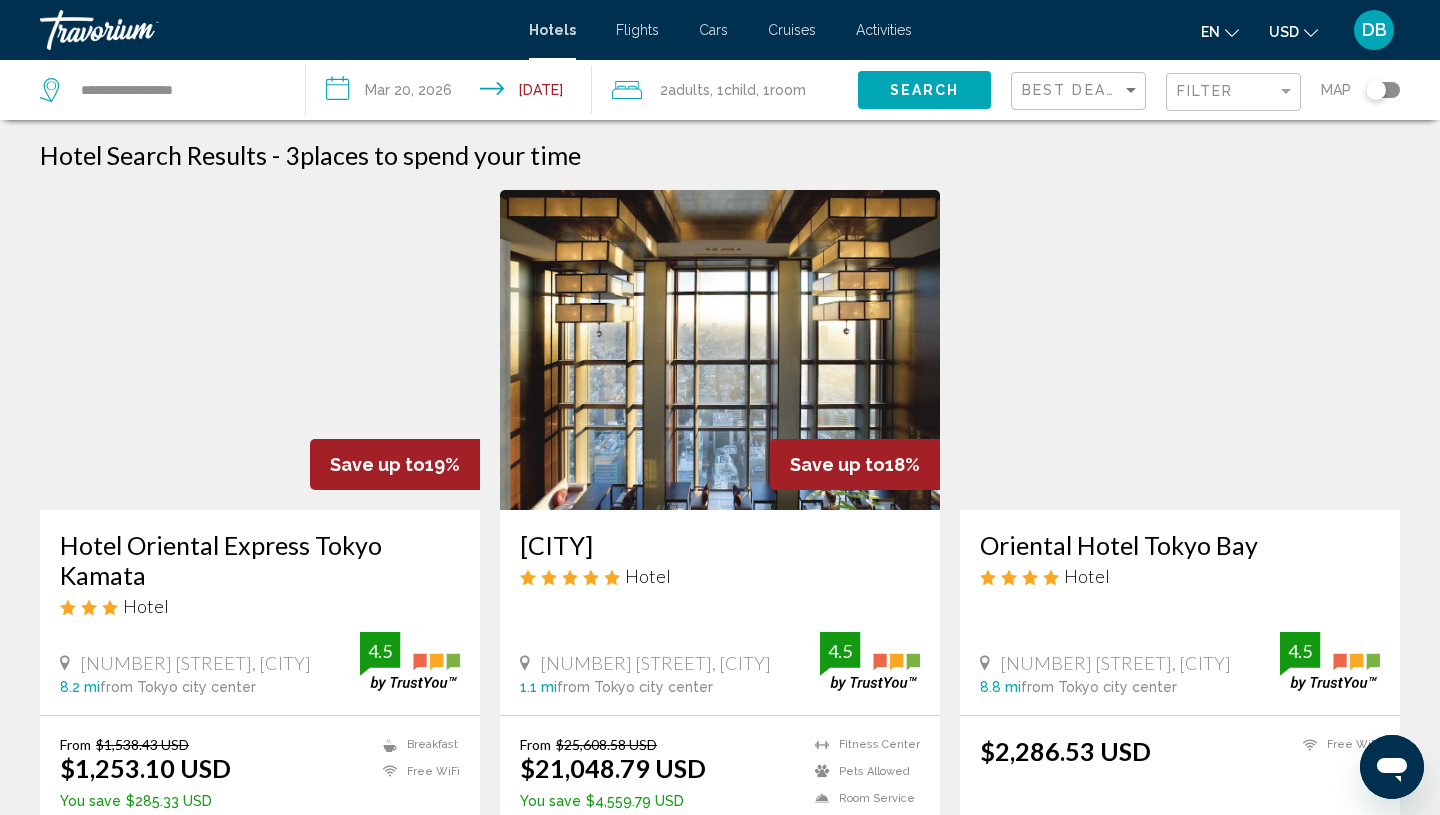 click at bounding box center [260, 350] 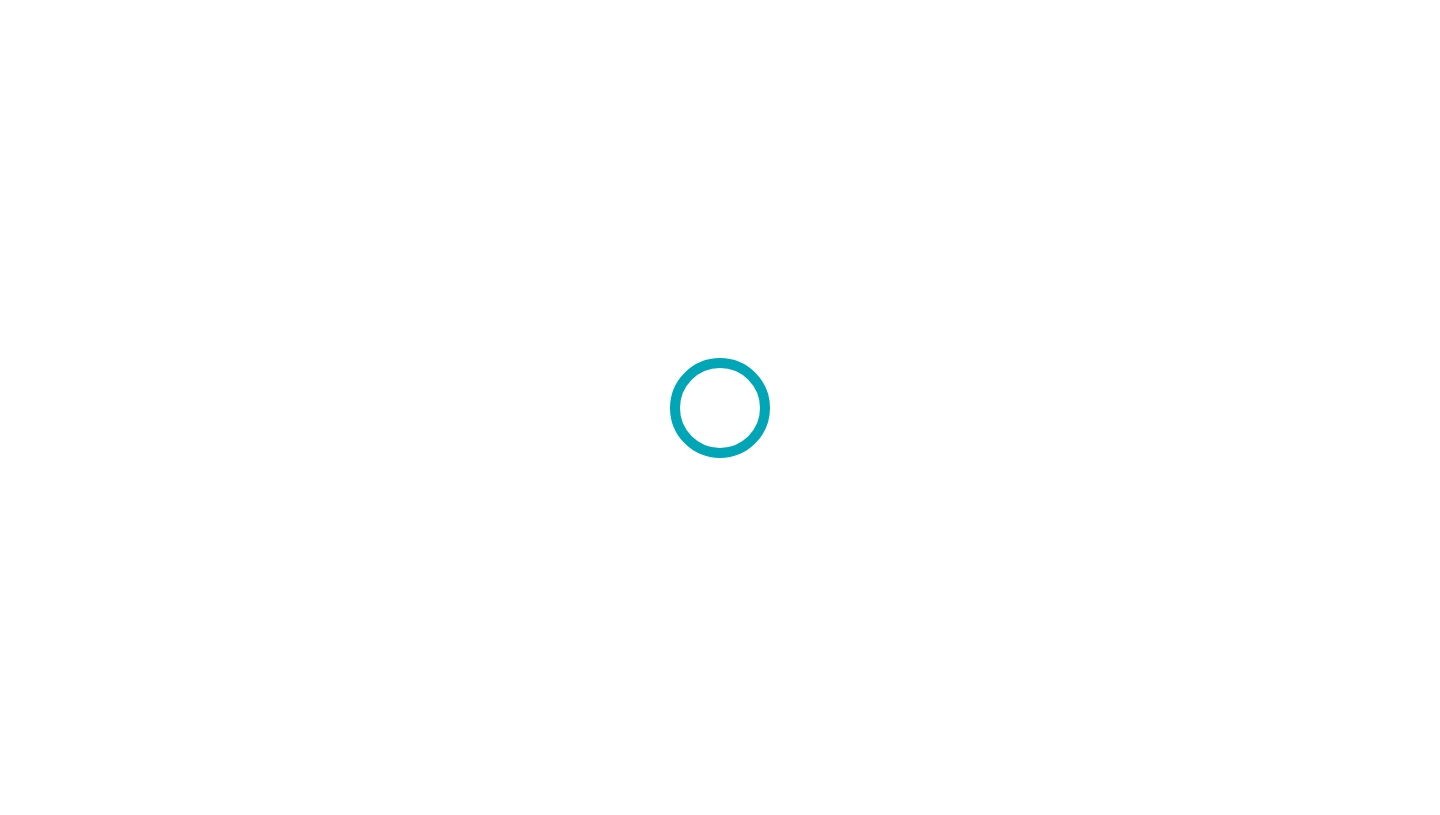 scroll, scrollTop: 0, scrollLeft: 0, axis: both 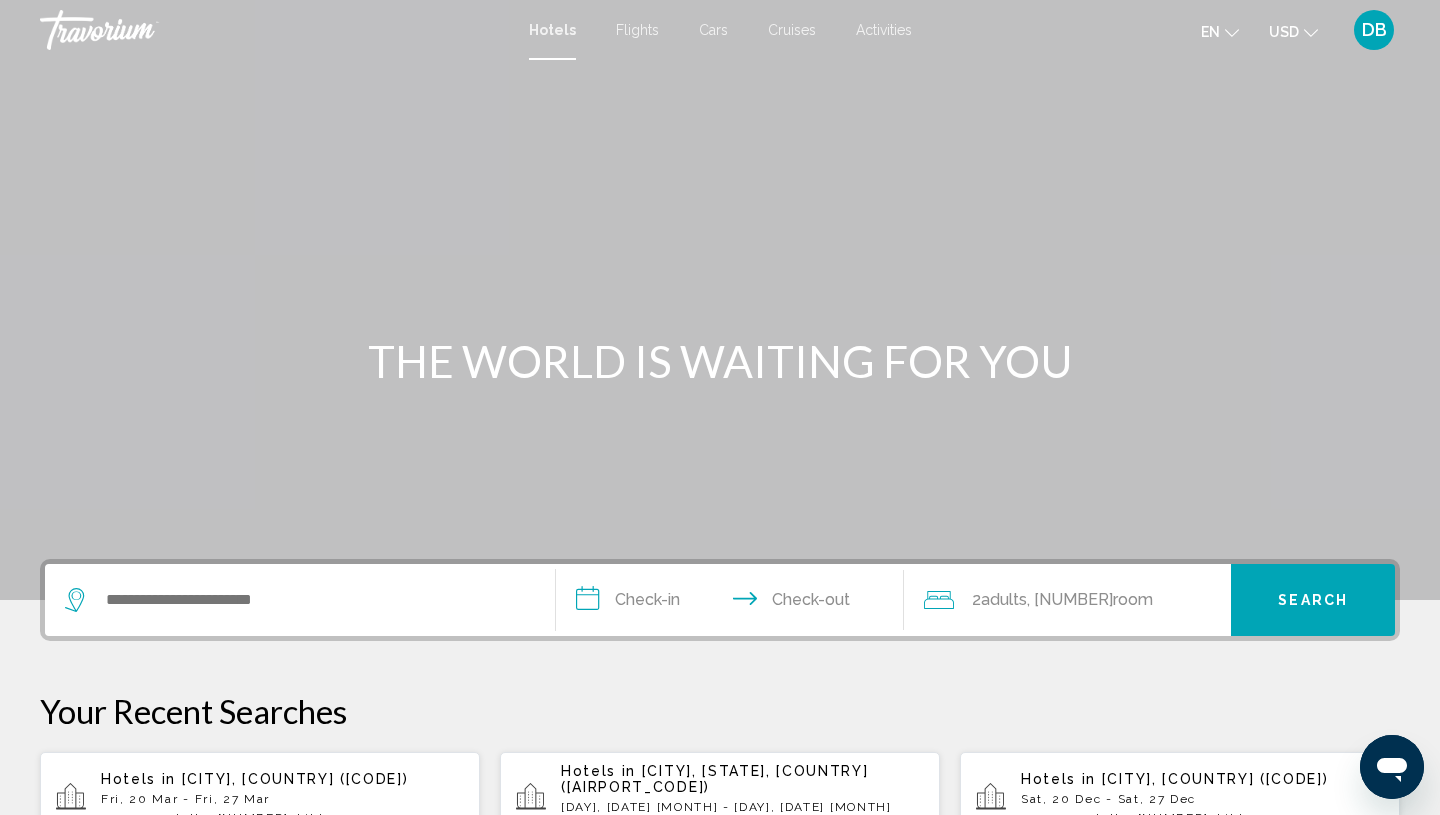 click on "Fri, 20 Mar - Fri, 27 Mar" at bounding box center [282, 799] 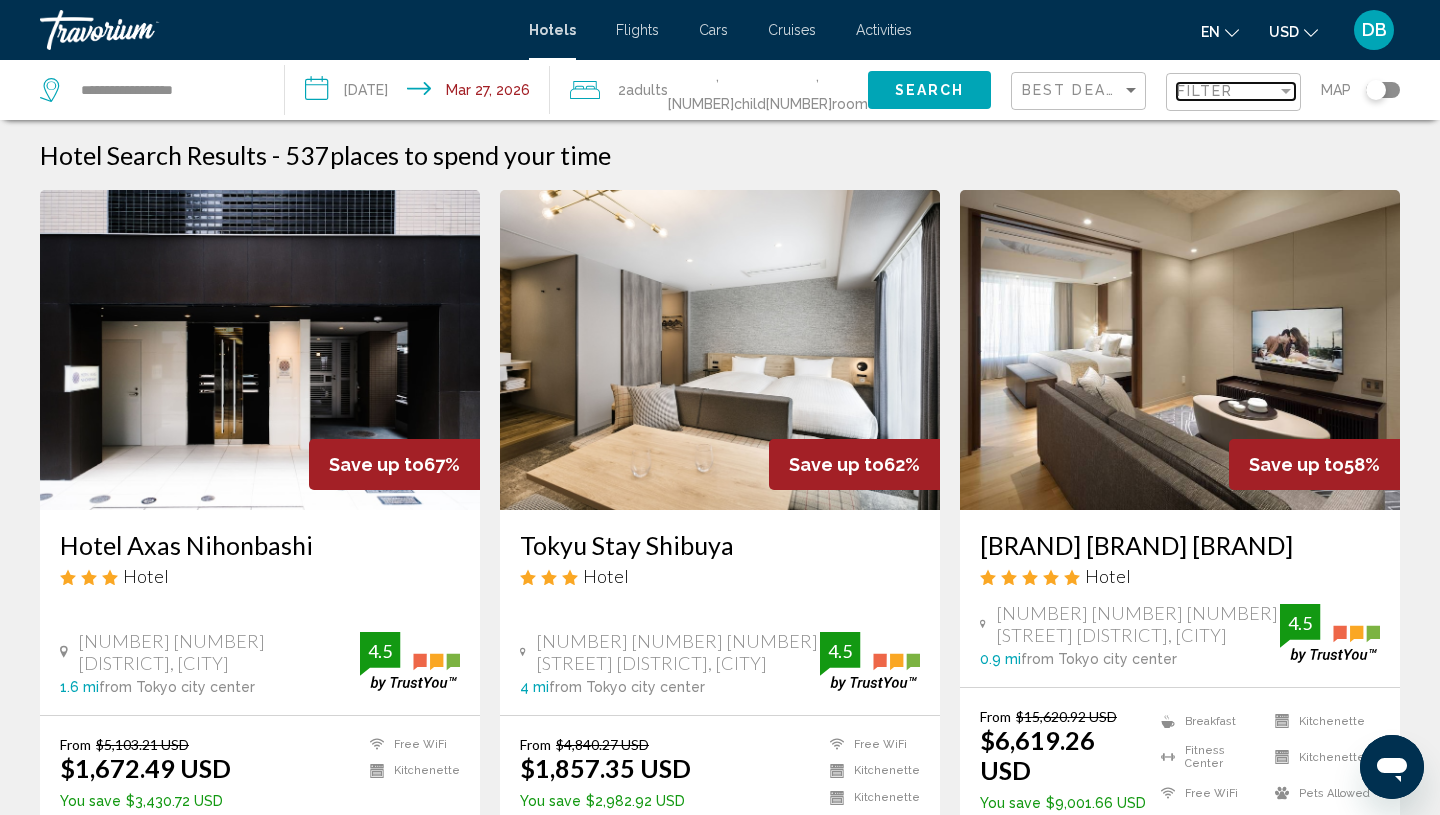 click on "Filter" at bounding box center [1227, 91] 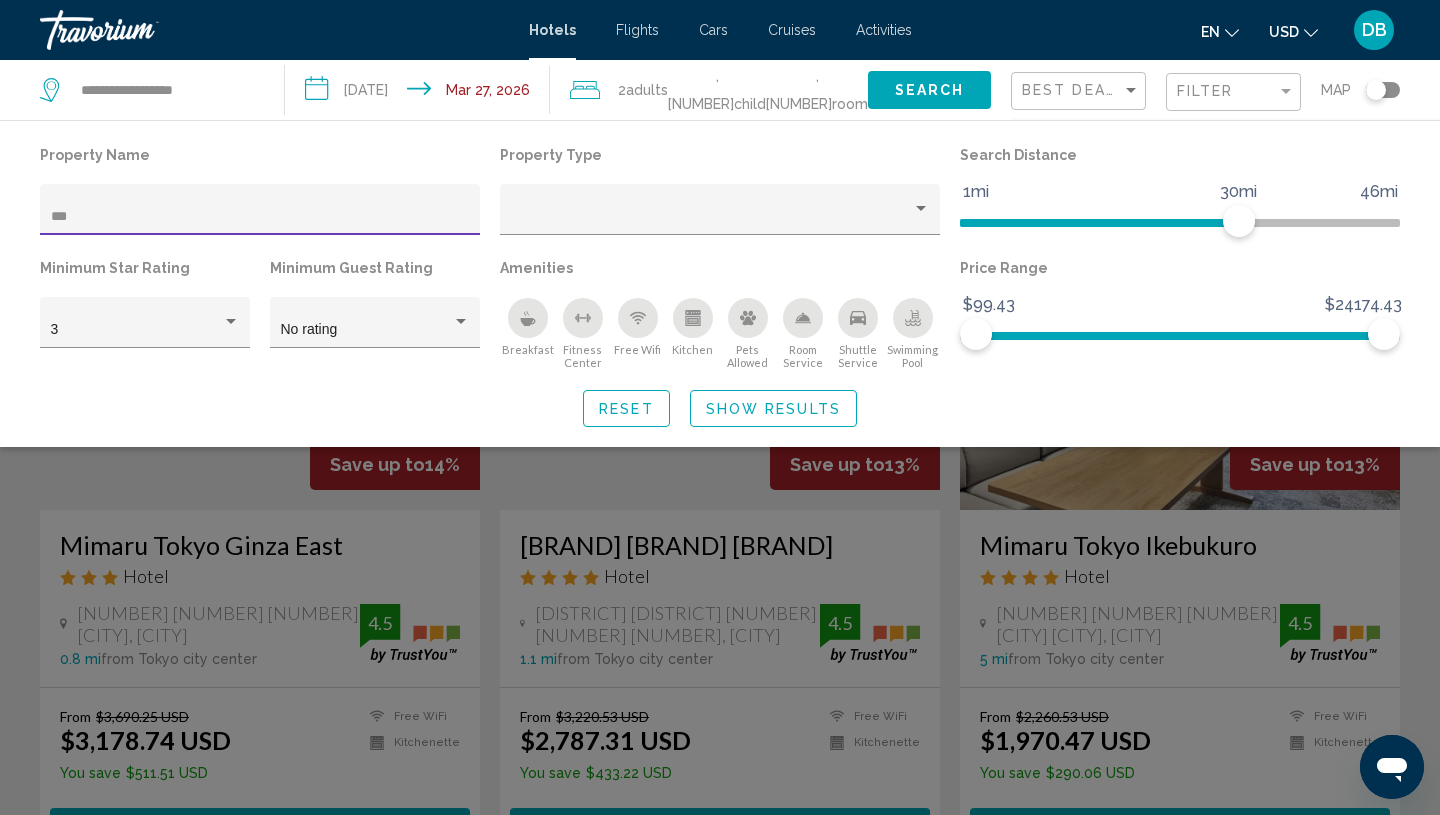 type on "***" 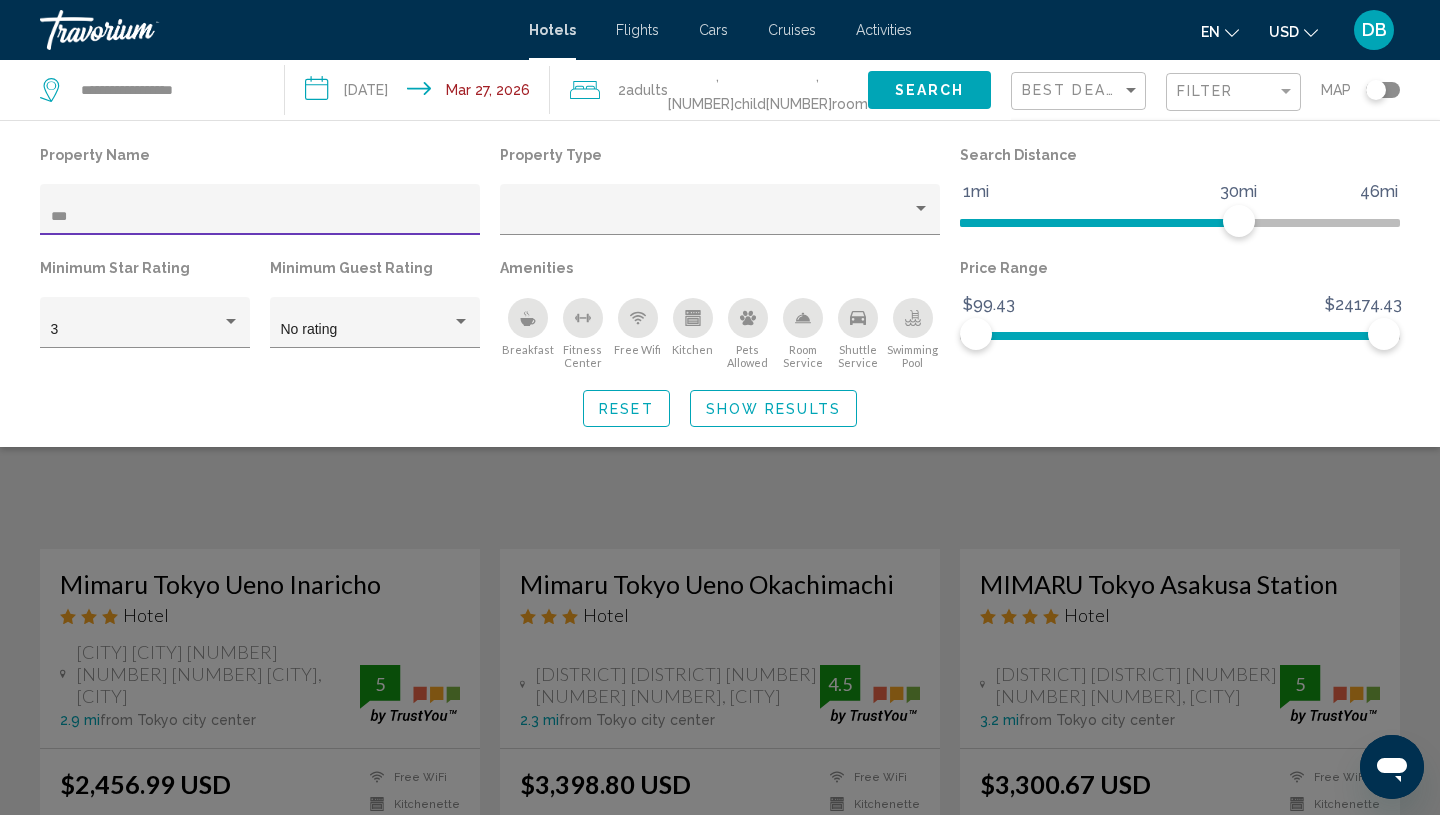 scroll, scrollTop: 2108, scrollLeft: 0, axis: vertical 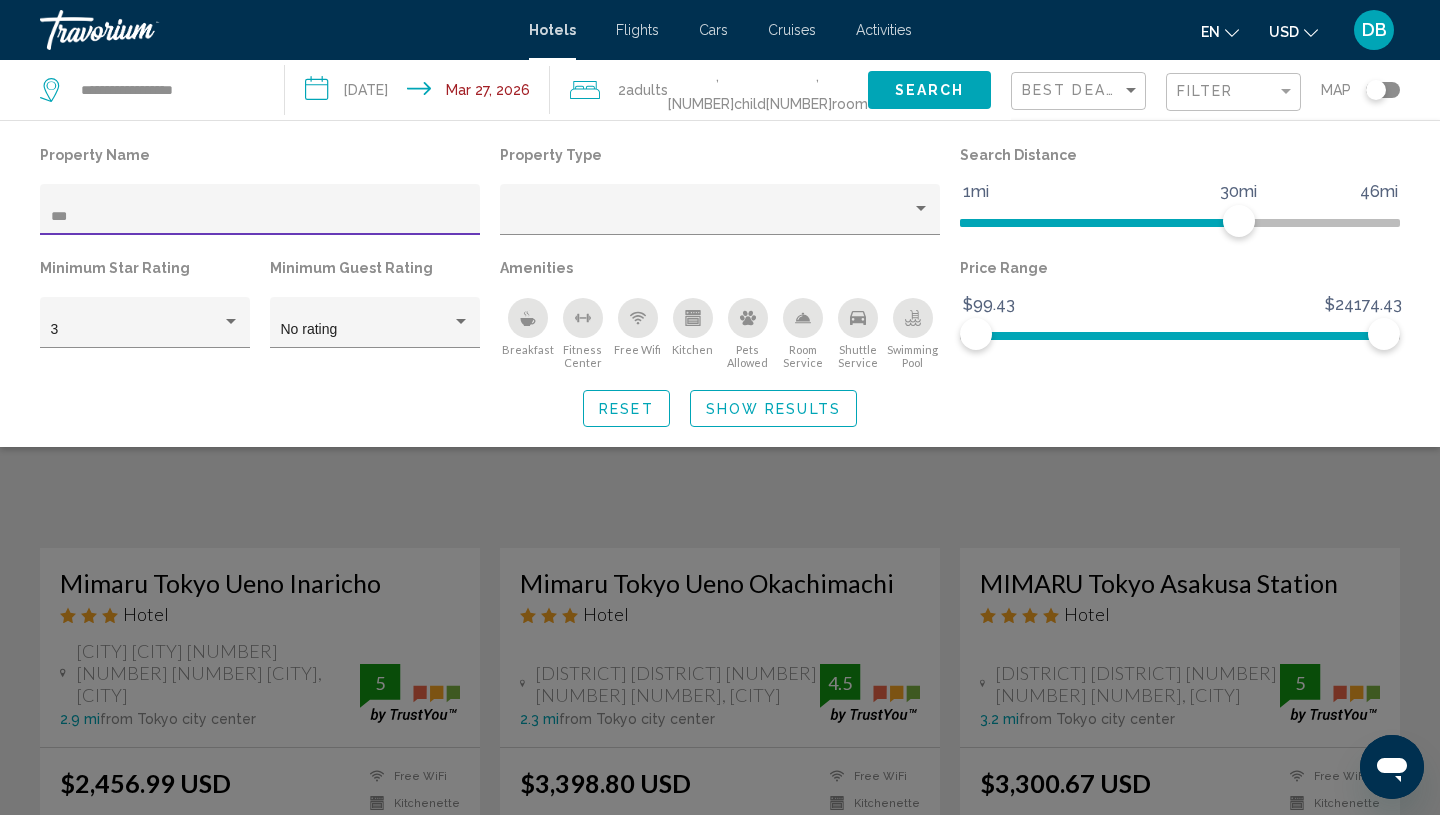 click at bounding box center (720, 557) 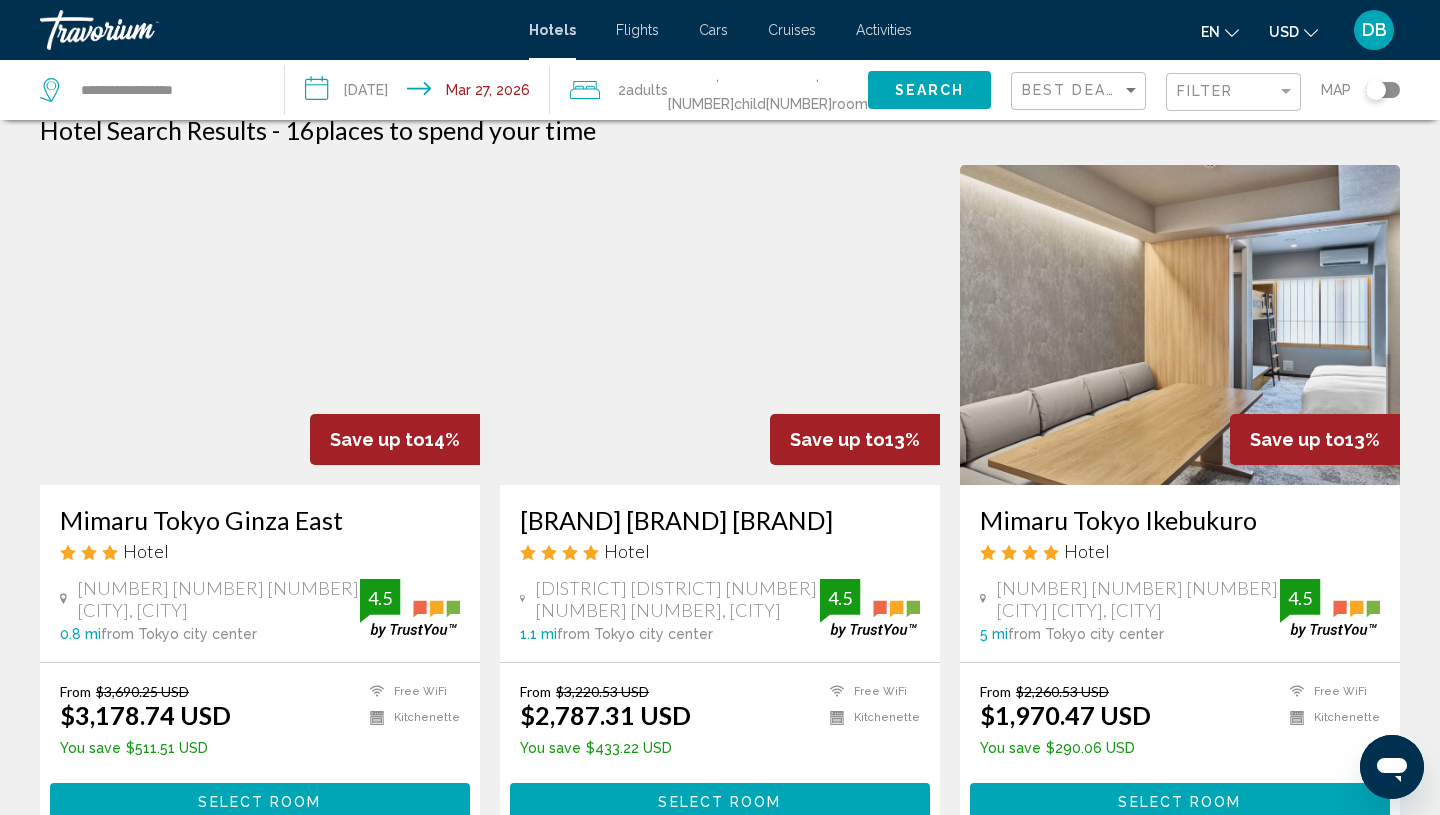 scroll, scrollTop: 24, scrollLeft: 0, axis: vertical 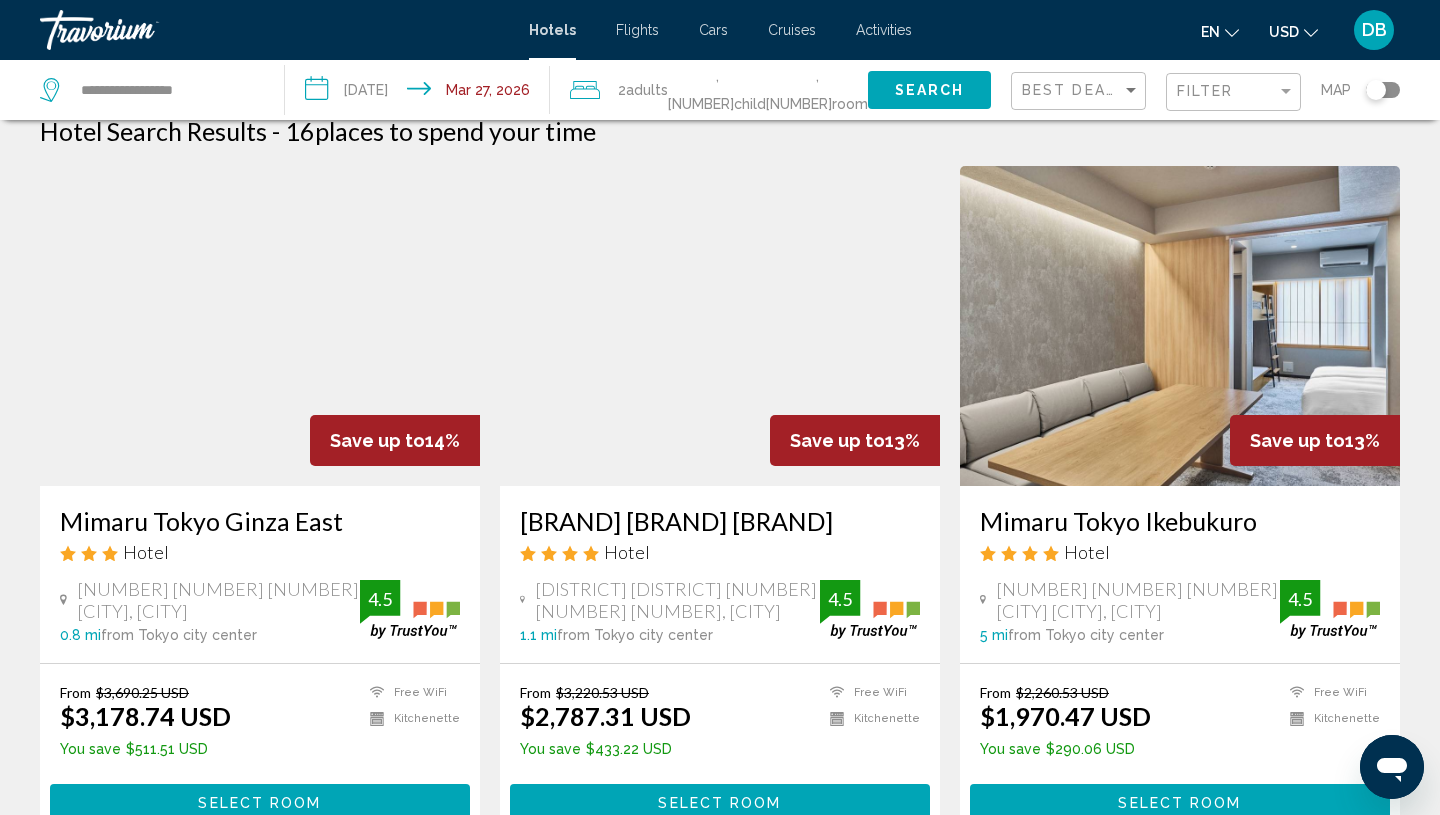 click at bounding box center [720, 326] 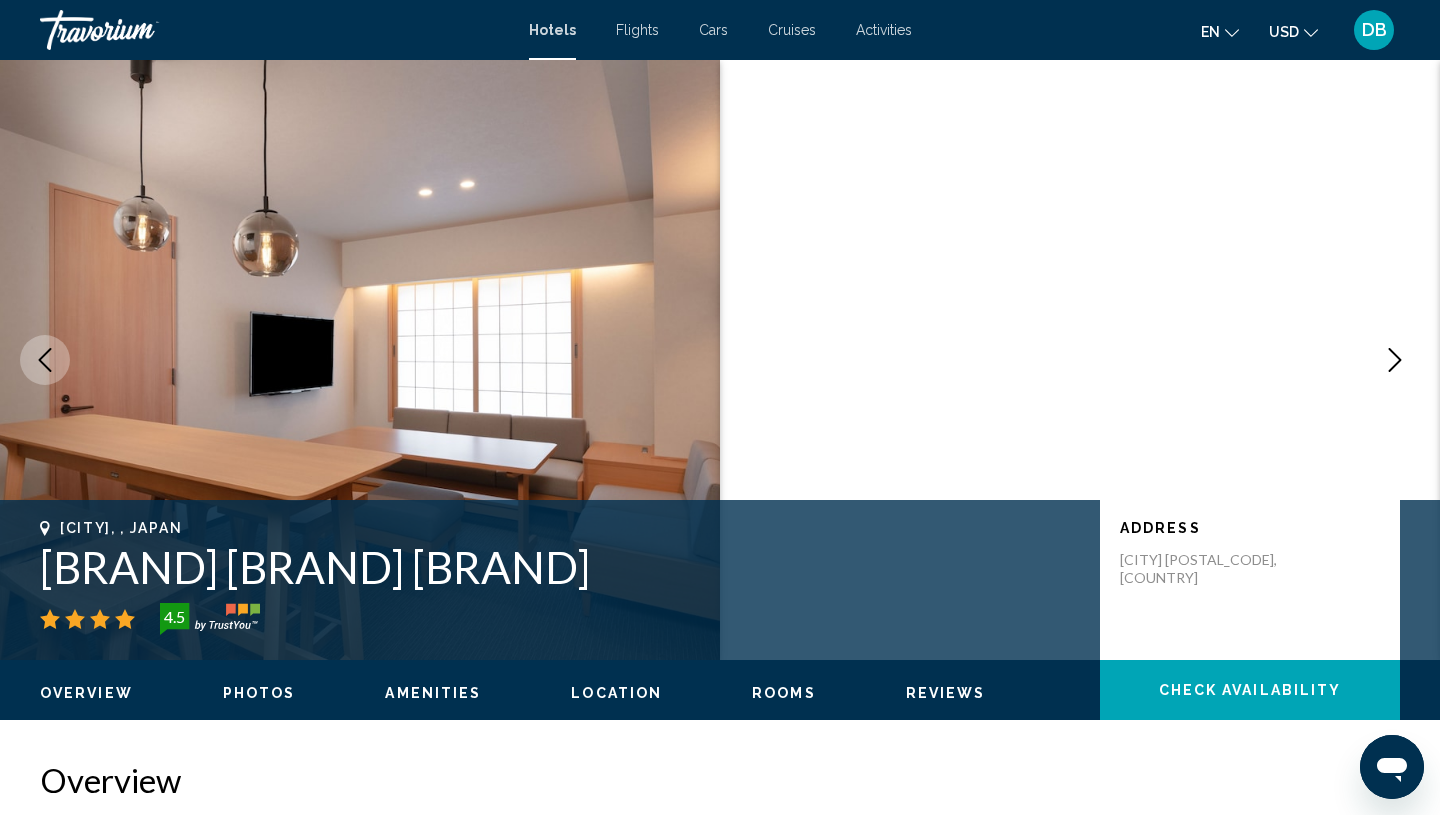 click at bounding box center [1395, 360] 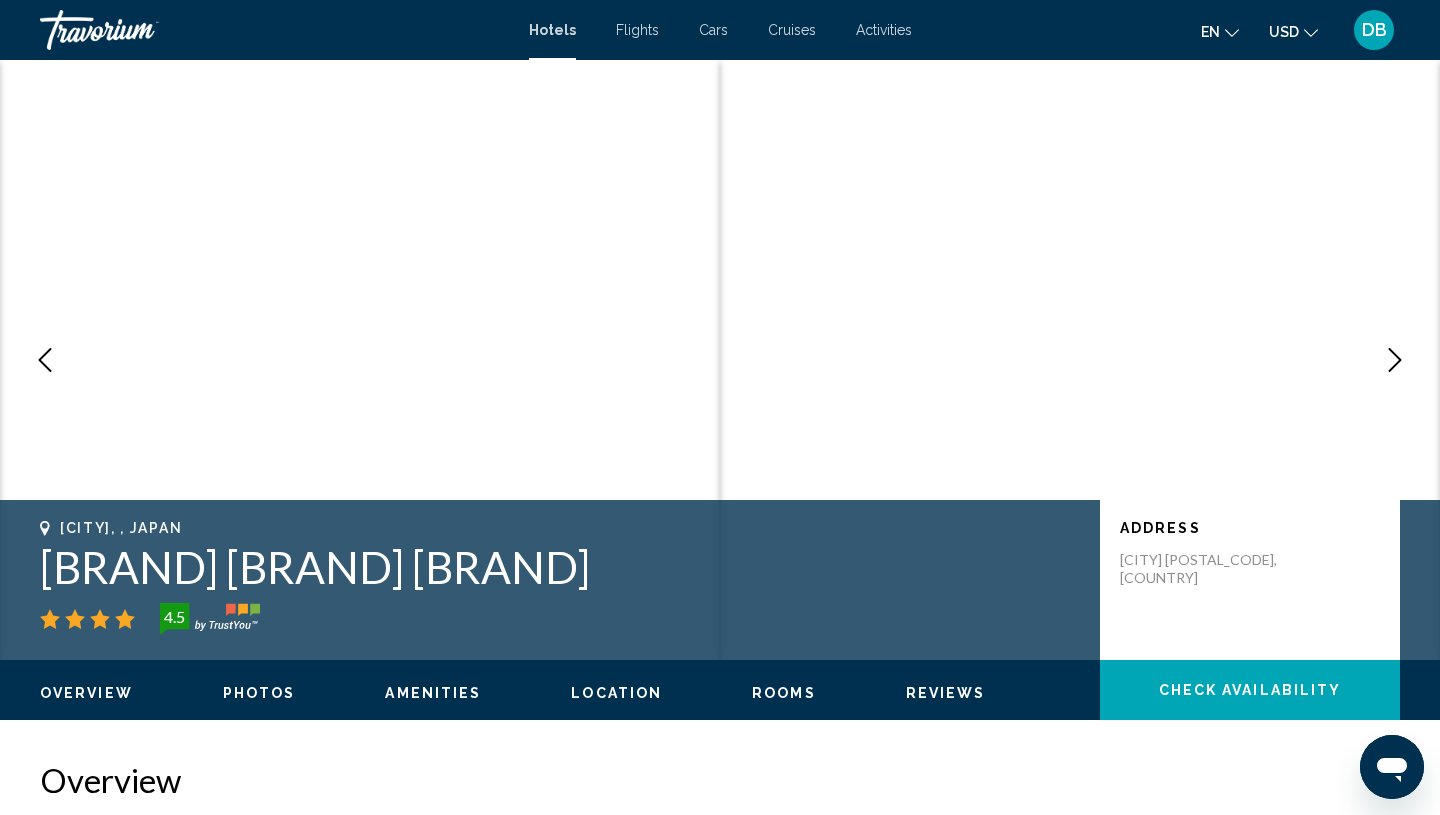 click at bounding box center (1395, 360) 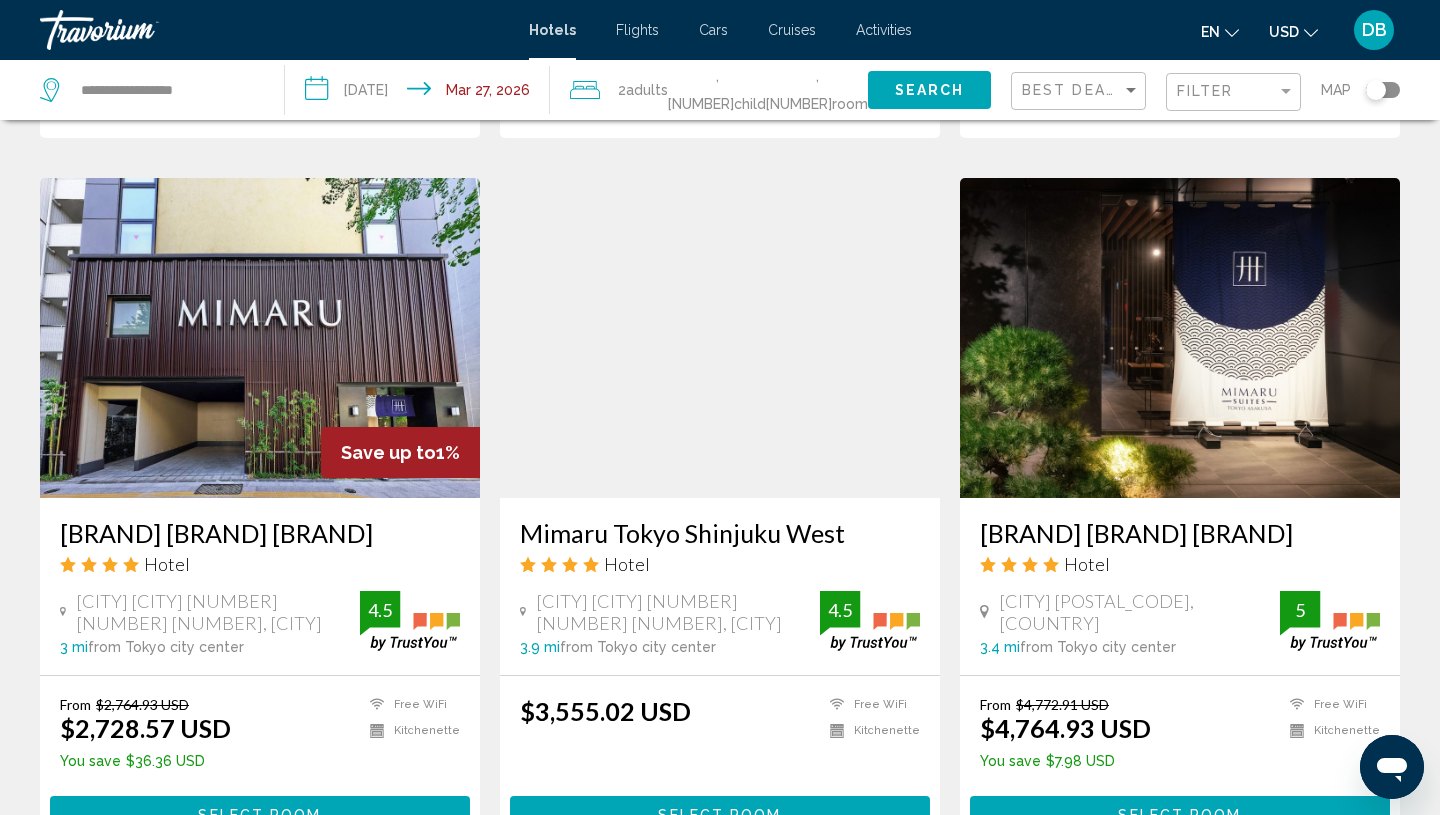 scroll, scrollTop: 1447, scrollLeft: 0, axis: vertical 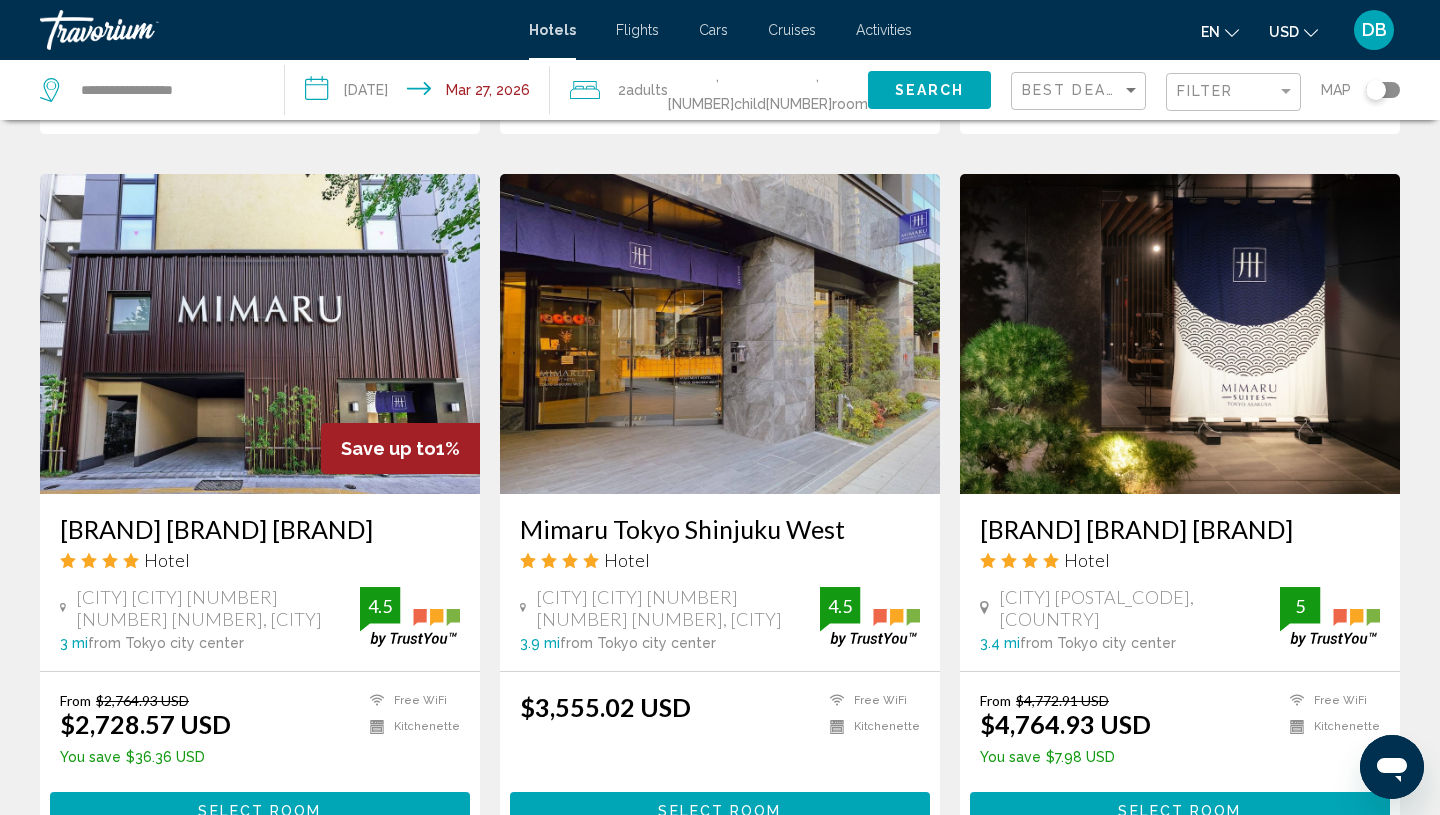 click at bounding box center (260, 334) 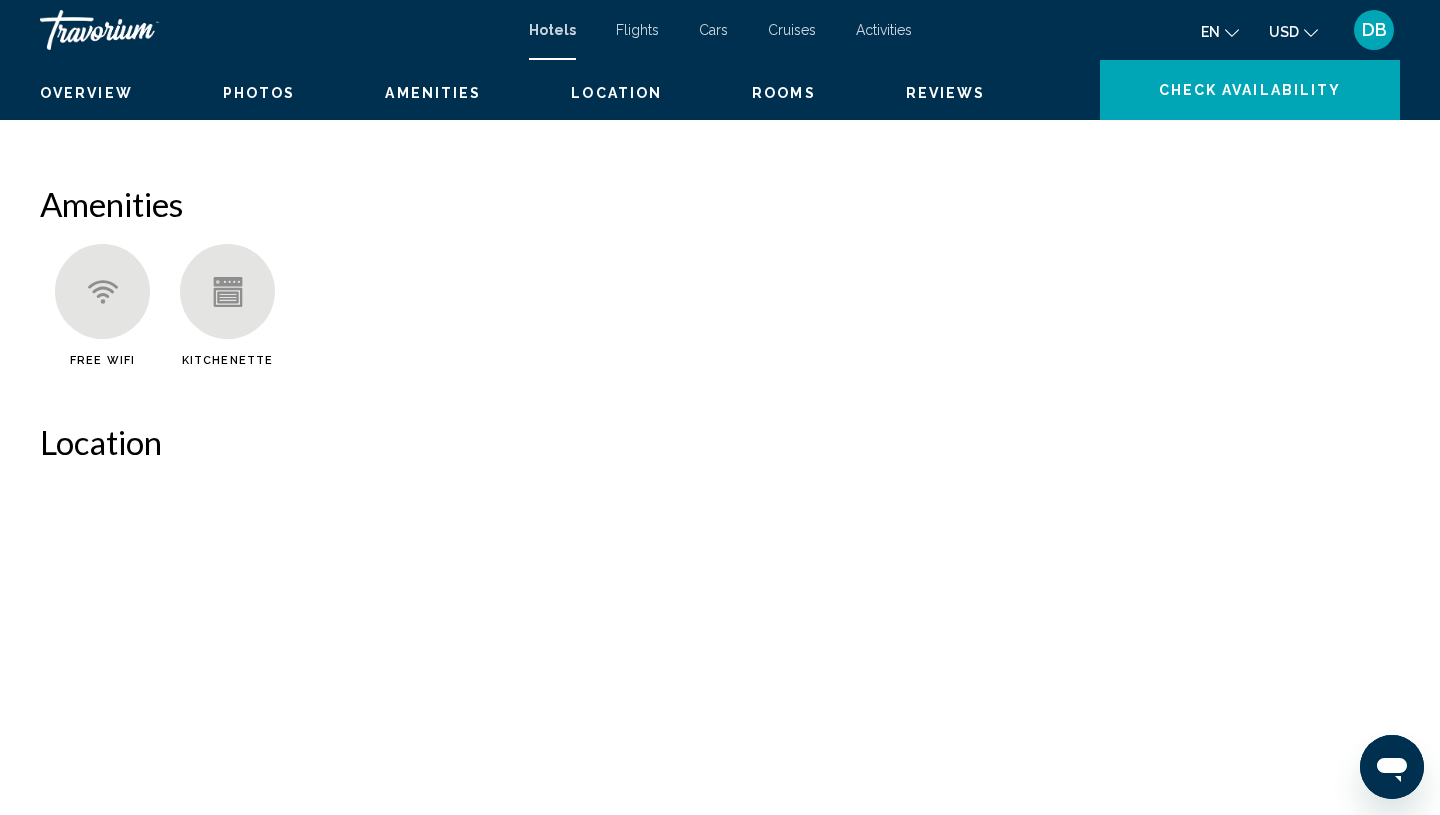 scroll, scrollTop: 0, scrollLeft: 0, axis: both 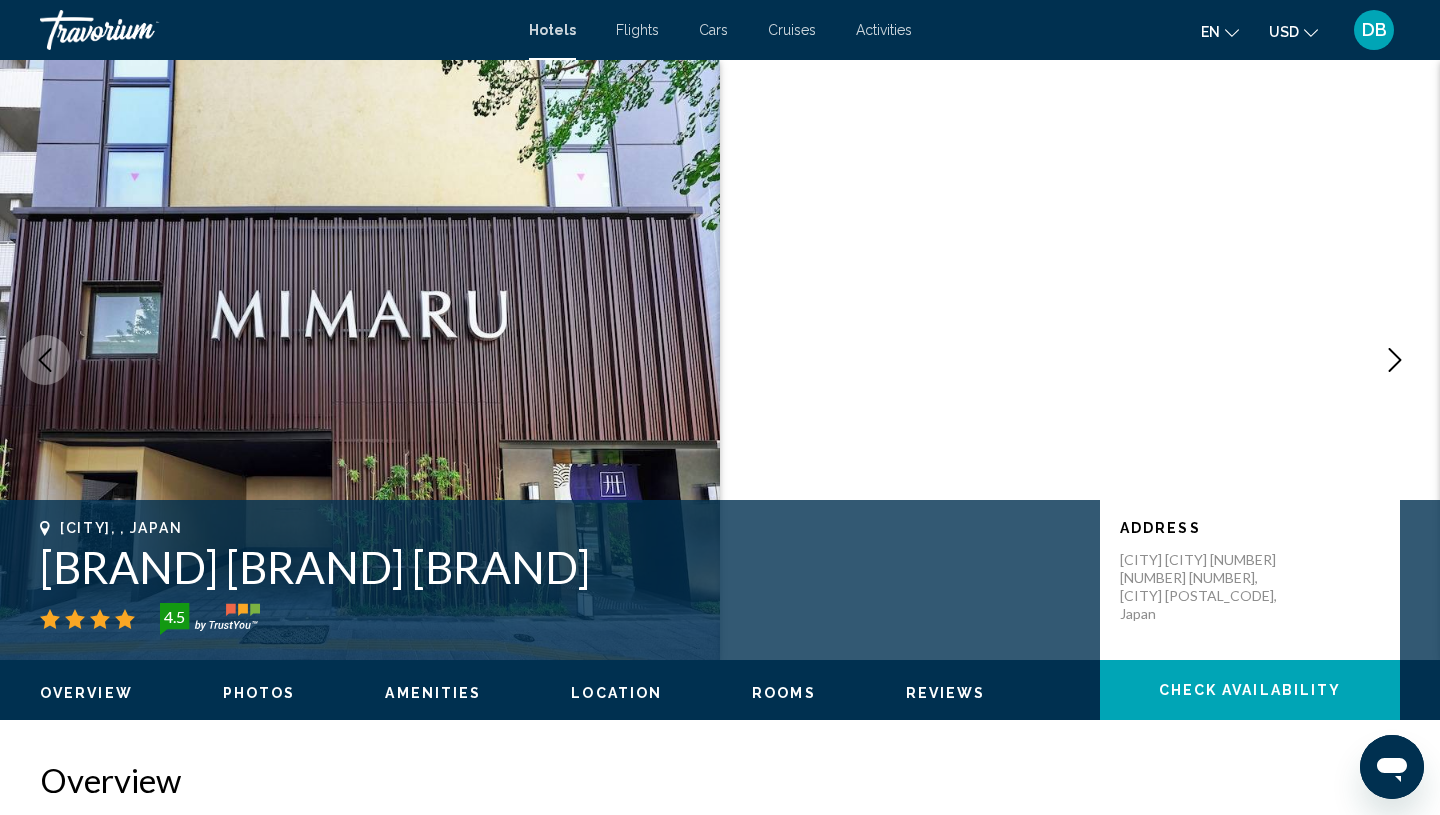 click at bounding box center [1395, 360] 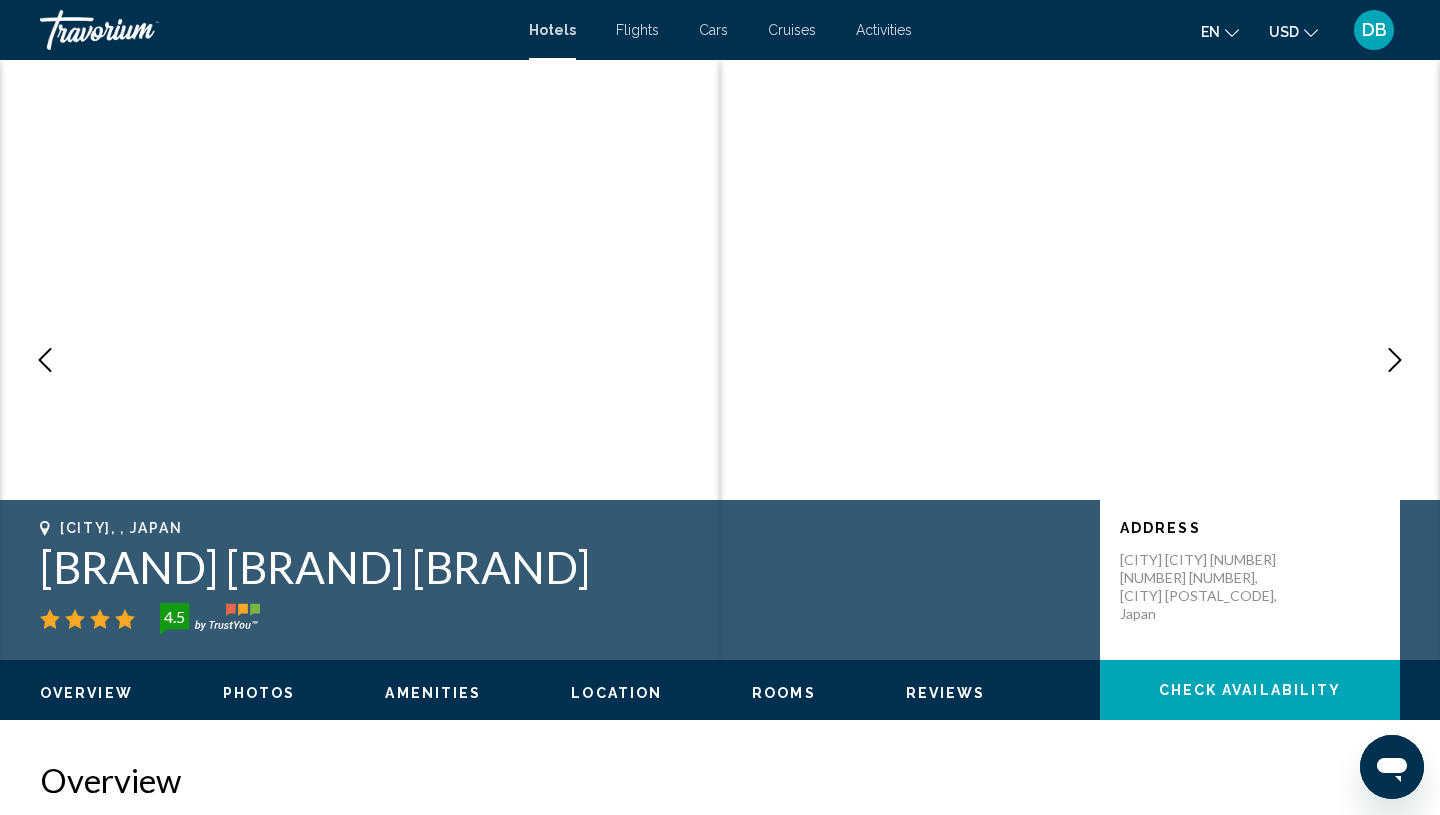 click at bounding box center [1395, 360] 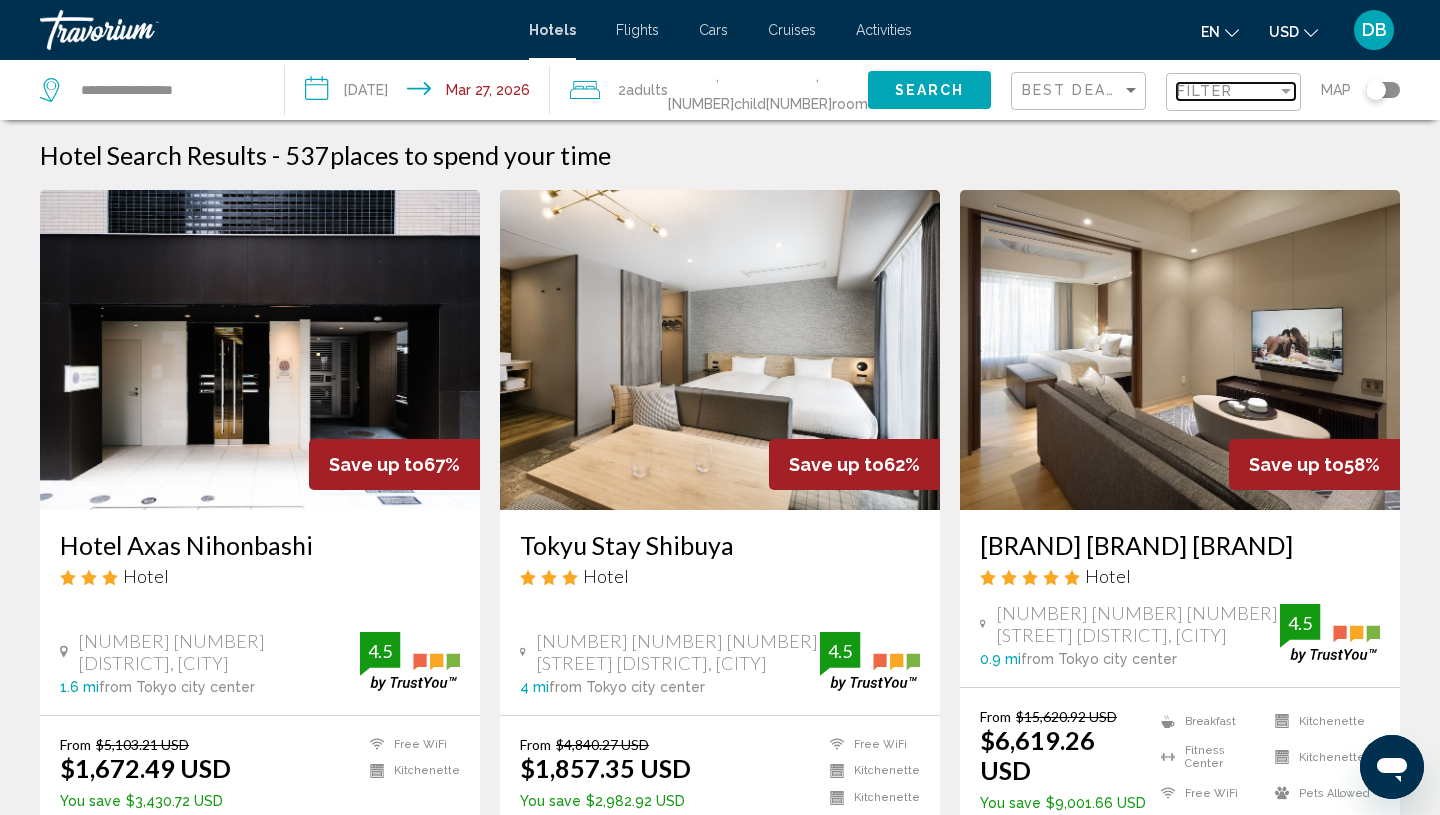 click on "Filter" at bounding box center (1205, 91) 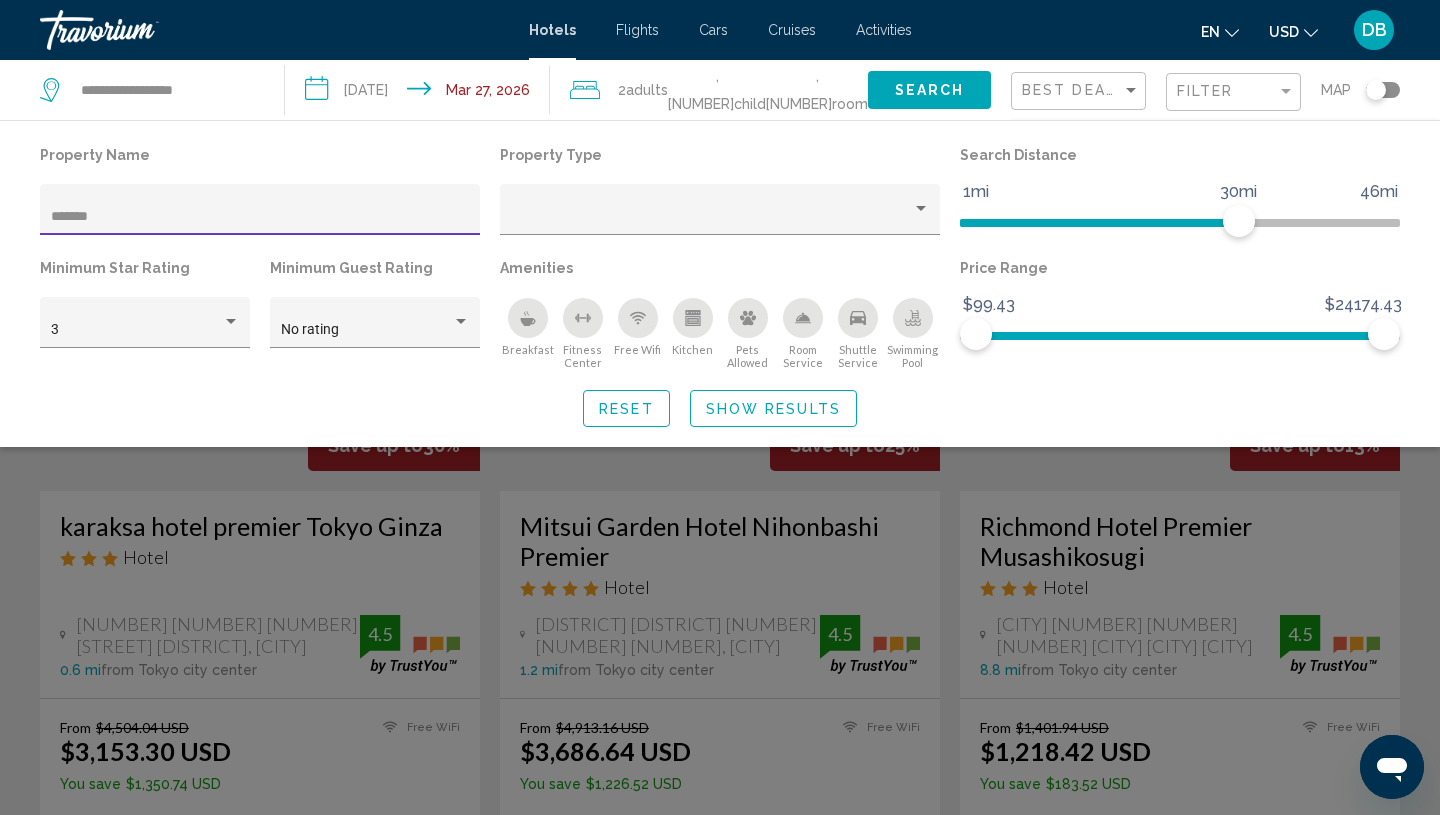 scroll, scrollTop: 0, scrollLeft: 0, axis: both 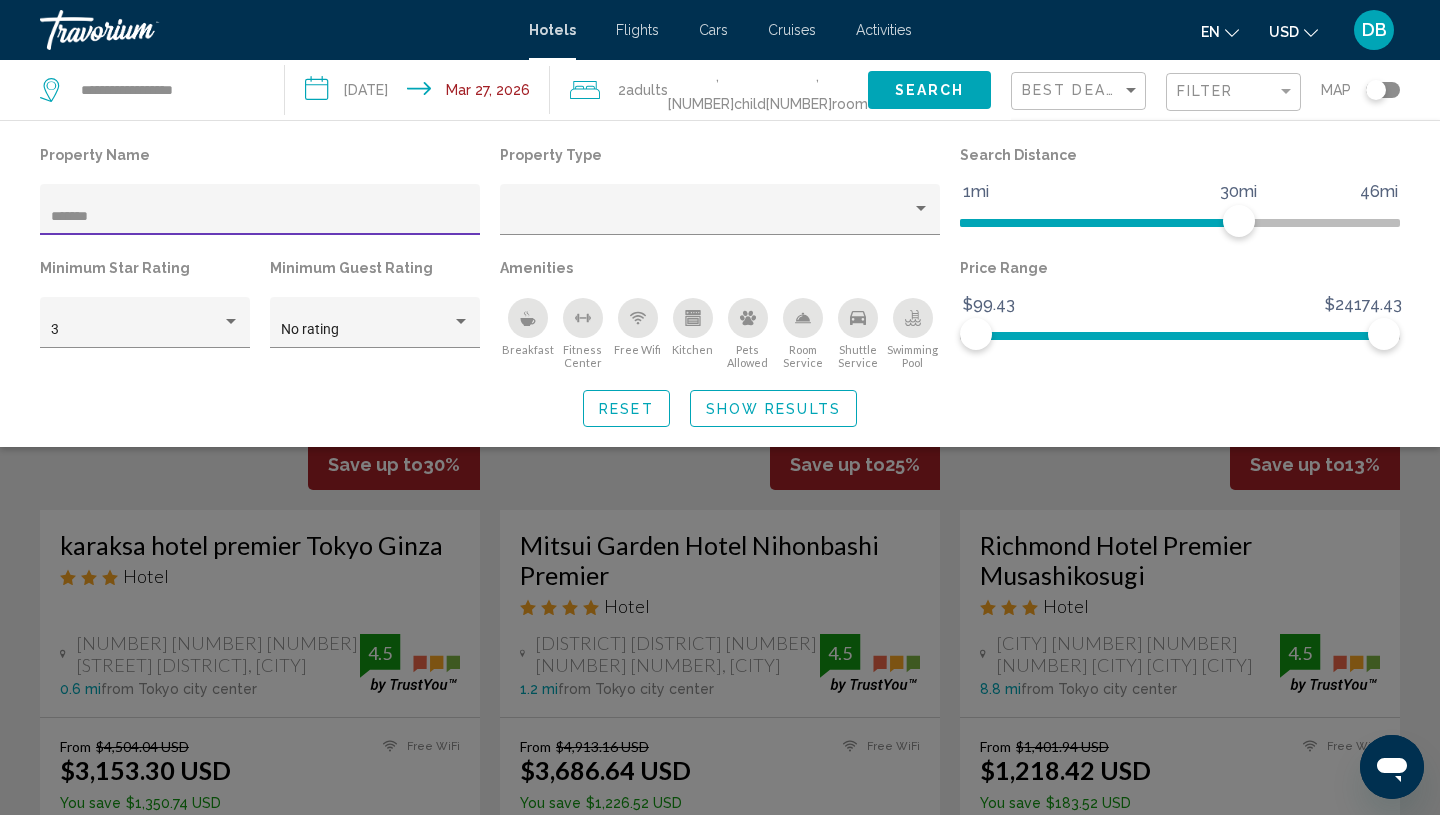 type on "*******" 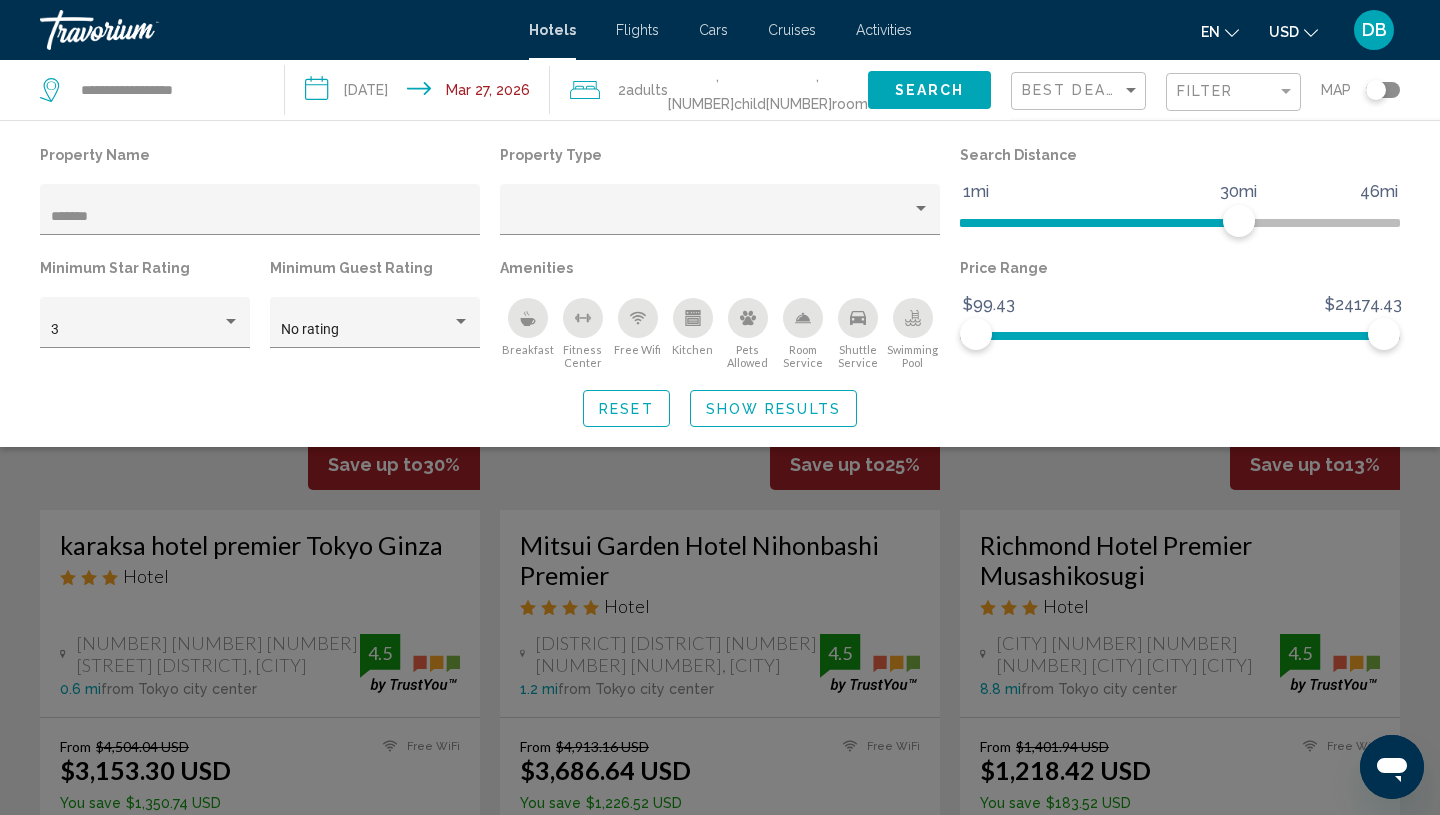 click at bounding box center [720, 557] 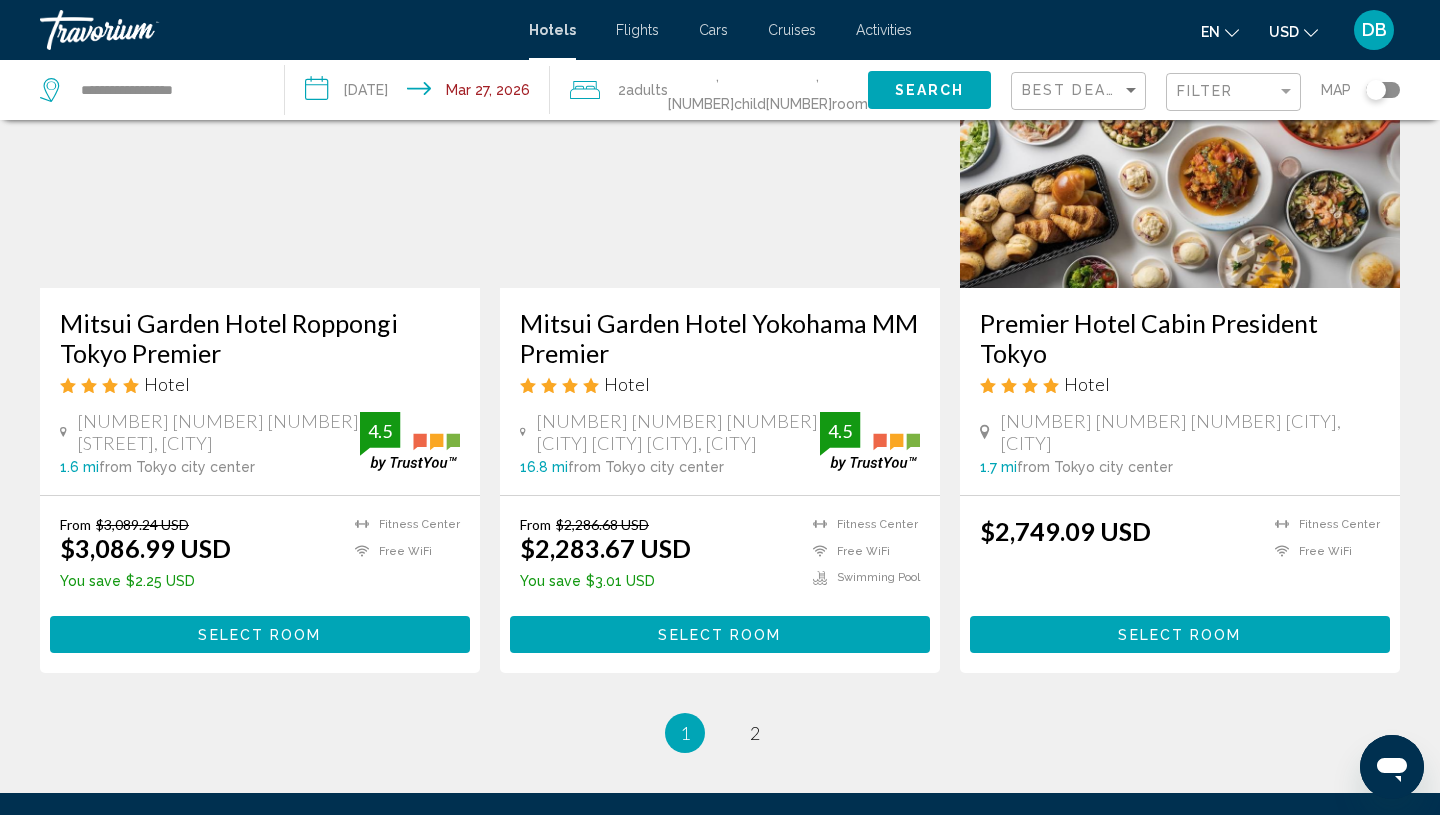 scroll, scrollTop: 2680, scrollLeft: 0, axis: vertical 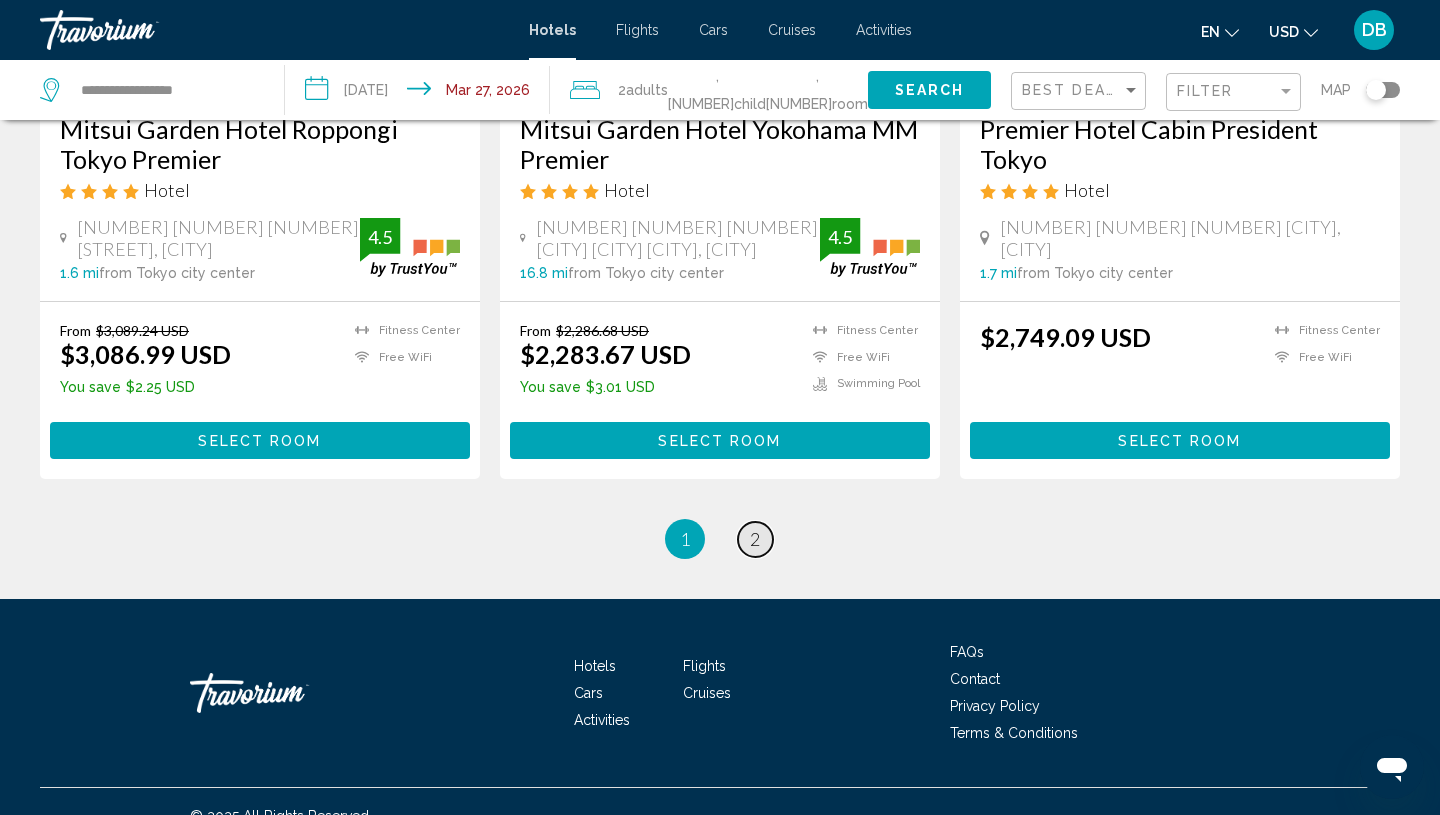 click on "2" at bounding box center [755, 539] 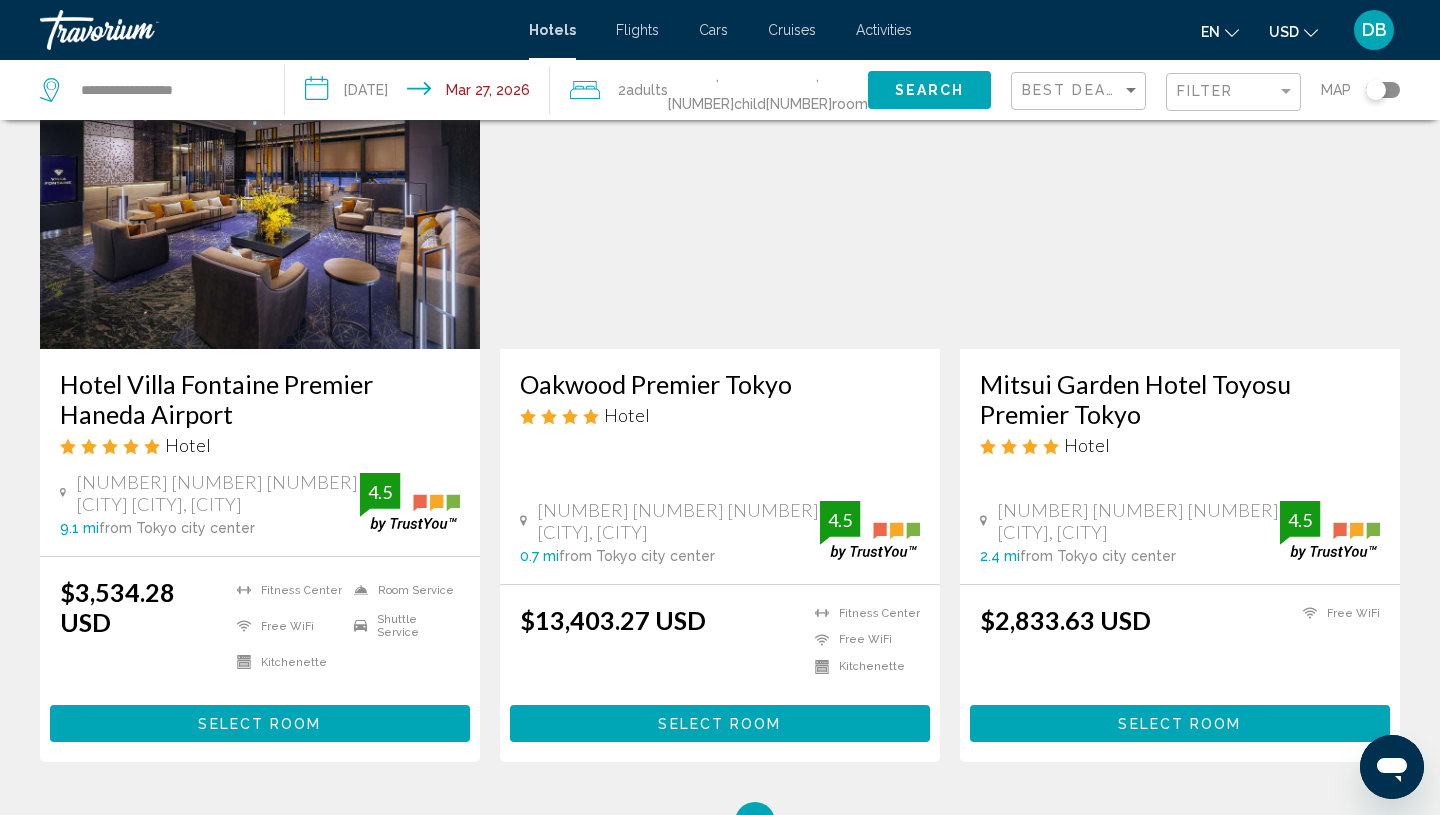 scroll, scrollTop: 0, scrollLeft: 0, axis: both 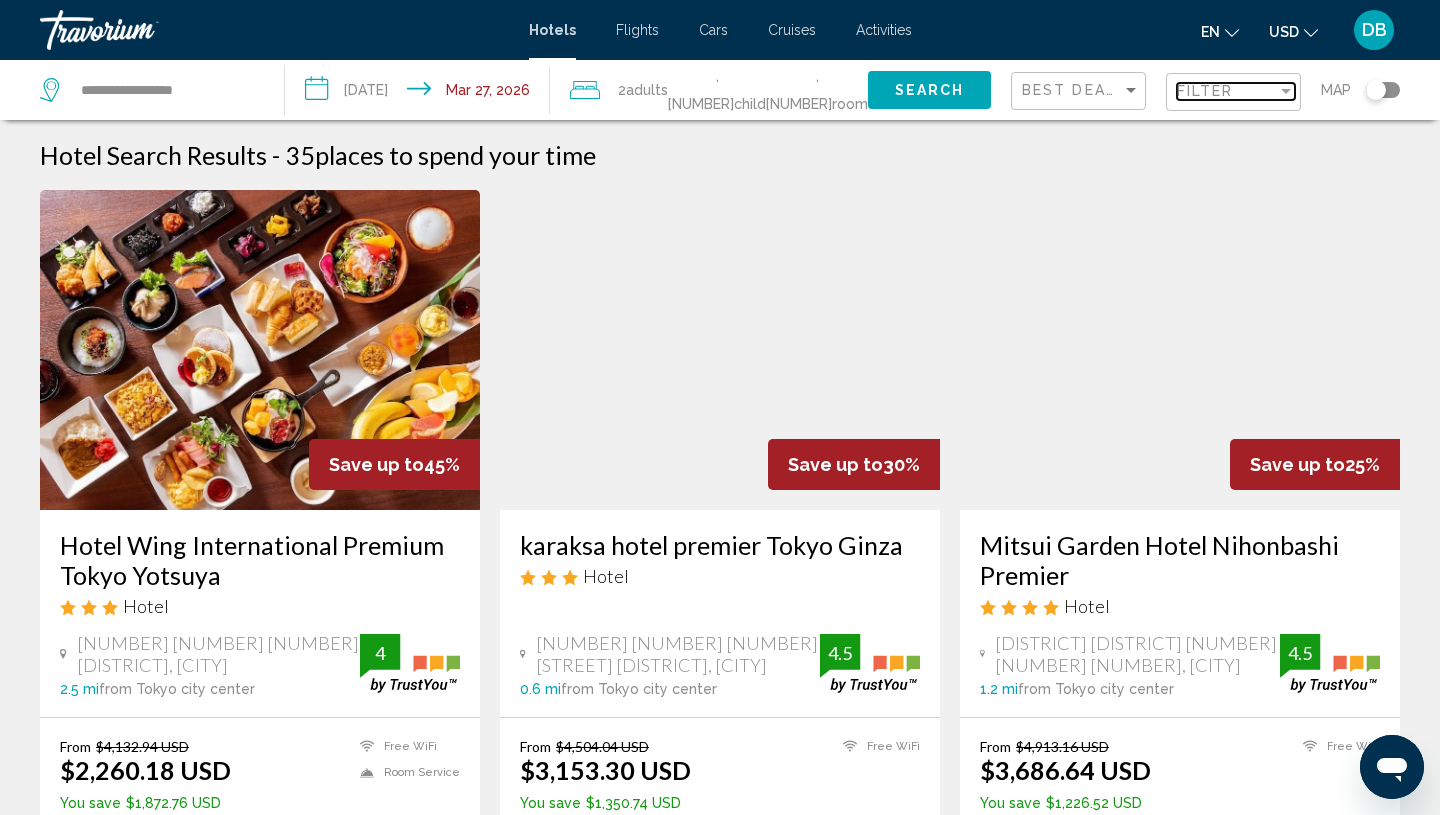 click on "Filter" at bounding box center (1227, 91) 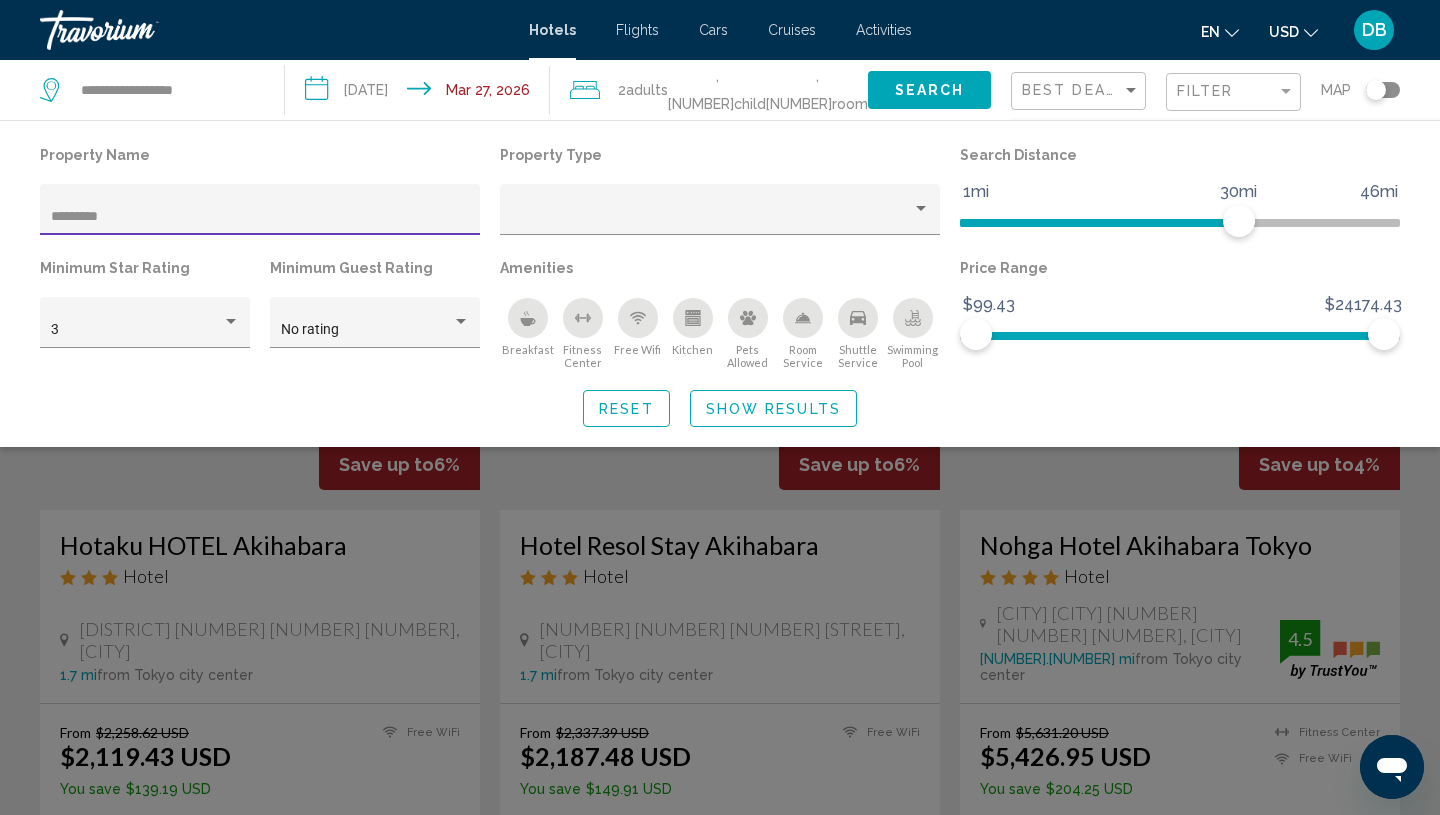 type on "*********" 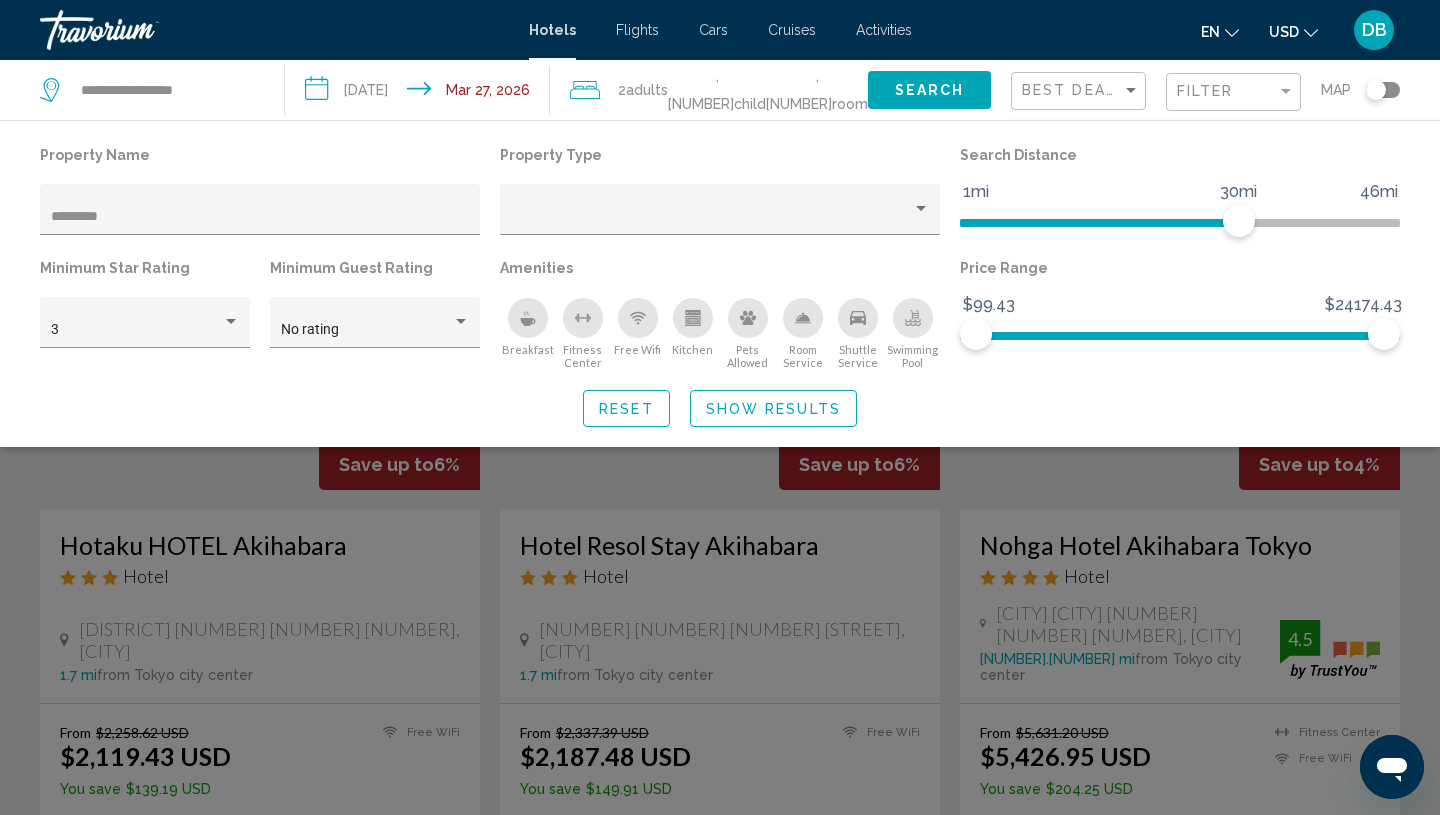 click at bounding box center [720, 557] 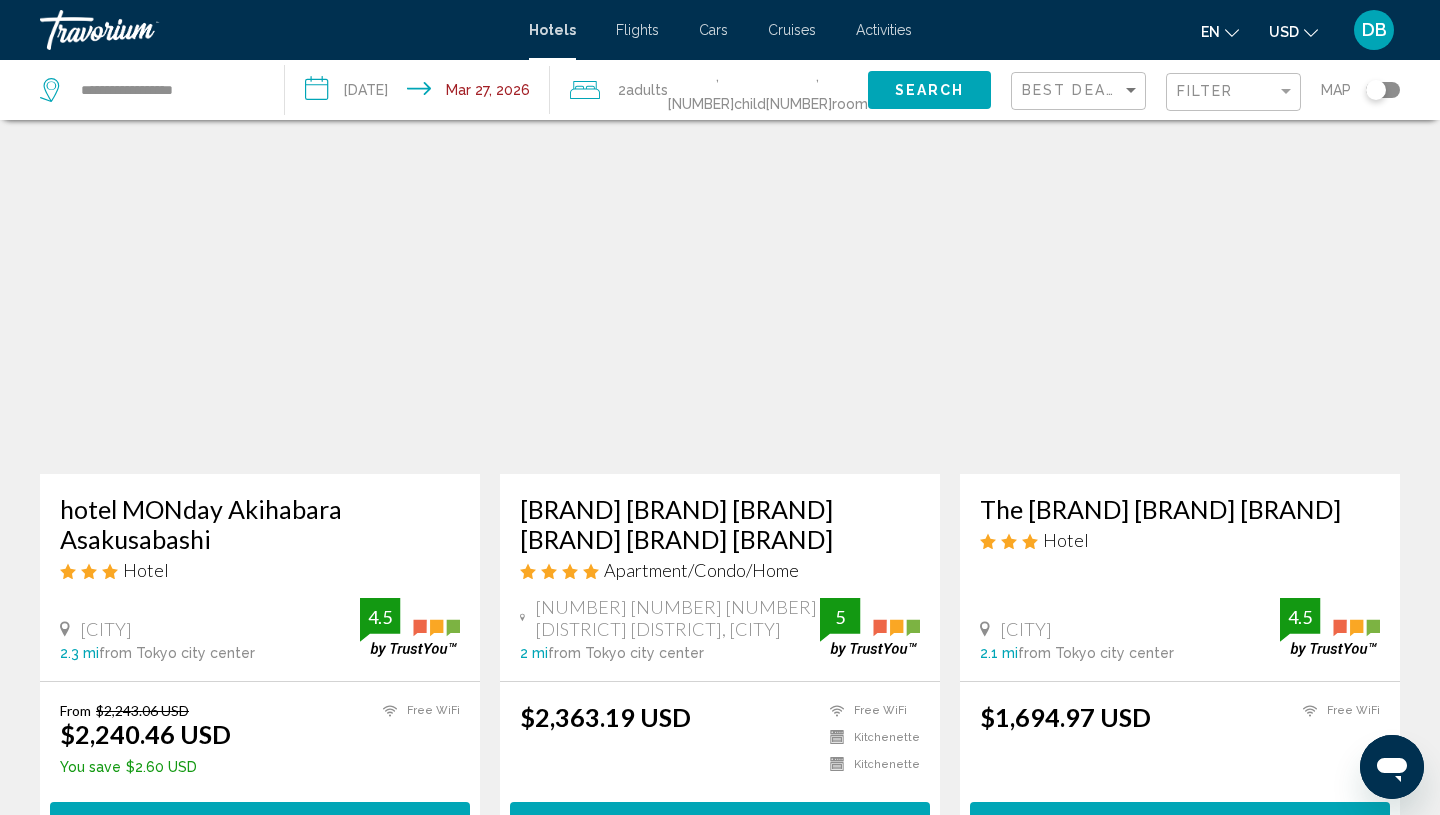 scroll, scrollTop: 754, scrollLeft: 0, axis: vertical 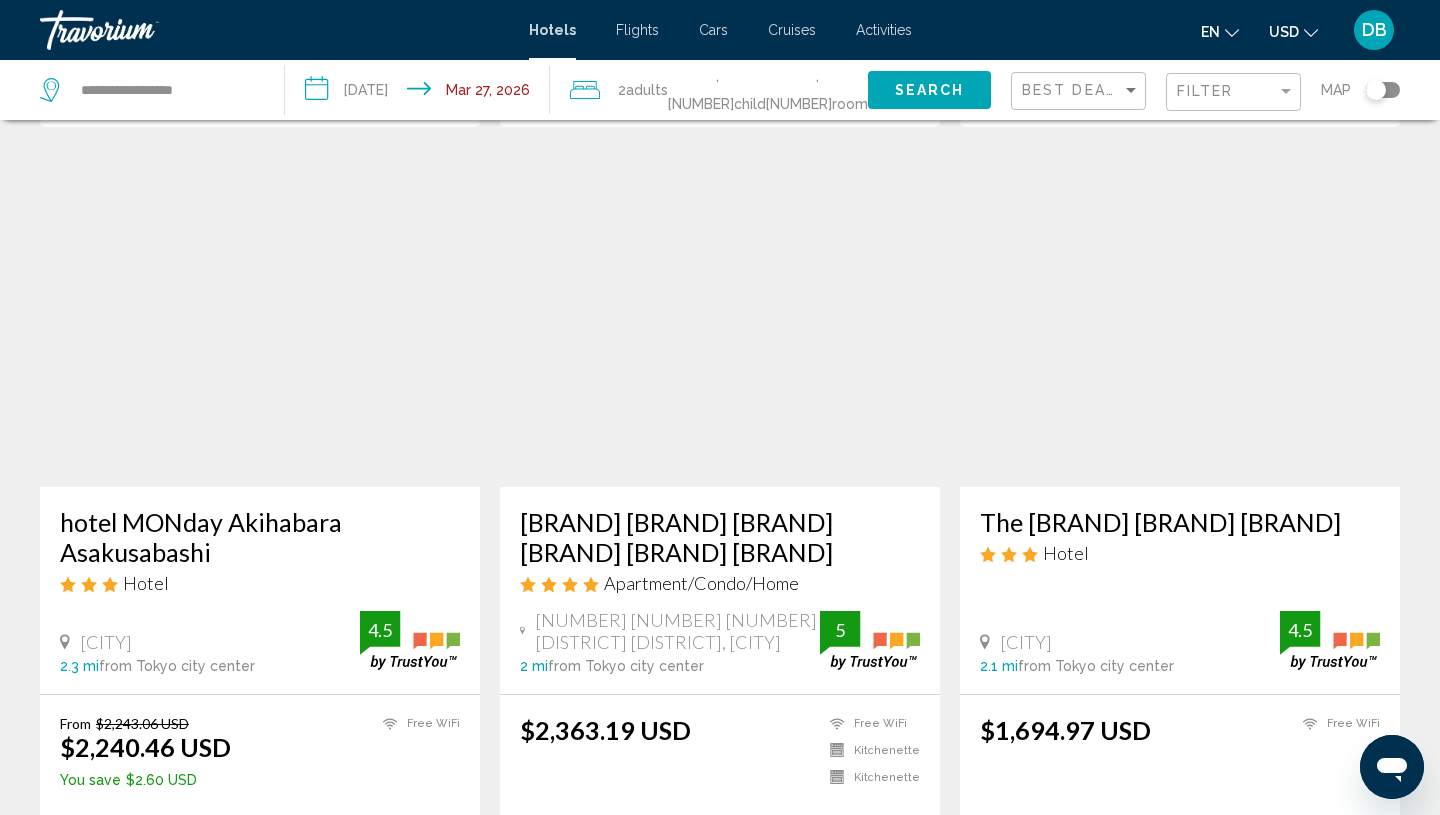 click at bounding box center [720, 327] 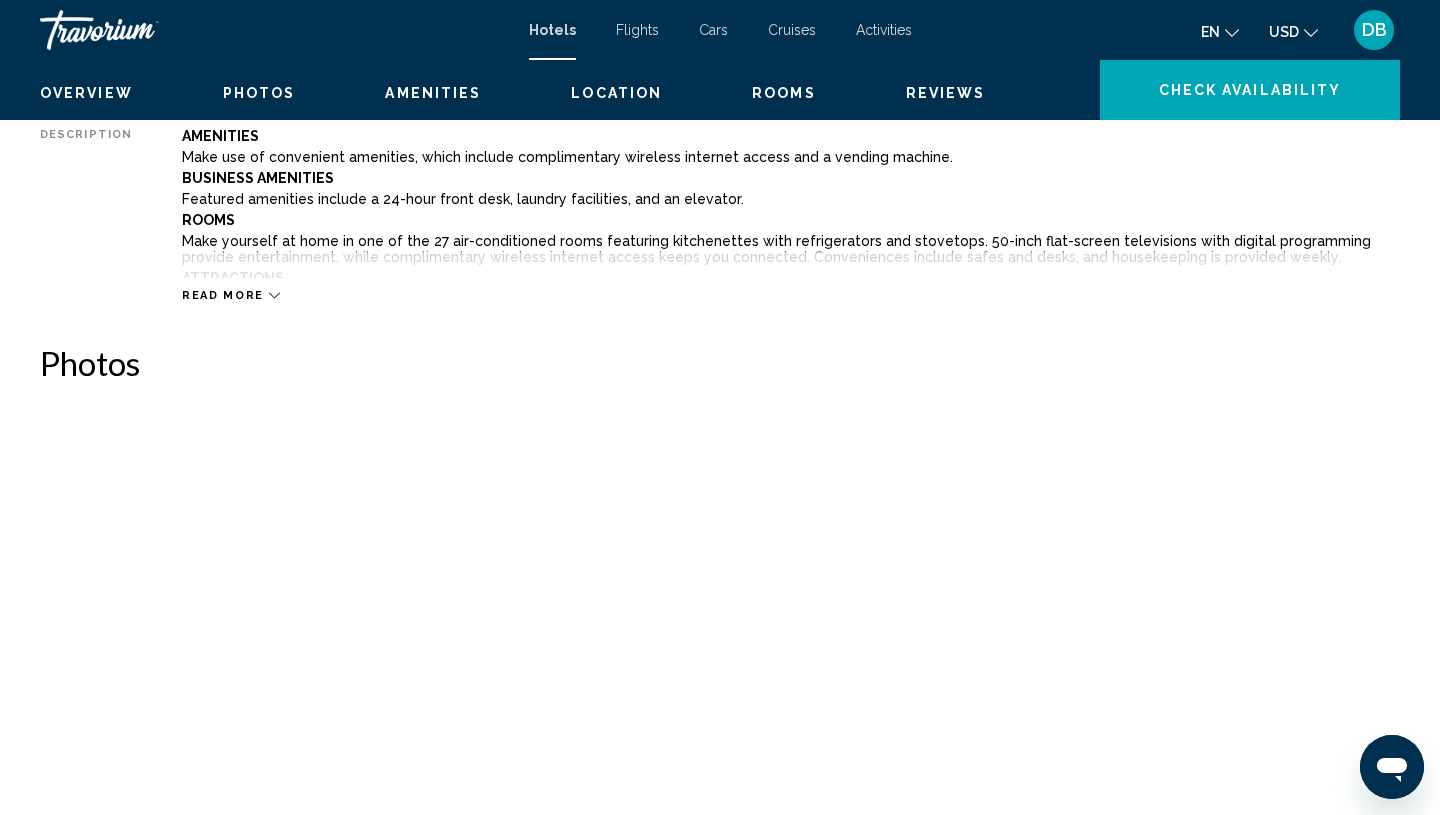 scroll, scrollTop: 0, scrollLeft: 0, axis: both 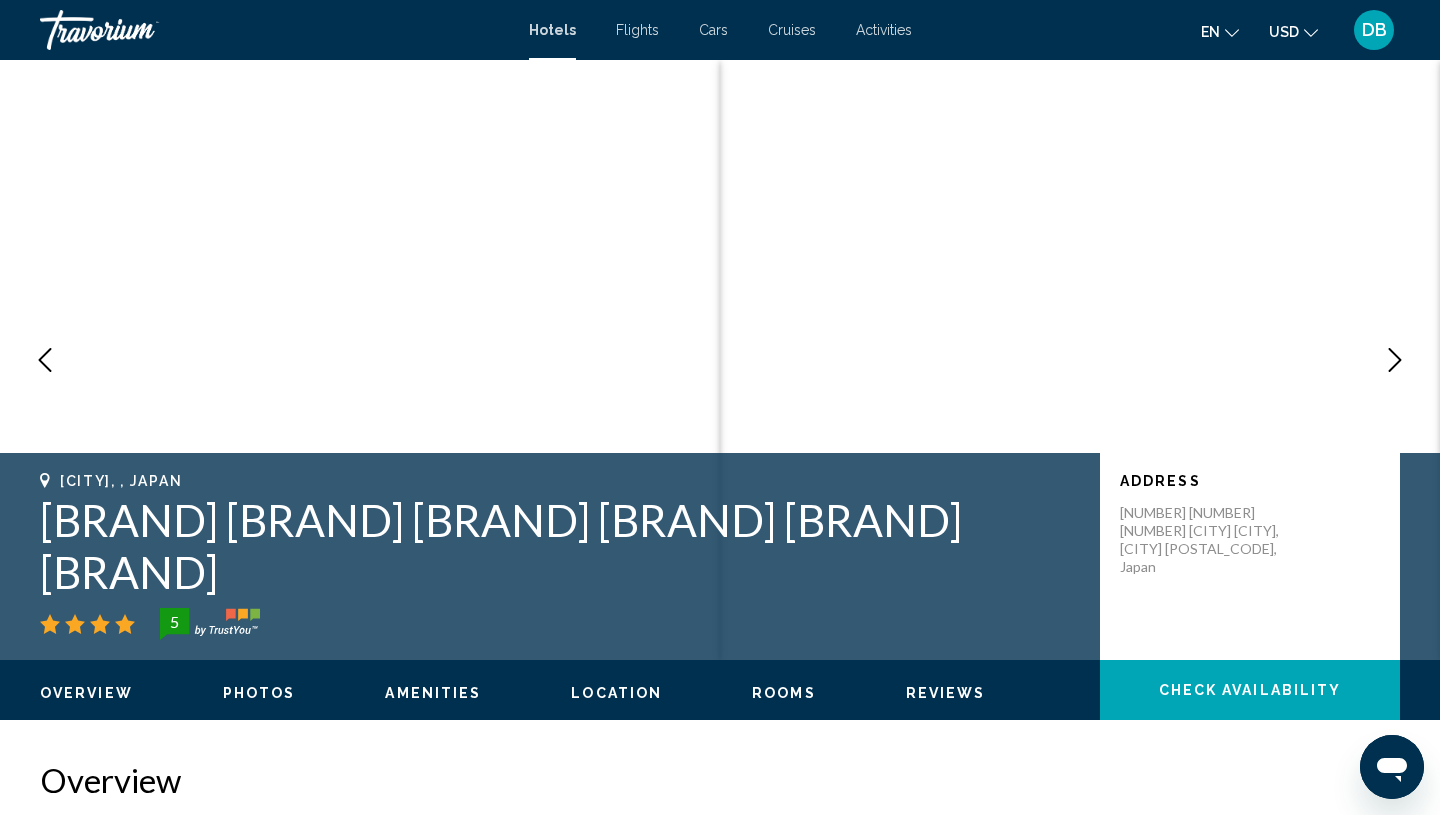 click at bounding box center (1395, 360) 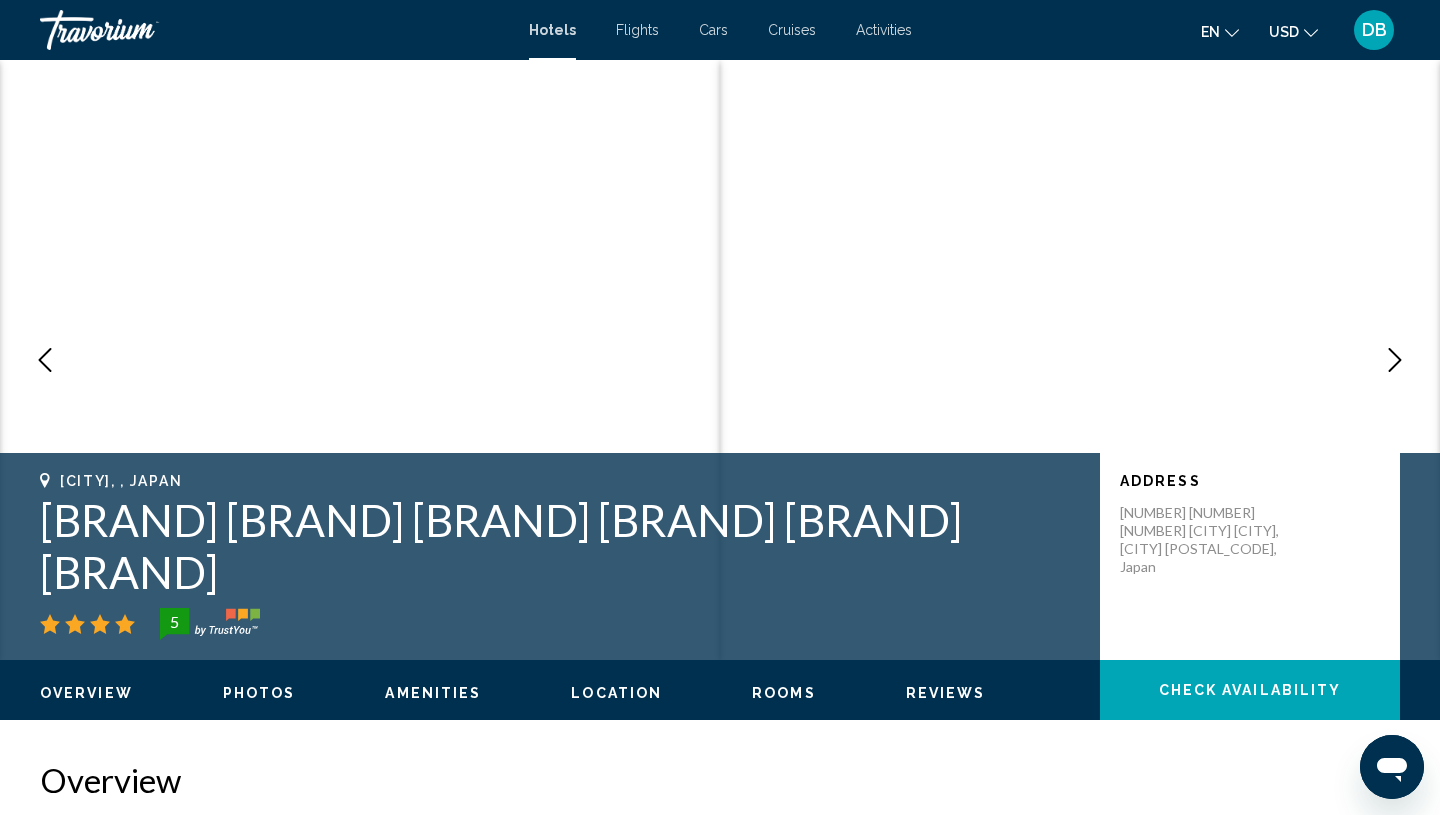 click at bounding box center [1395, 360] 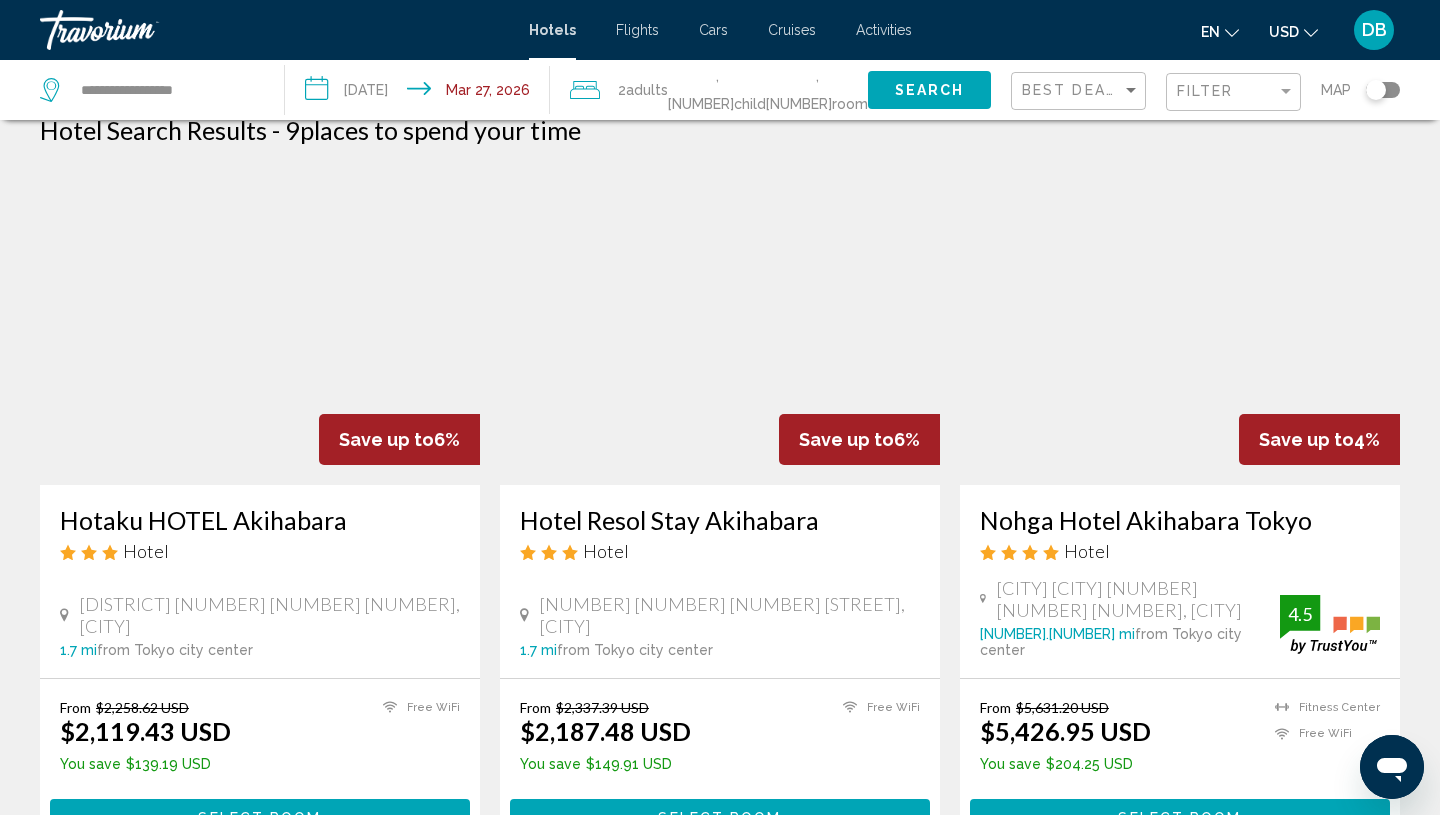 scroll, scrollTop: 0, scrollLeft: 0, axis: both 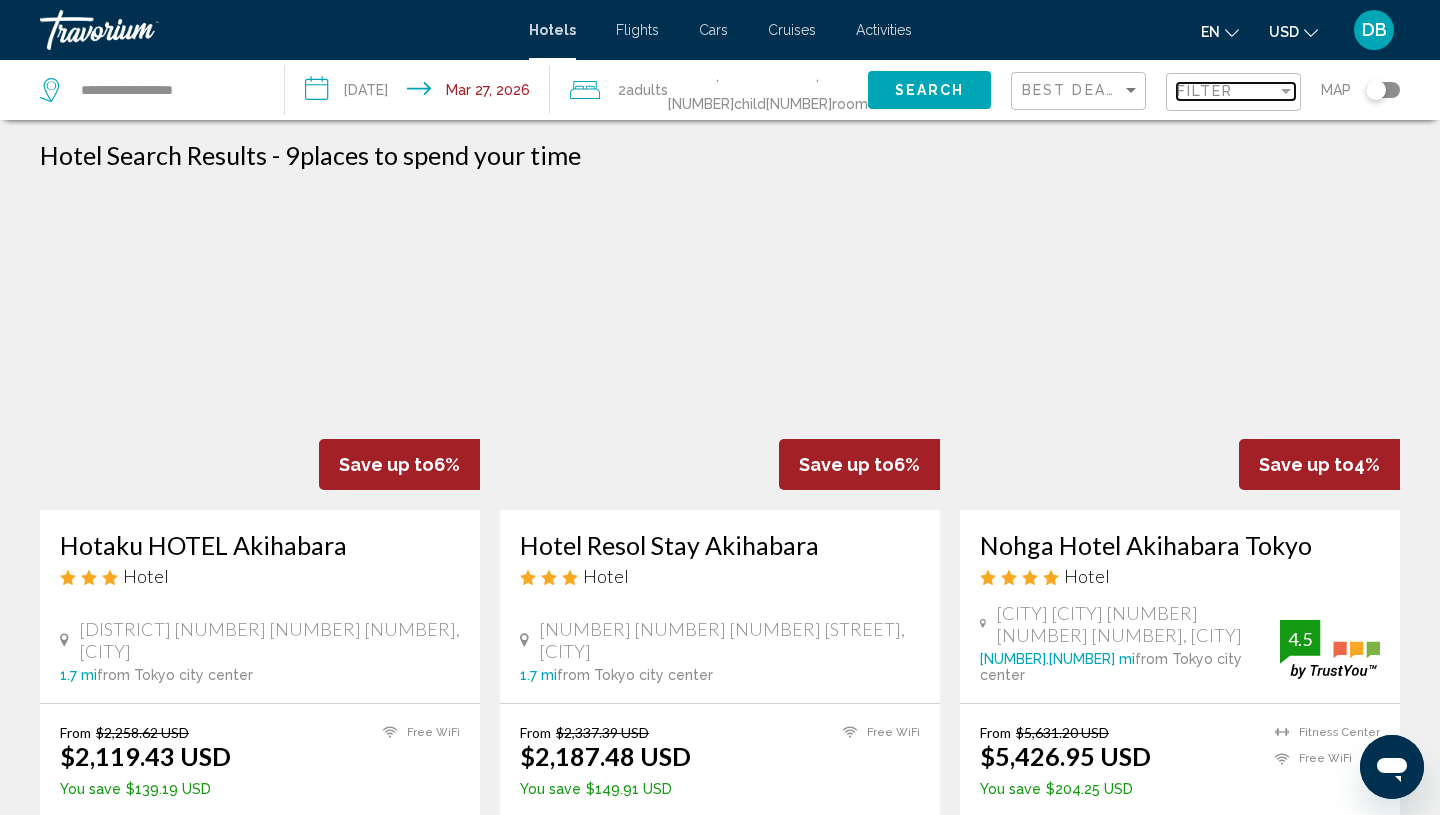click on "Filter" at bounding box center [1205, 91] 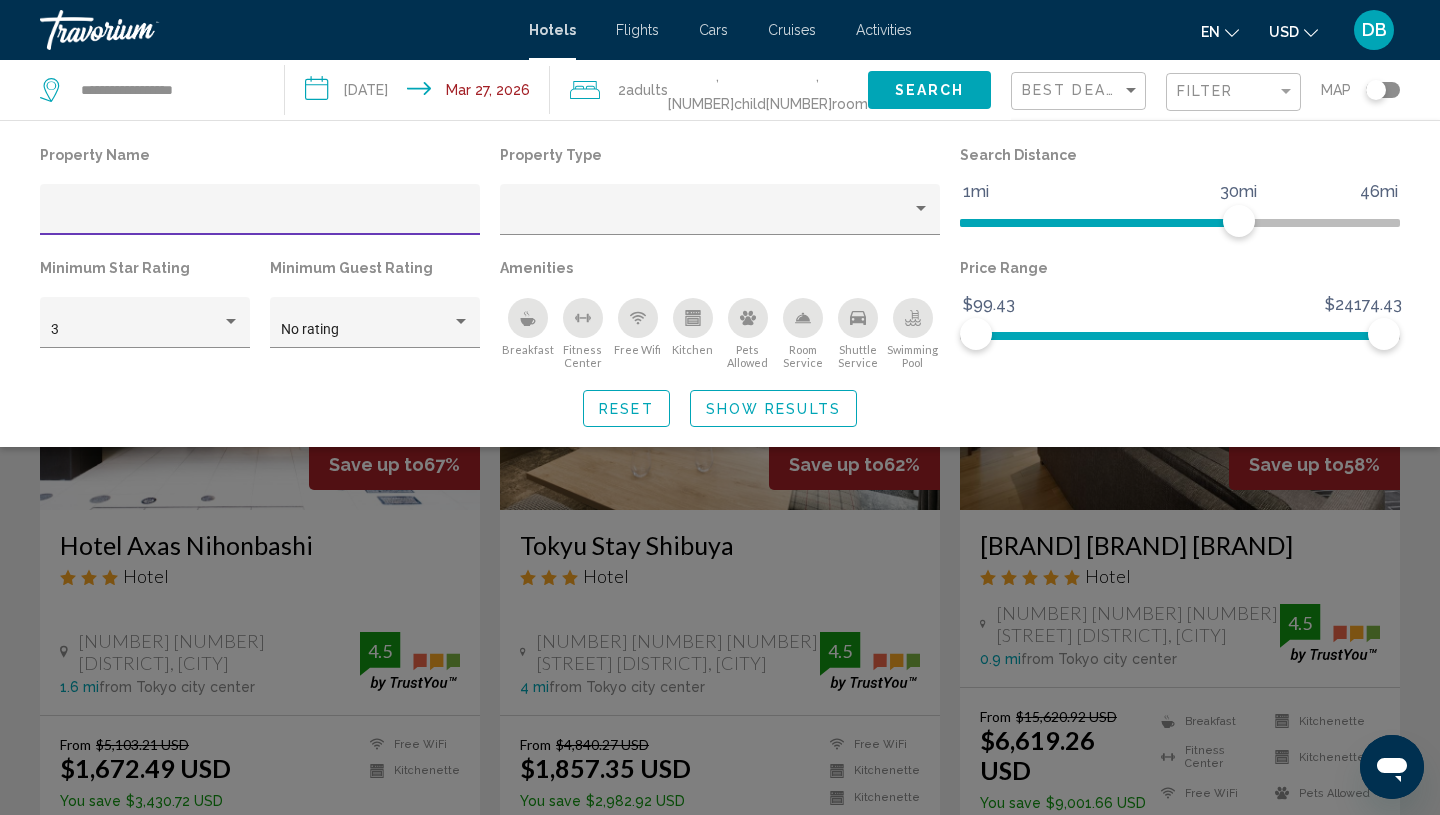 type 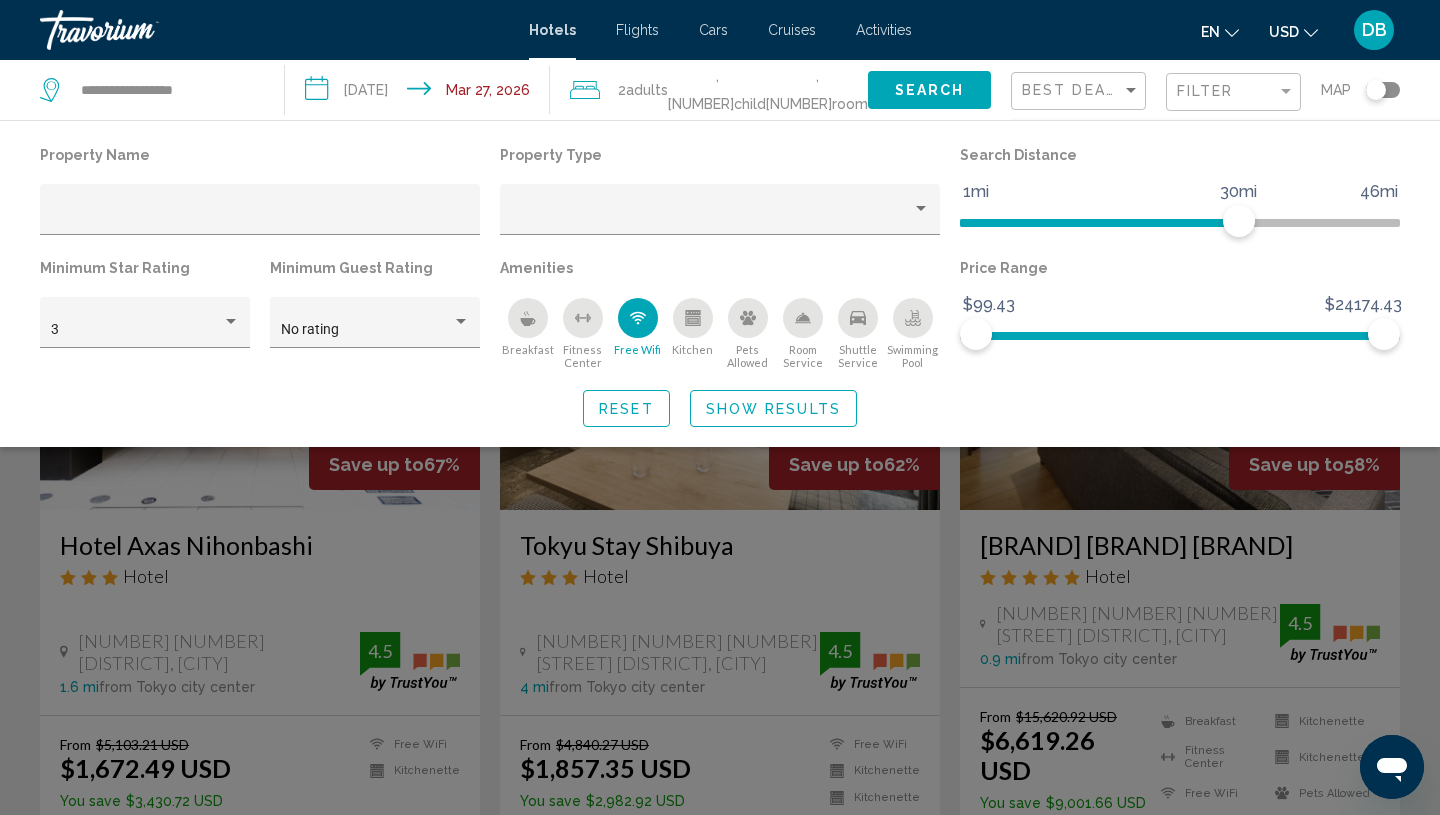click at bounding box center [528, 318] 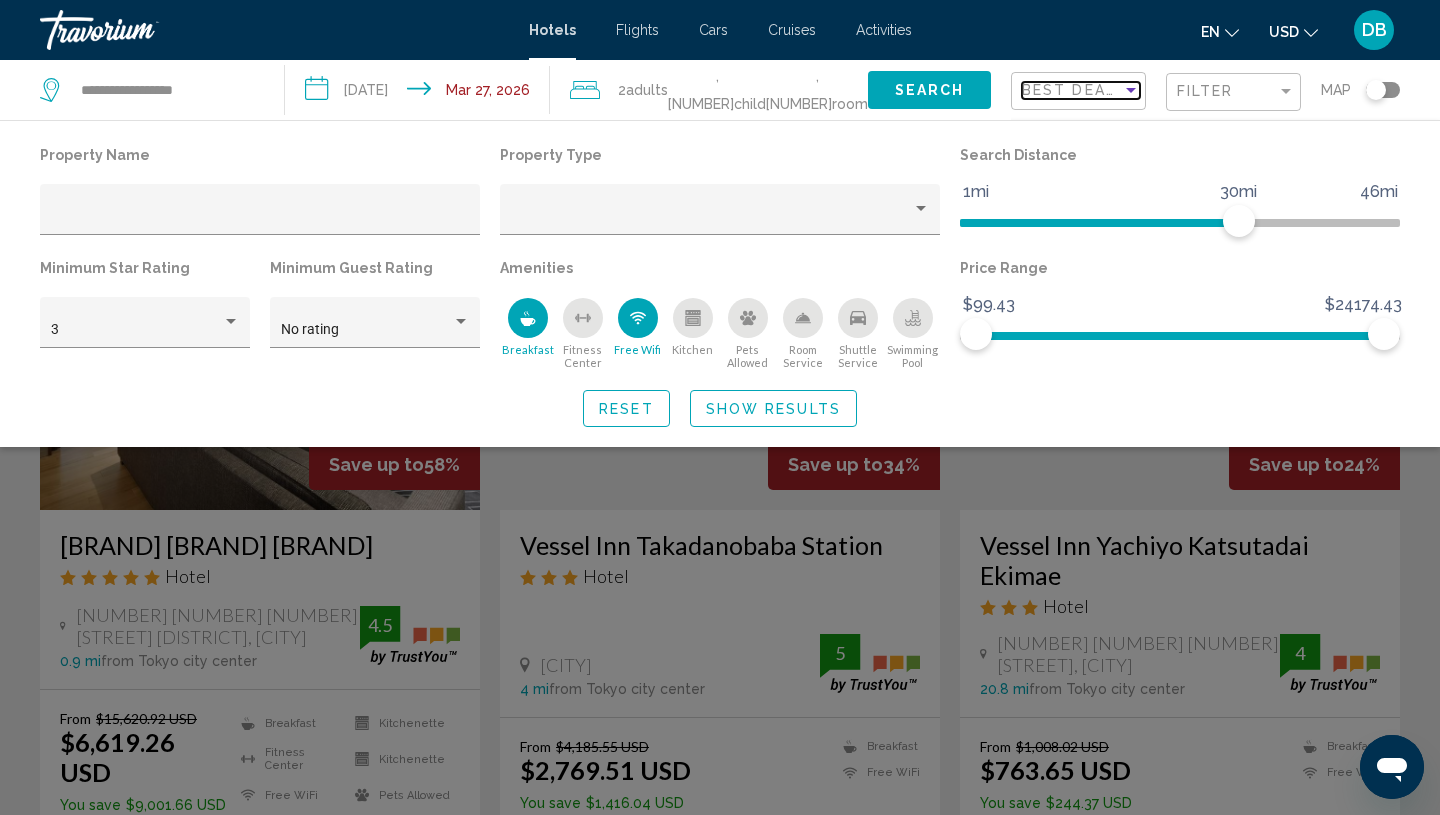 click at bounding box center (1131, 90) 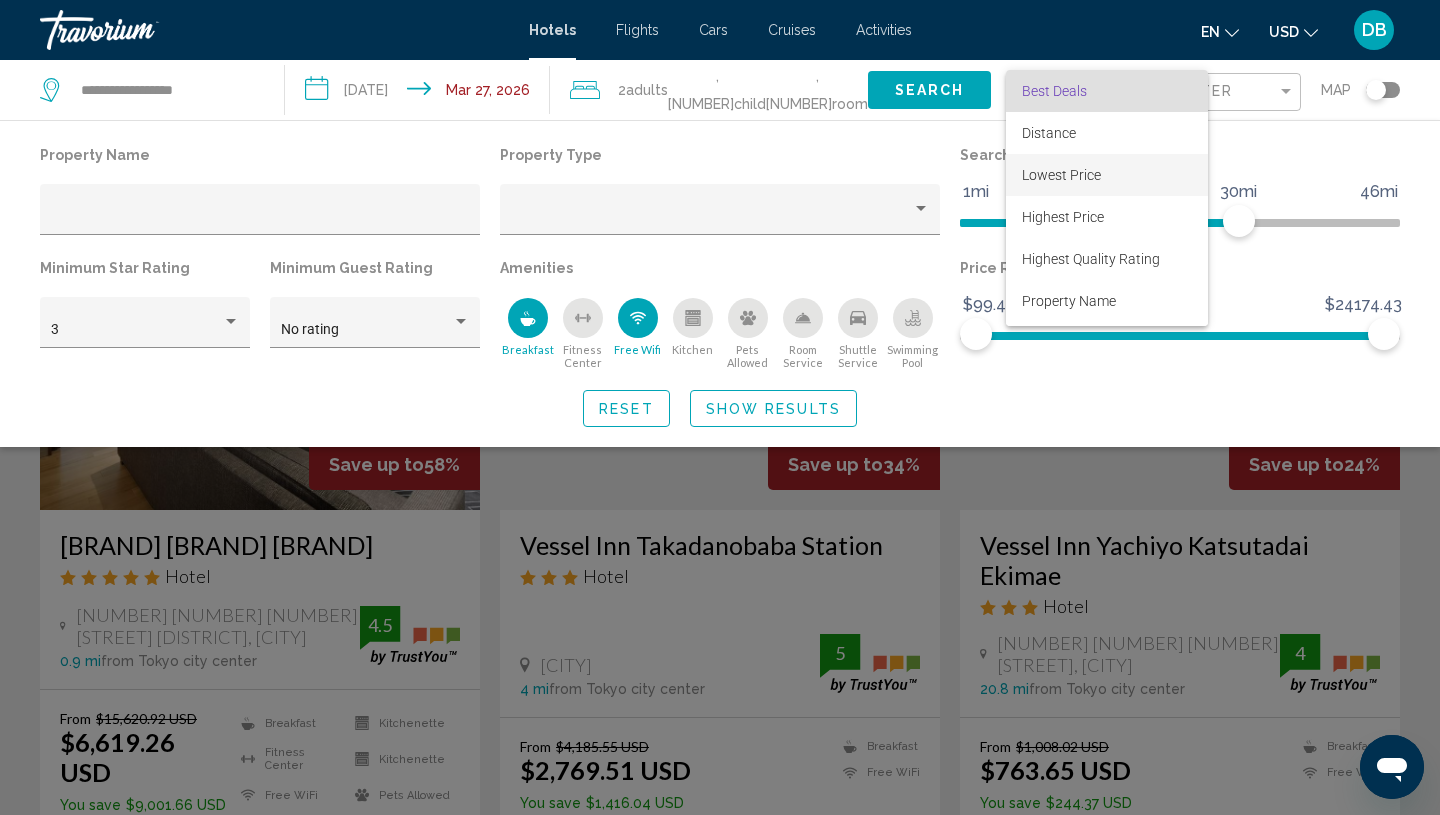 click on "Lowest Price" at bounding box center [1107, 175] 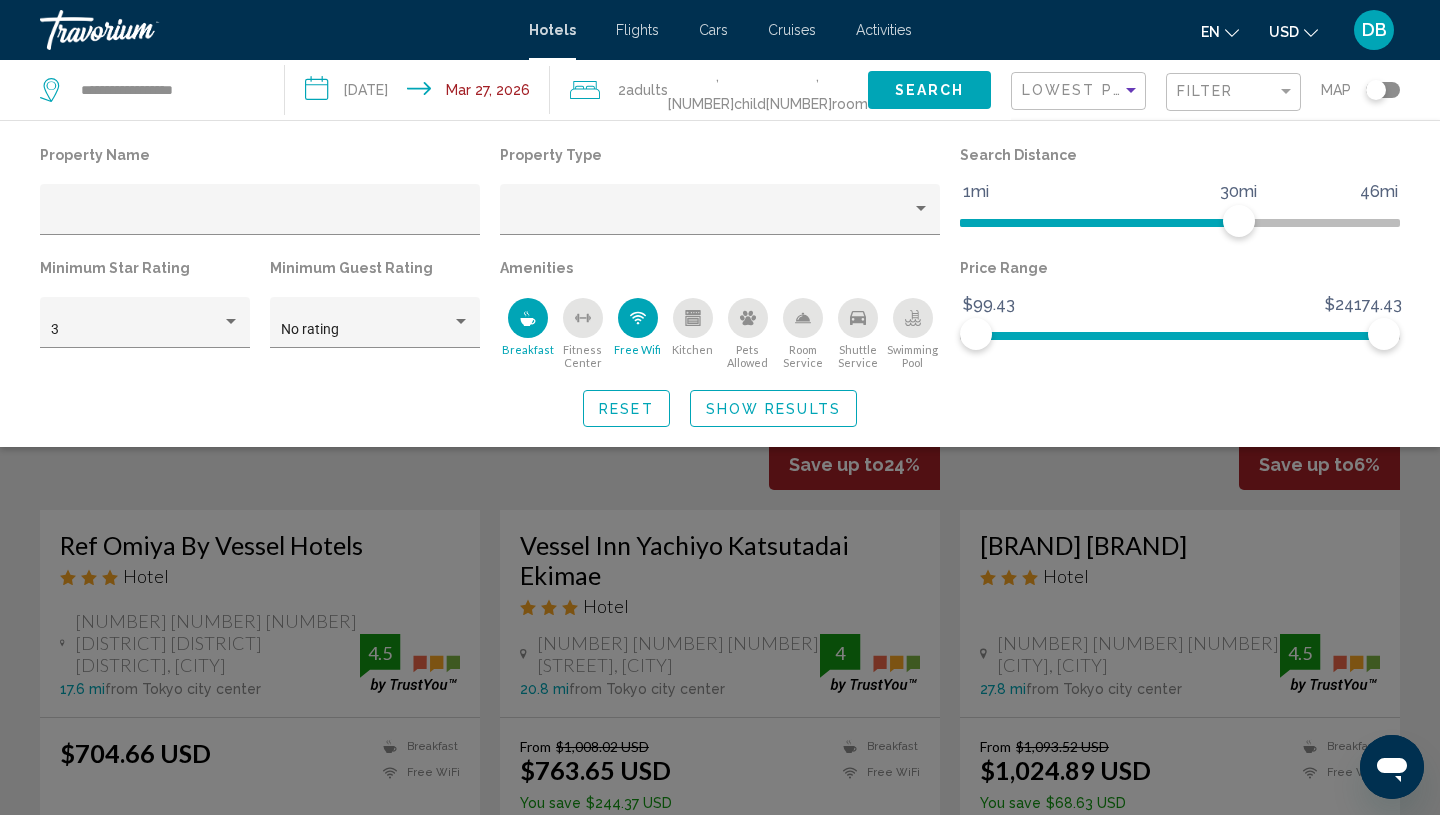 click at bounding box center [720, 557] 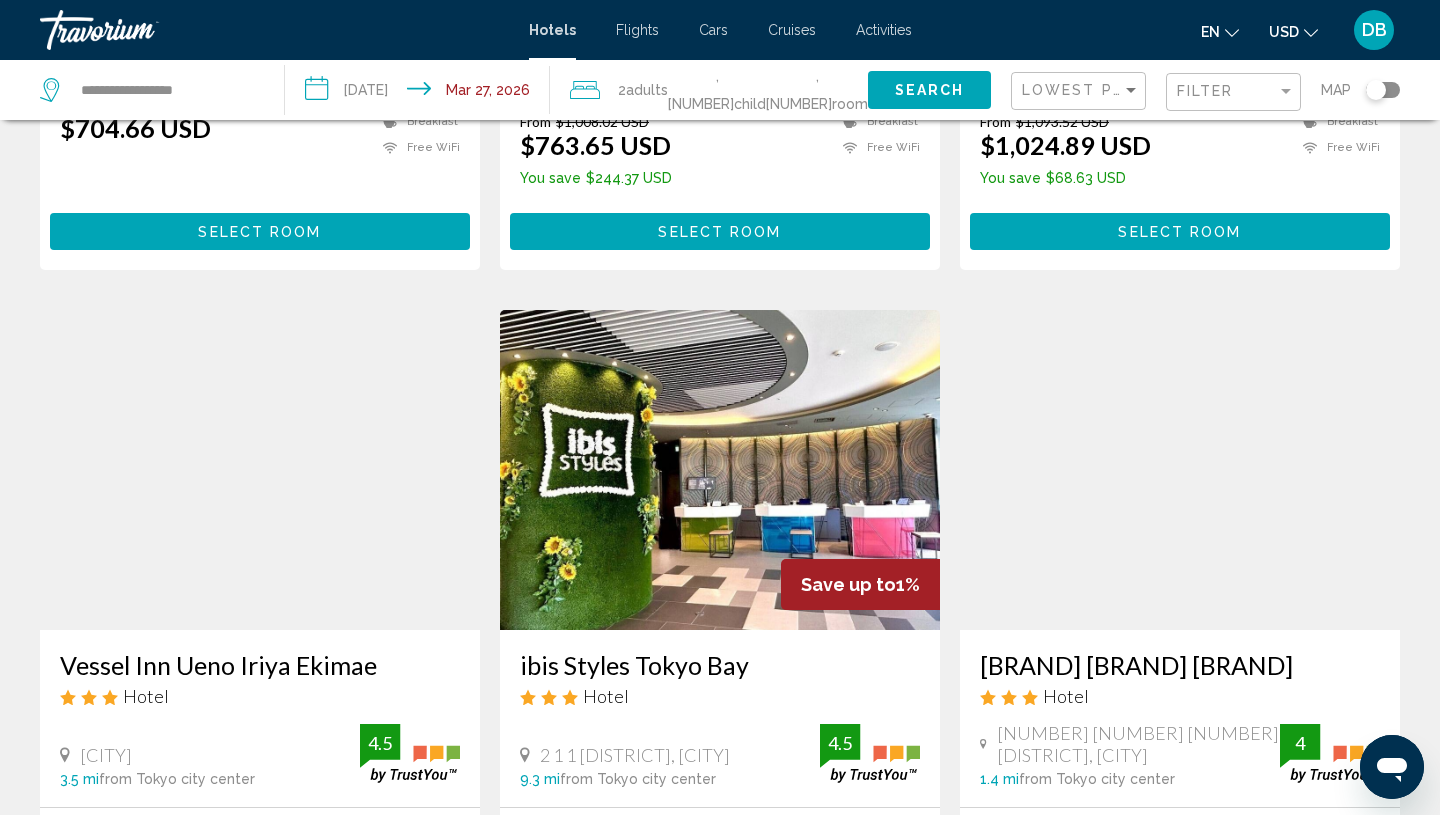 scroll, scrollTop: 619, scrollLeft: 0, axis: vertical 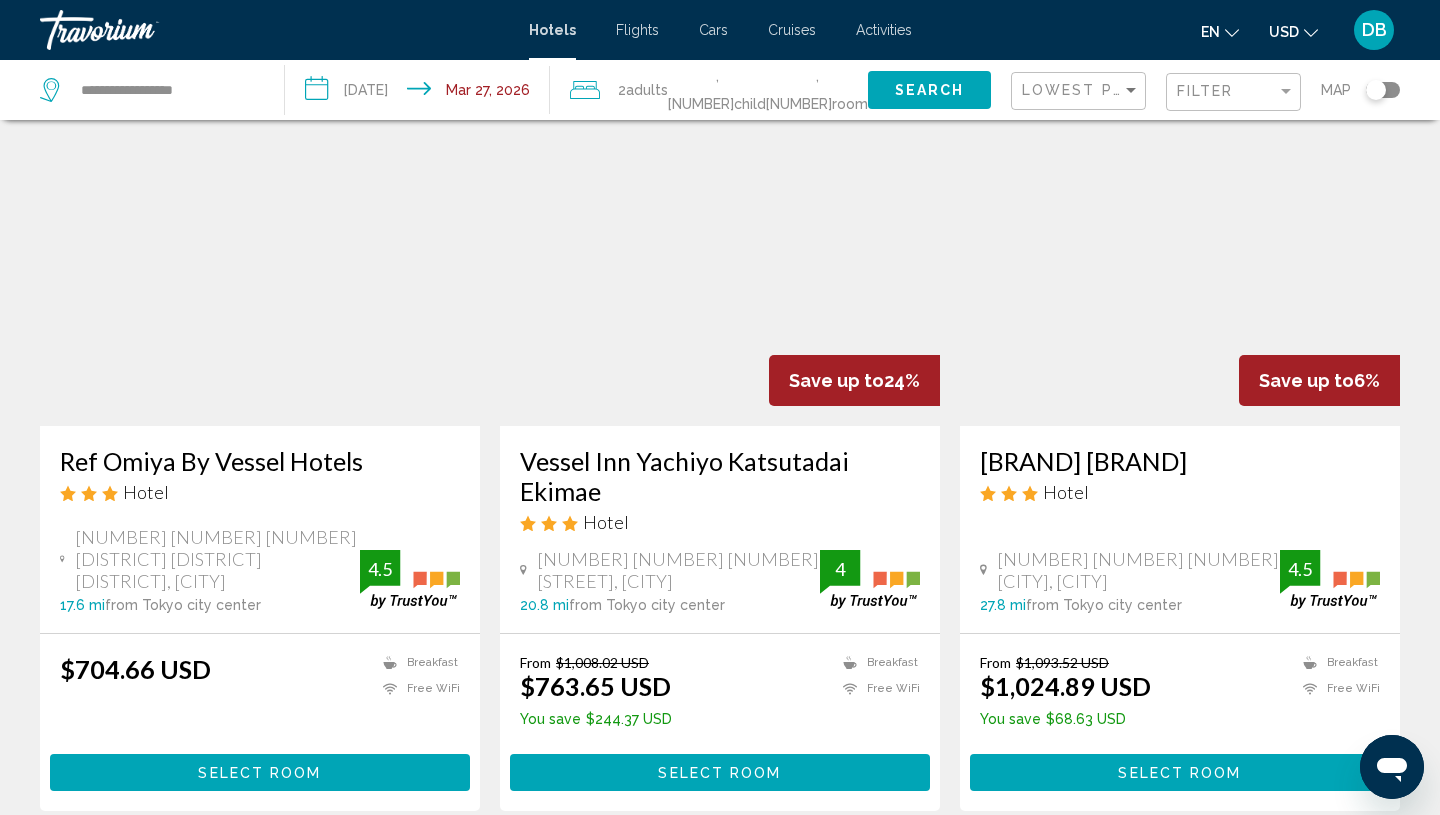 click at bounding box center [1180, 266] 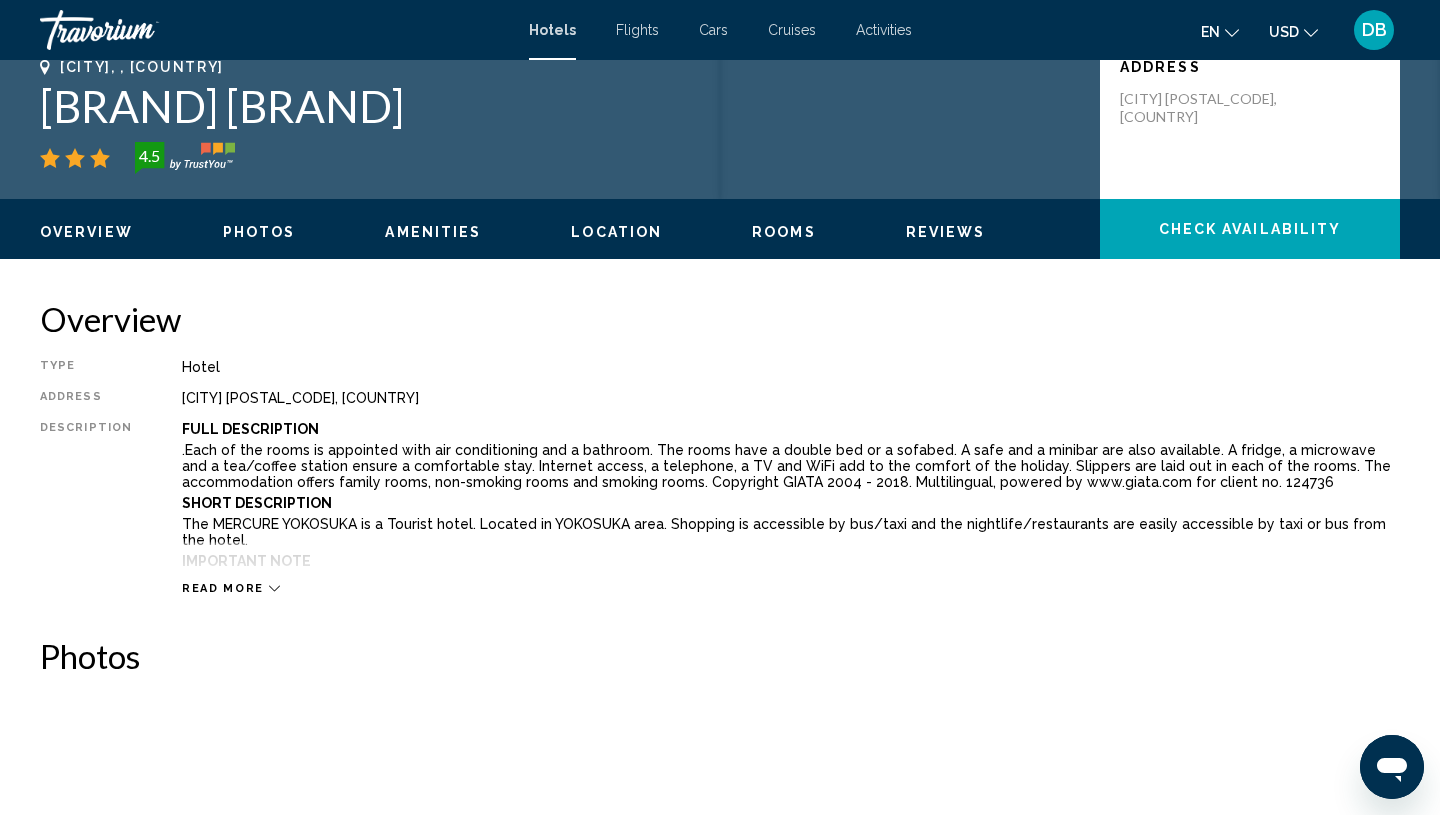 scroll, scrollTop: 462, scrollLeft: 0, axis: vertical 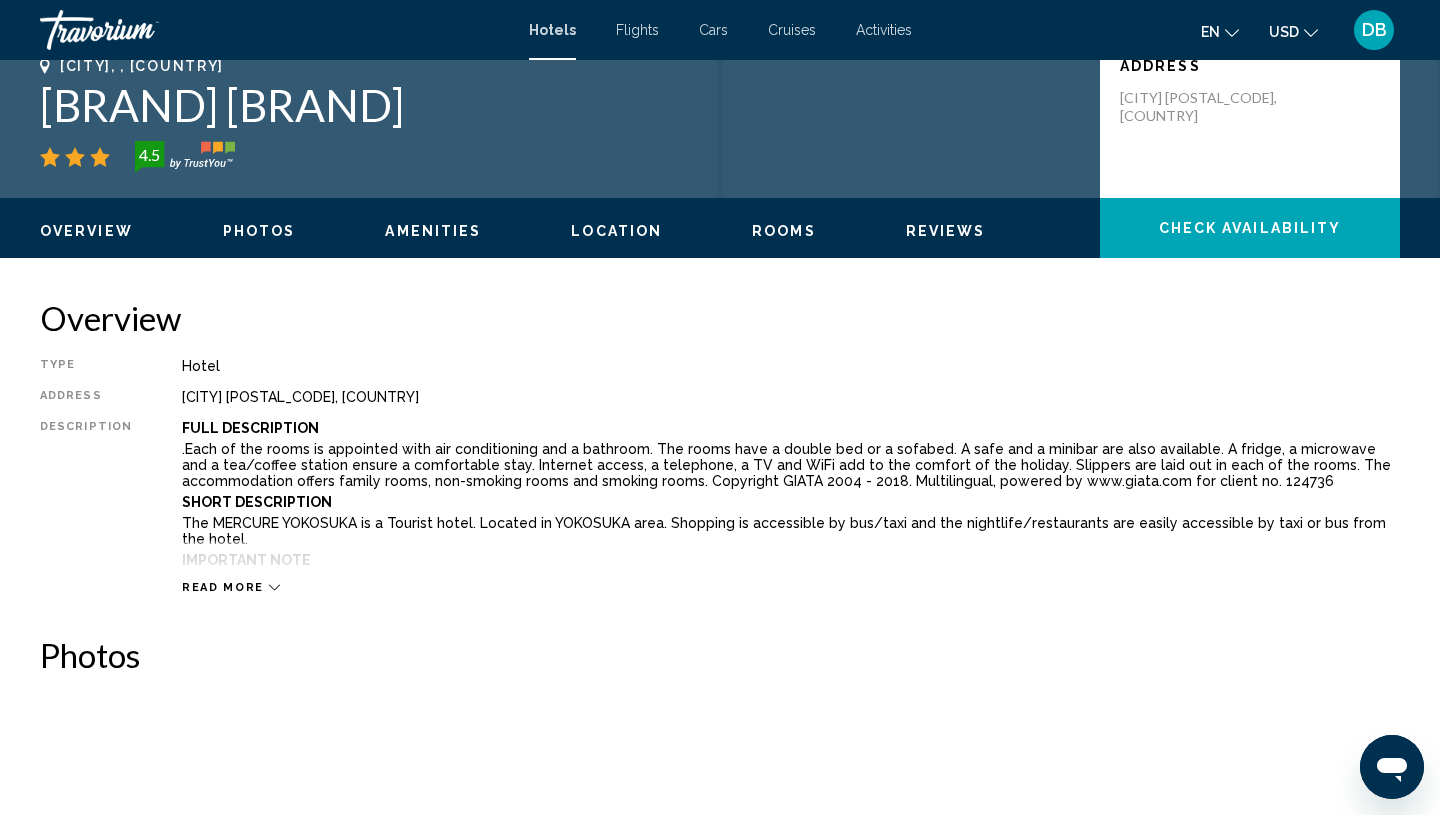 click on "$3,047.35 USD" at bounding box center [720, 2519] 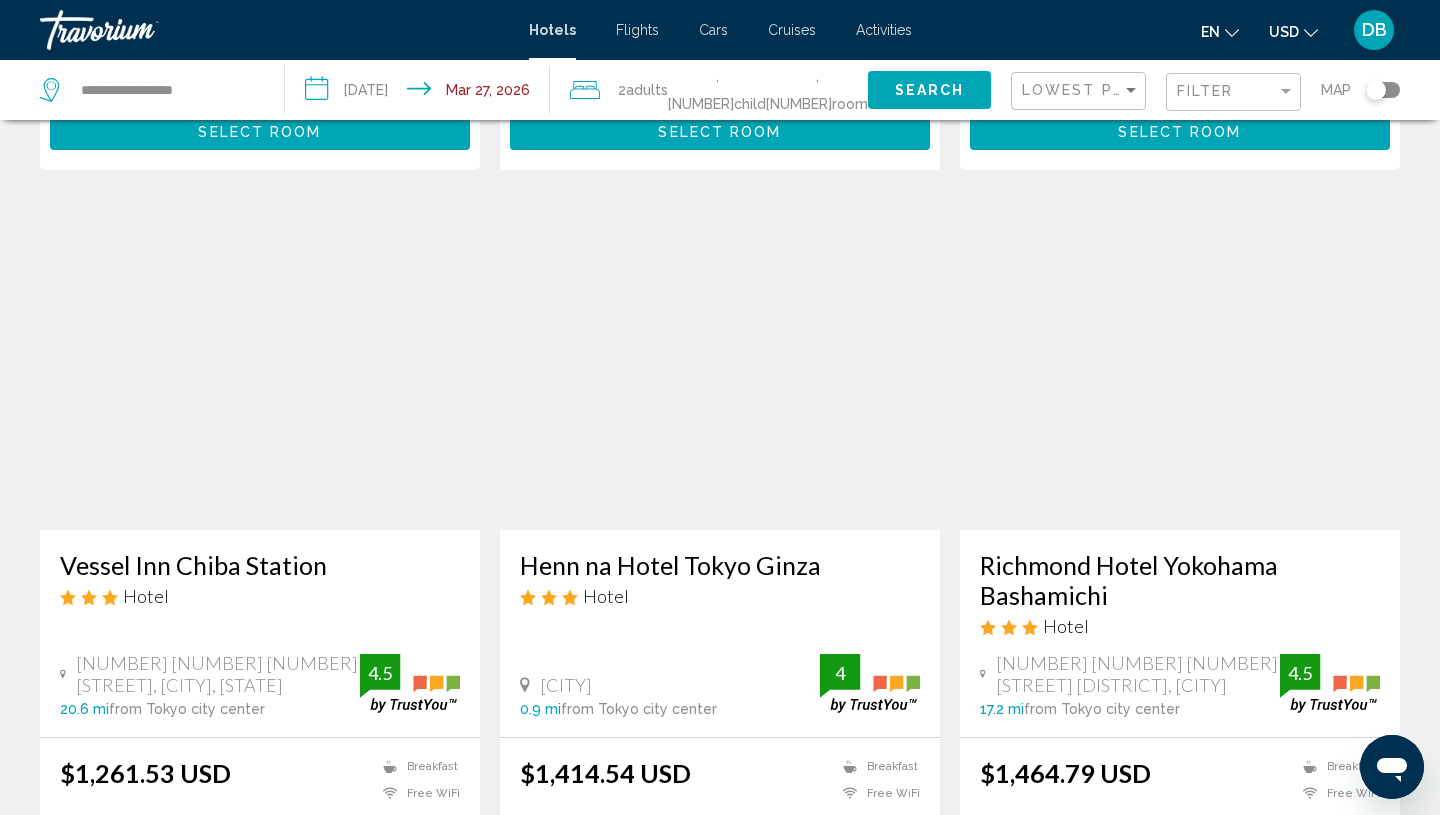 scroll, scrollTop: 2219, scrollLeft: 0, axis: vertical 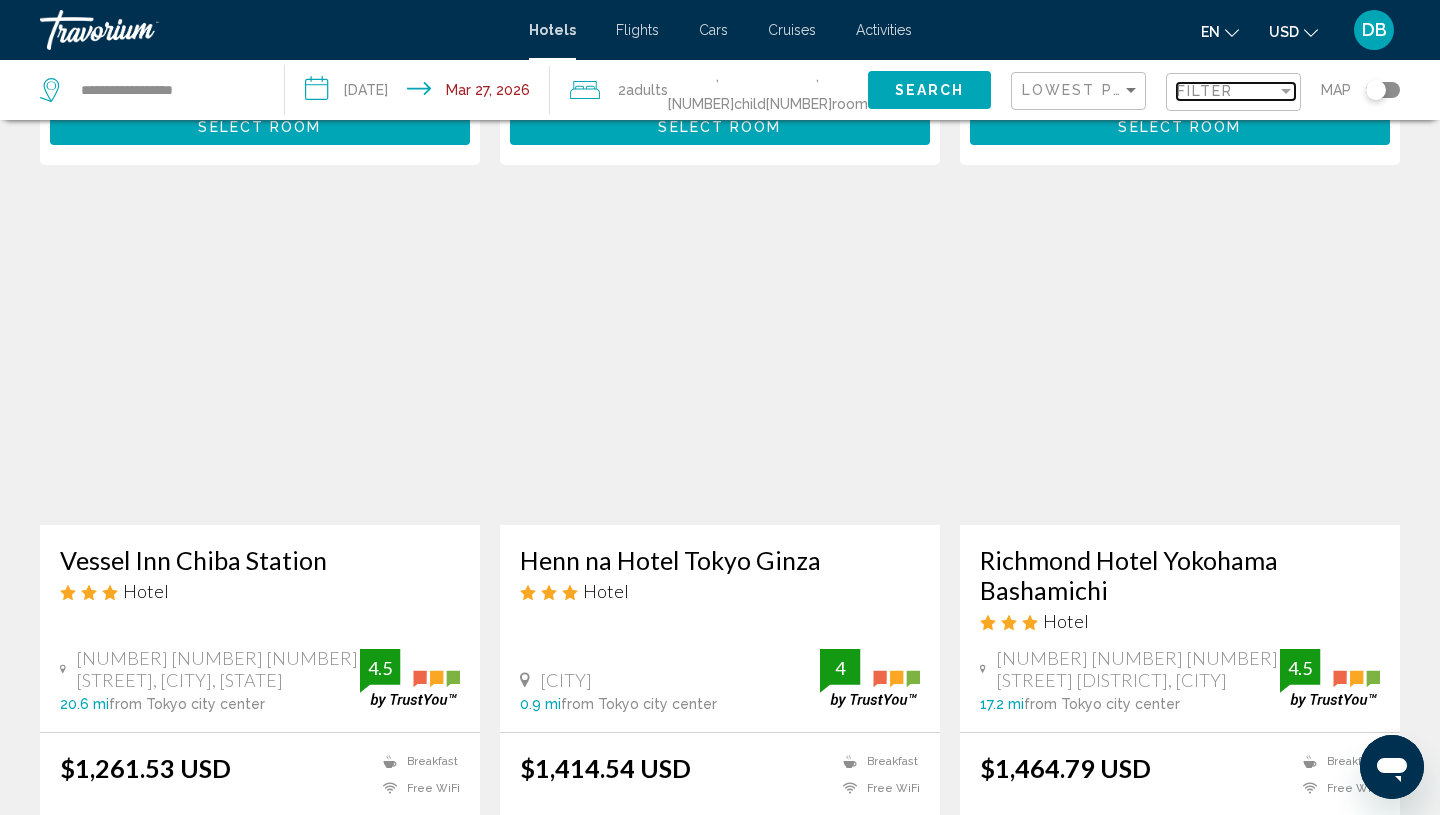 click on "Filter" at bounding box center [1205, 91] 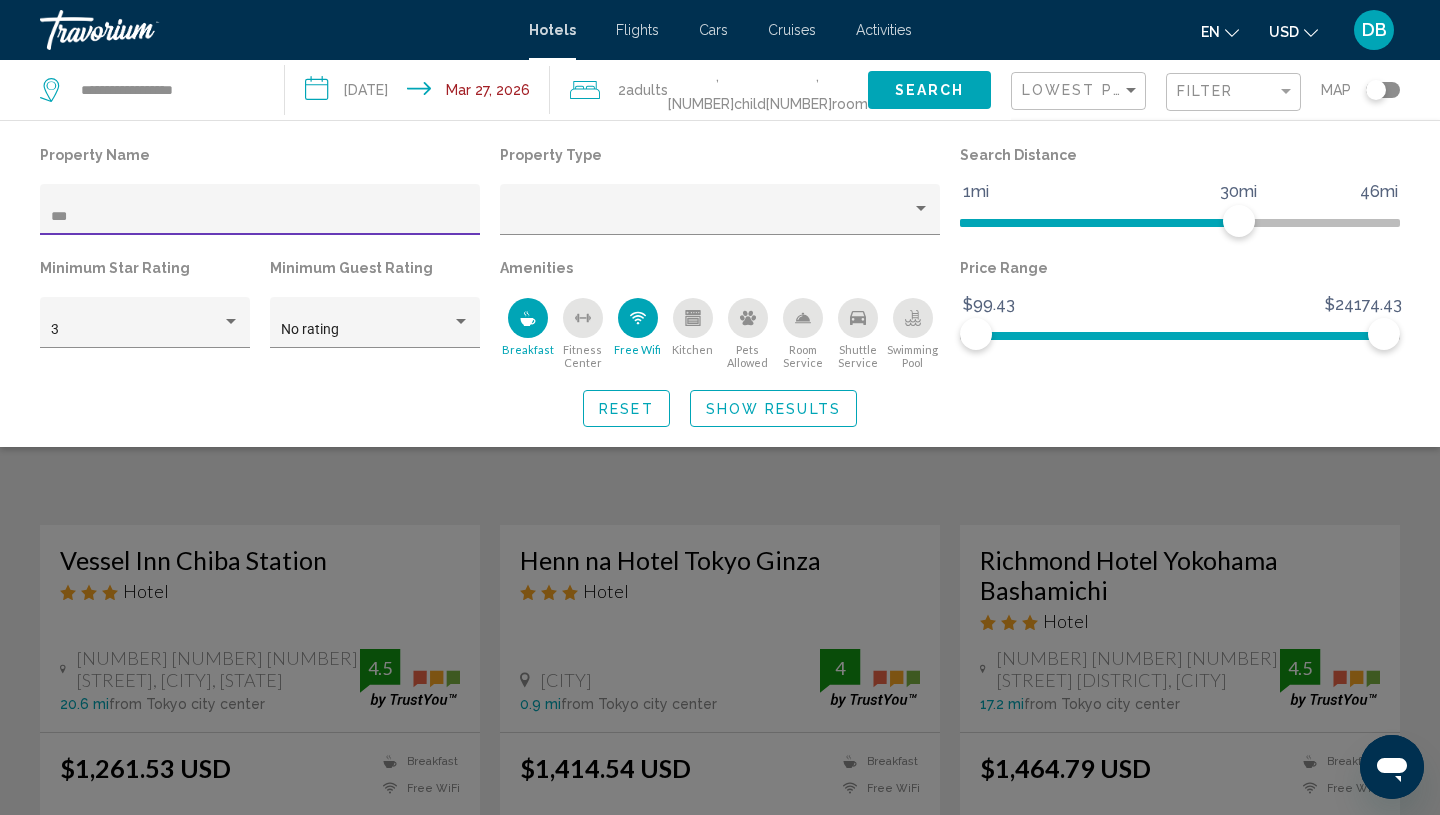 scroll, scrollTop: 731, scrollLeft: 0, axis: vertical 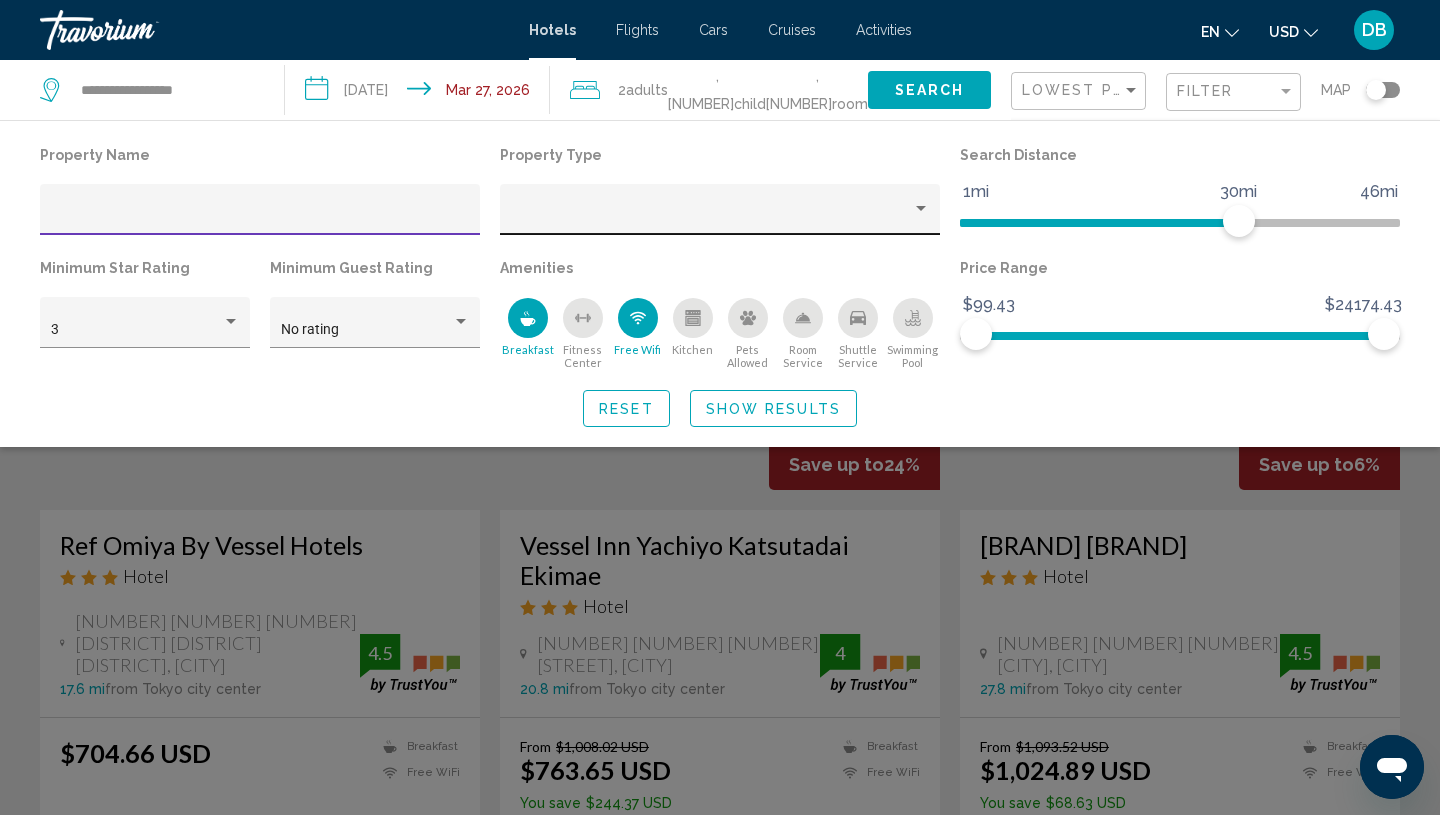 click at bounding box center [720, 215] 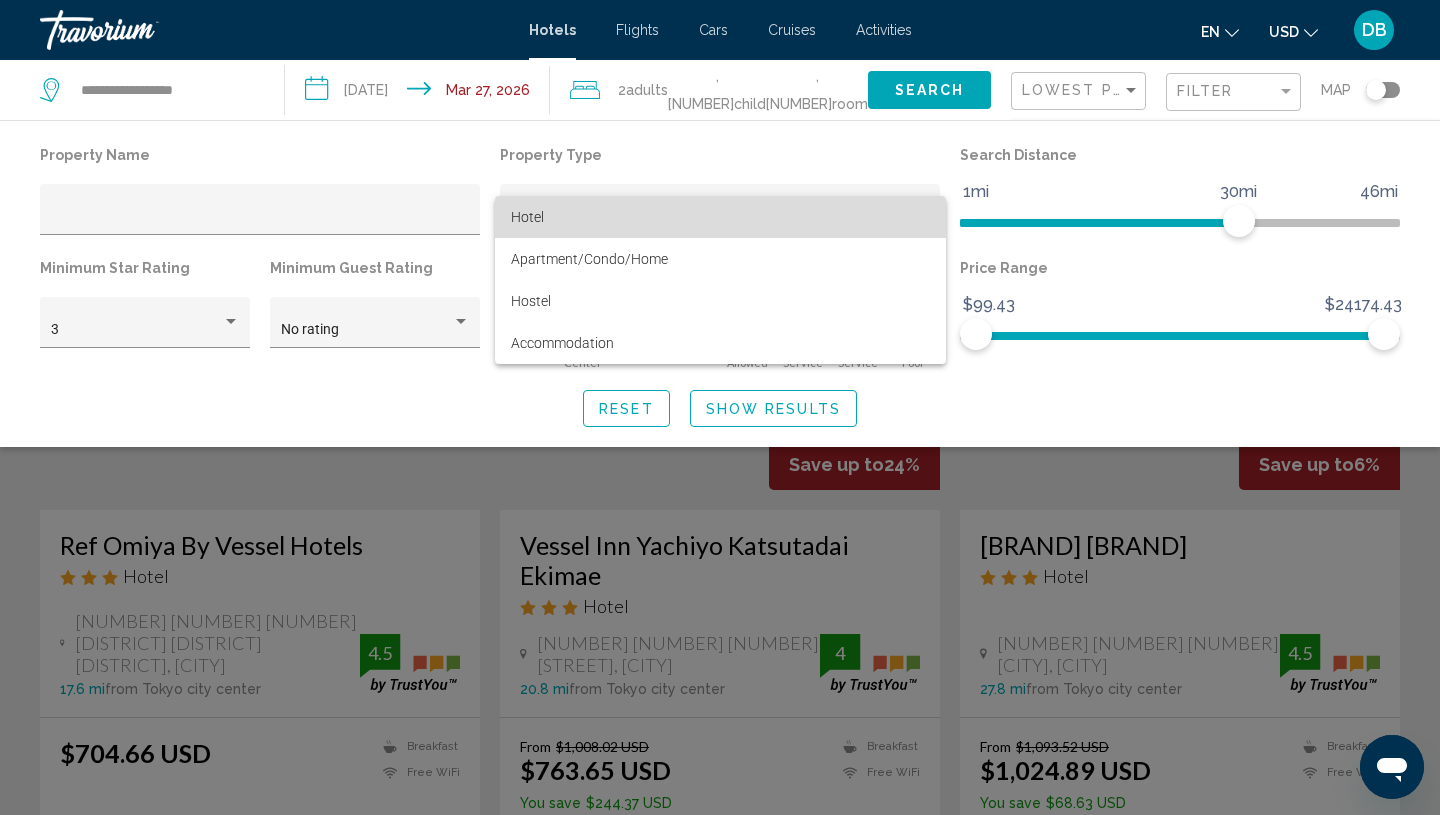 click on "Hotel" at bounding box center (720, 217) 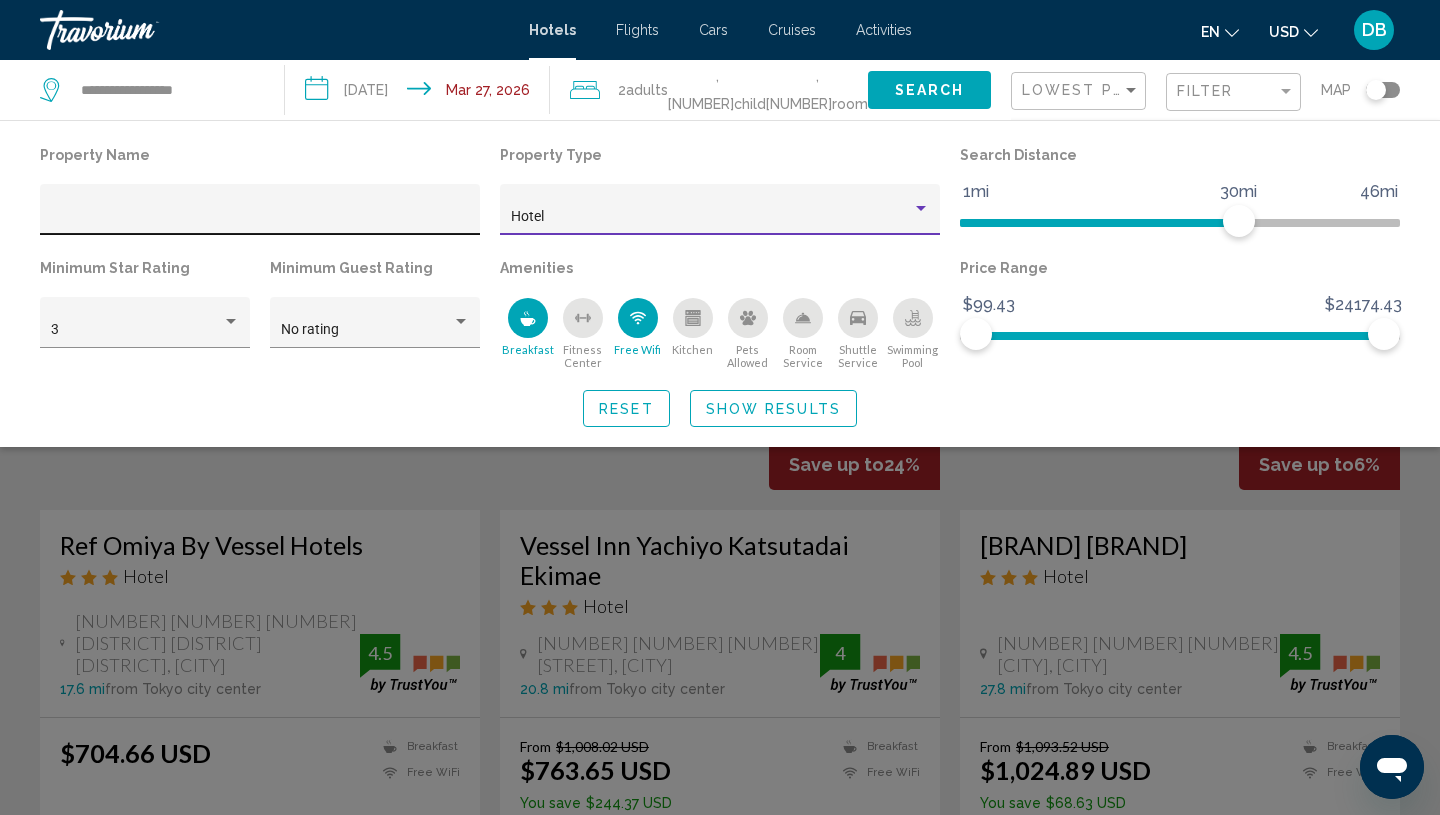 click at bounding box center [260, 217] 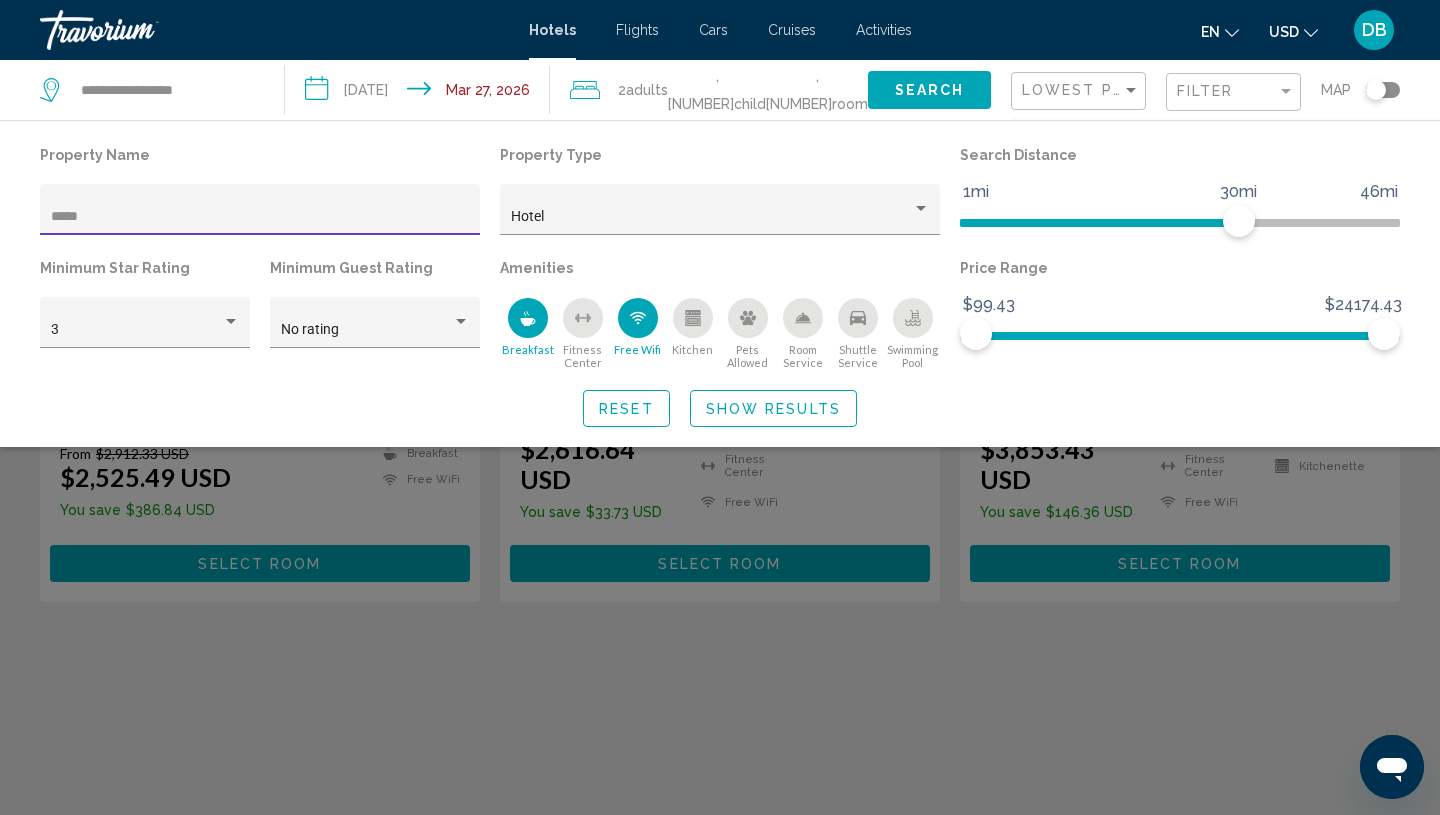 scroll, scrollTop: 318, scrollLeft: 0, axis: vertical 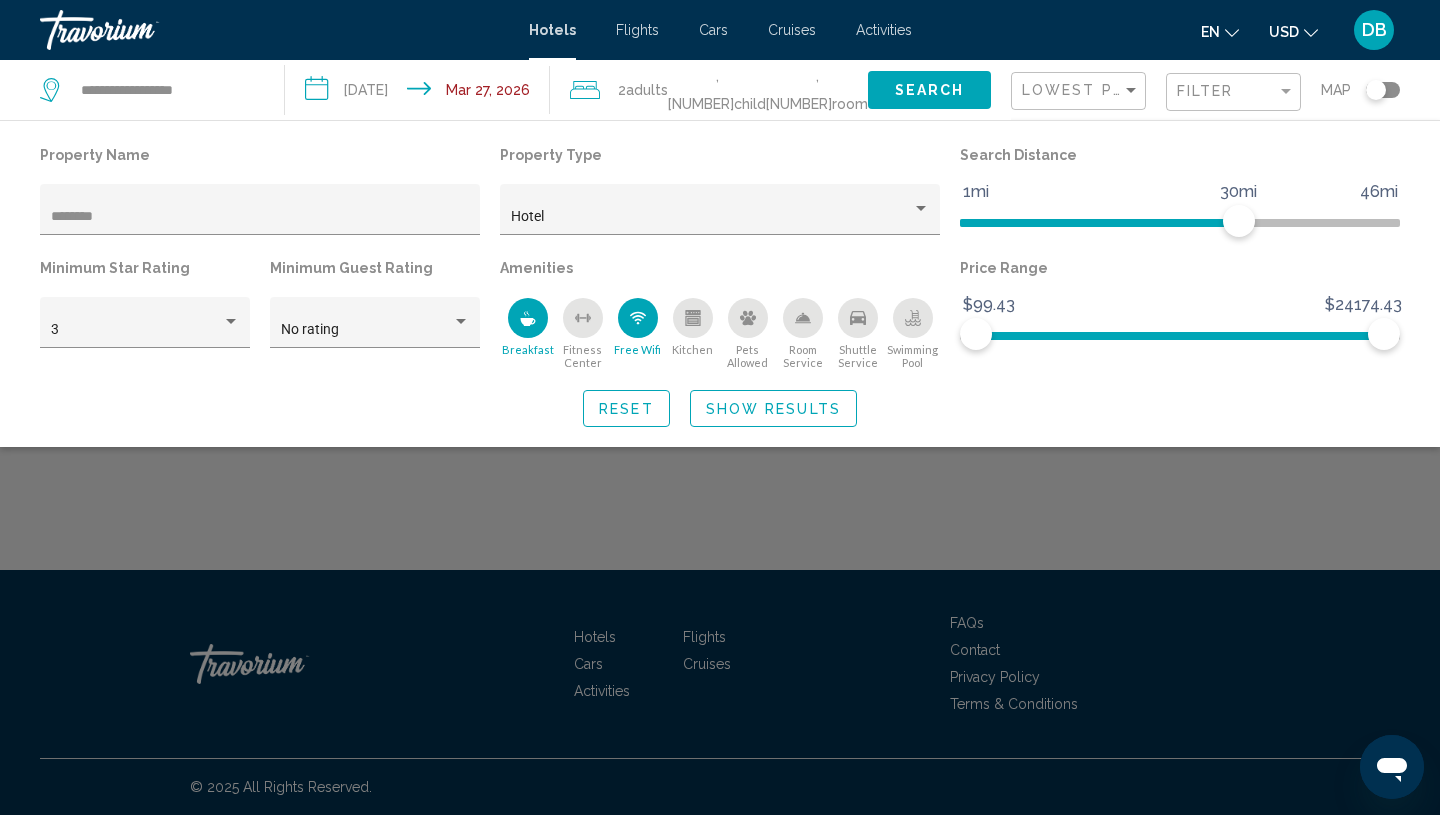 click at bounding box center [528, 318] 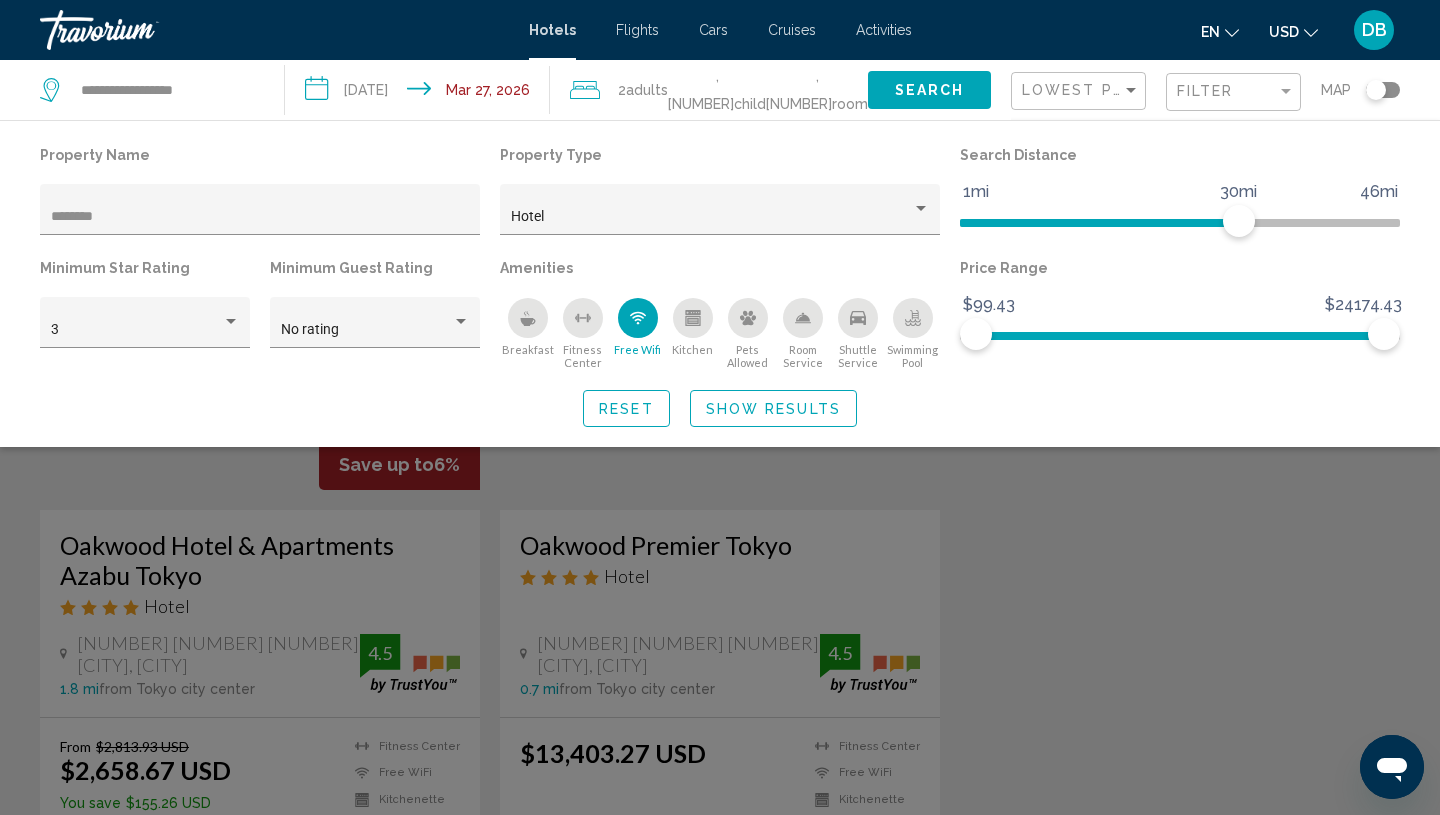 click at bounding box center (638, 318) 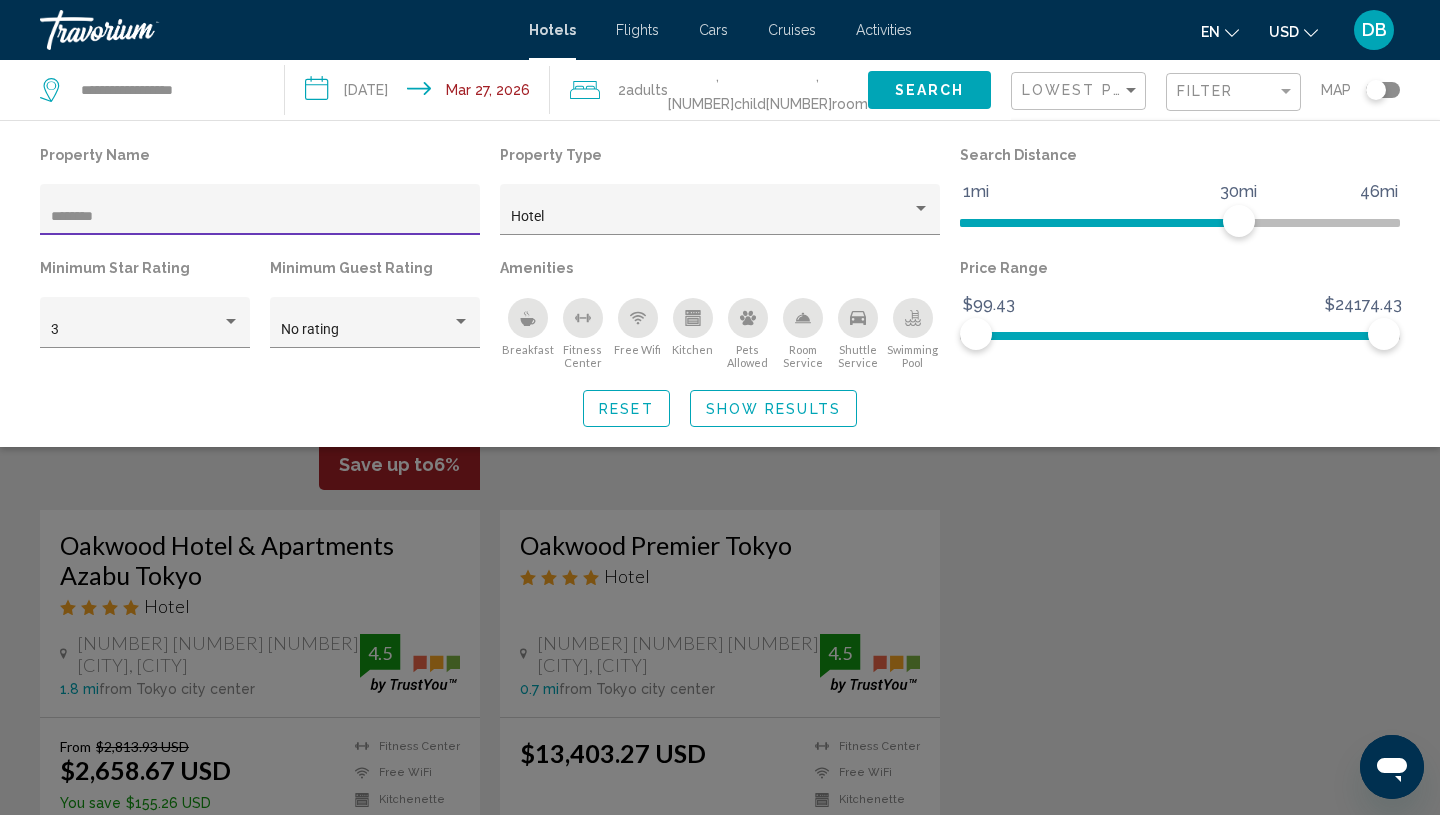 click on "*******" at bounding box center [260, 217] 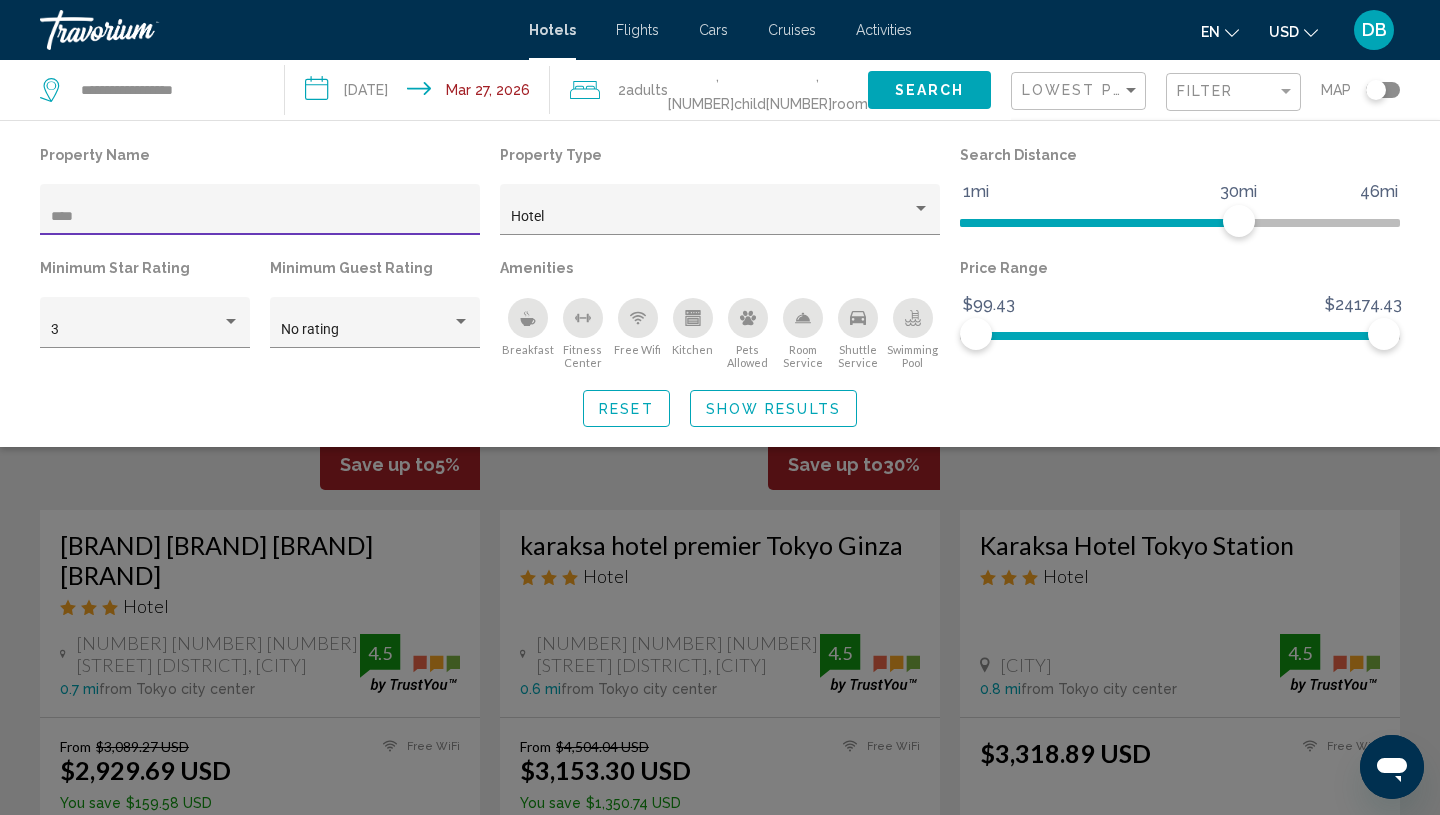 type on "****" 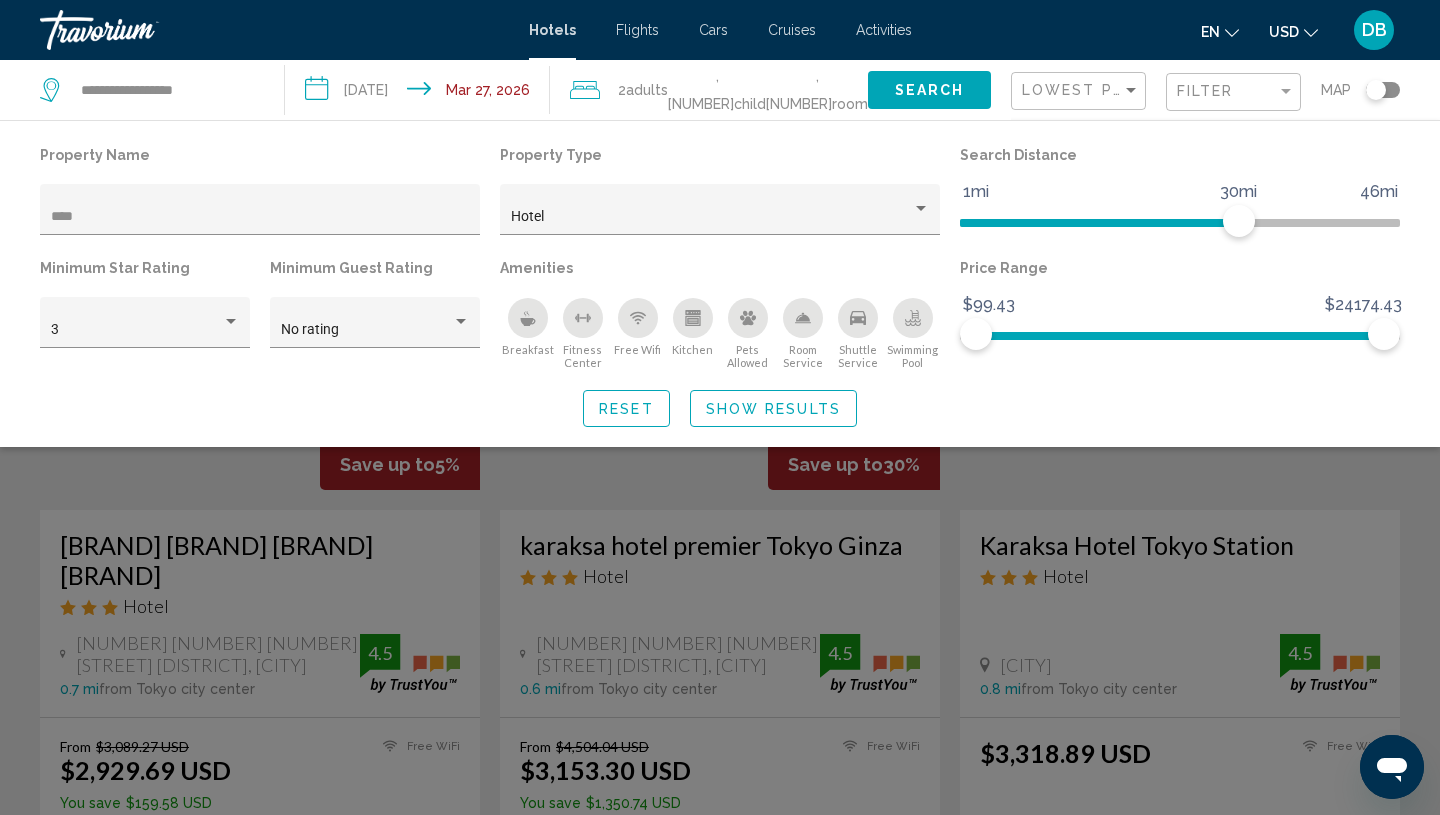 click at bounding box center [720, 557] 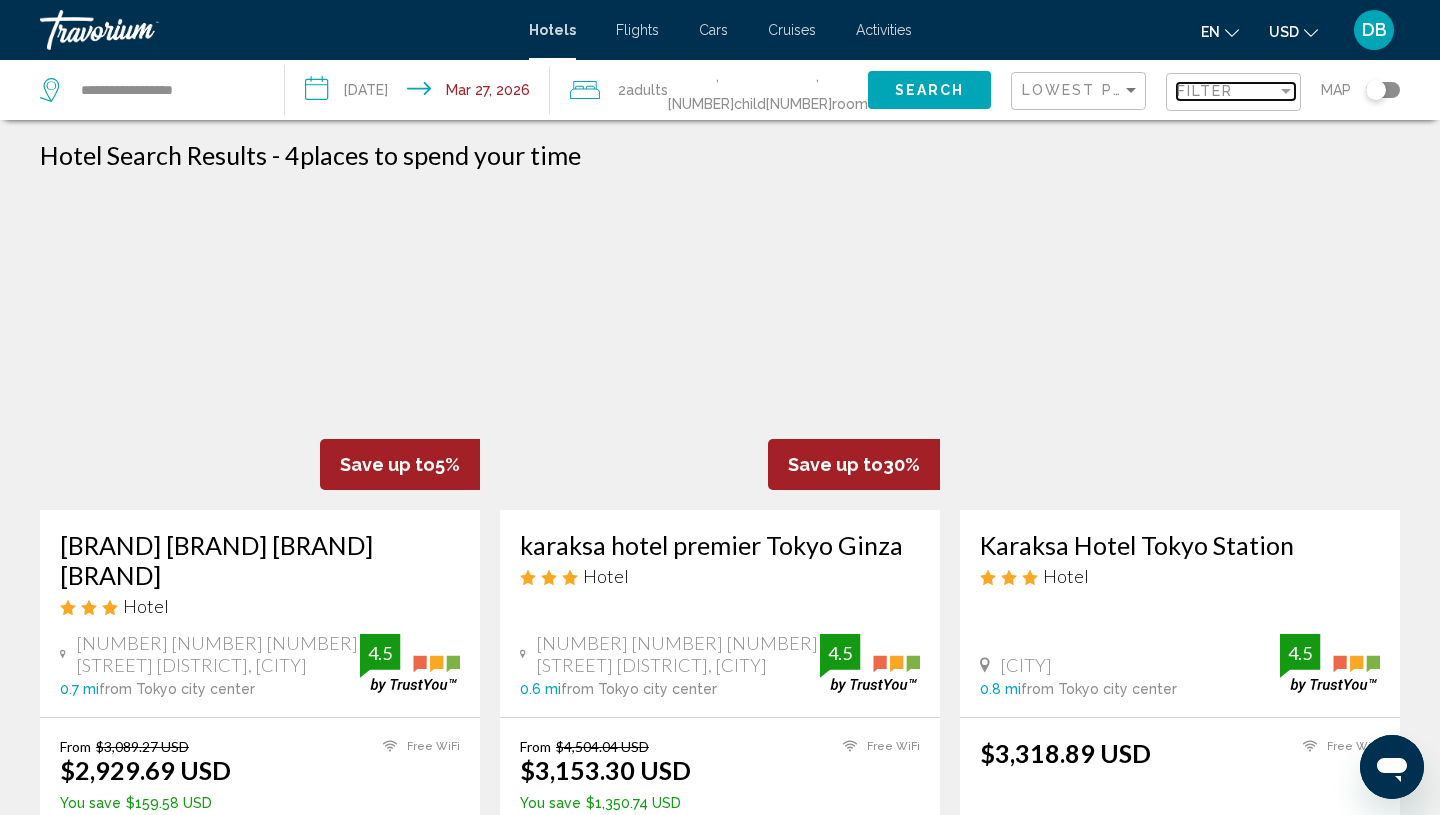 click on "Filter" at bounding box center [1205, 91] 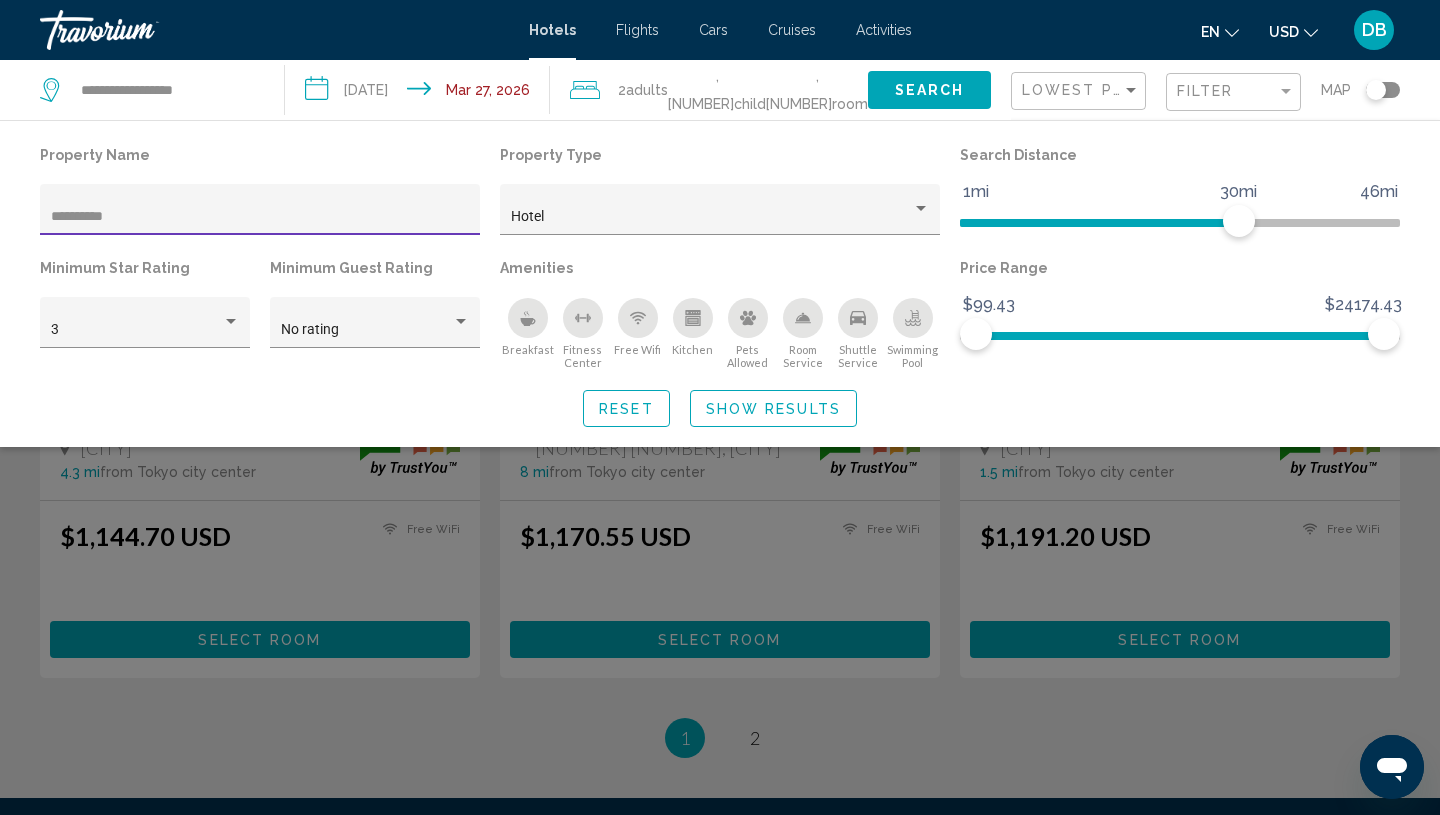scroll, scrollTop: 2549, scrollLeft: 0, axis: vertical 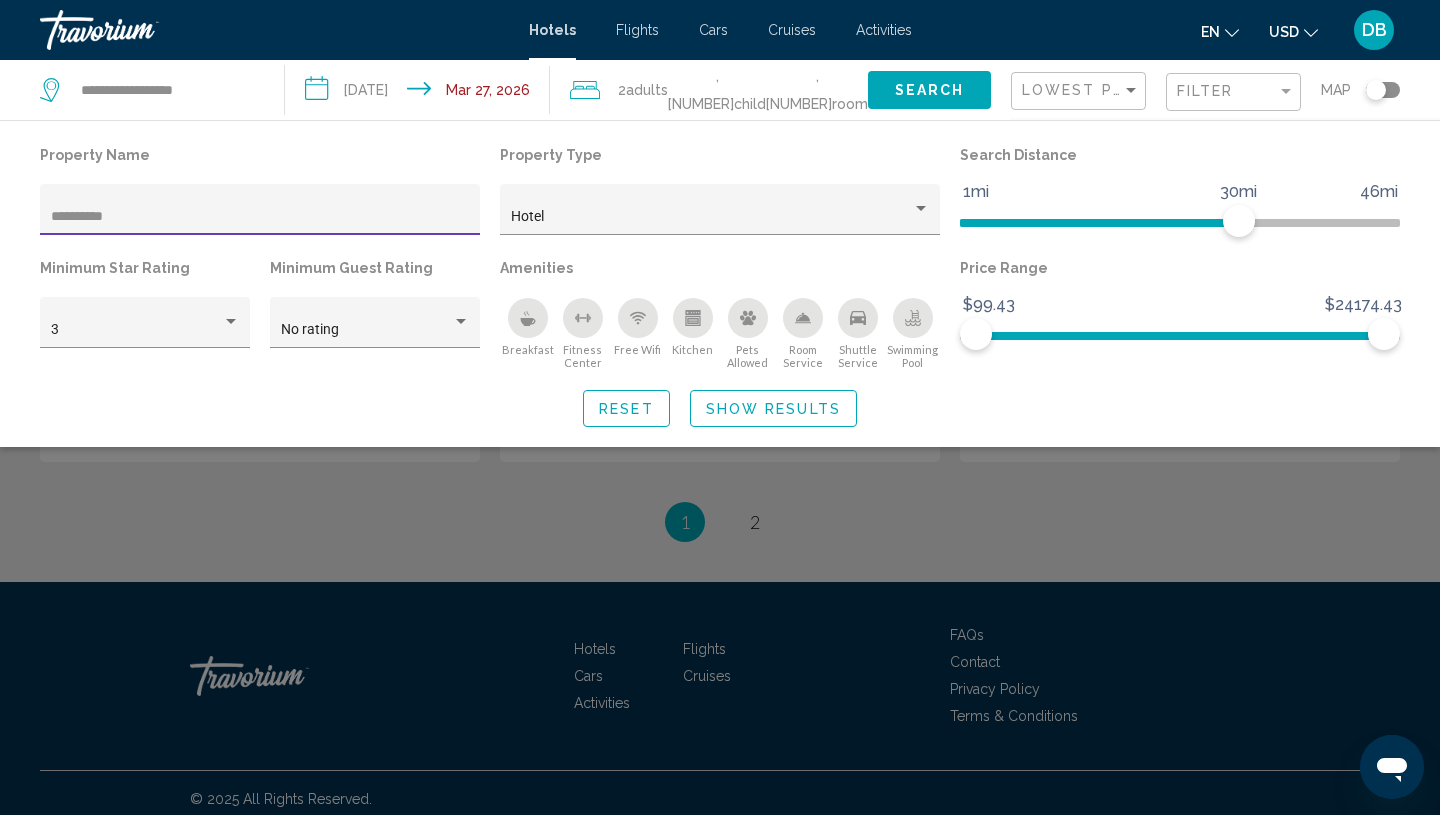 type on "*********" 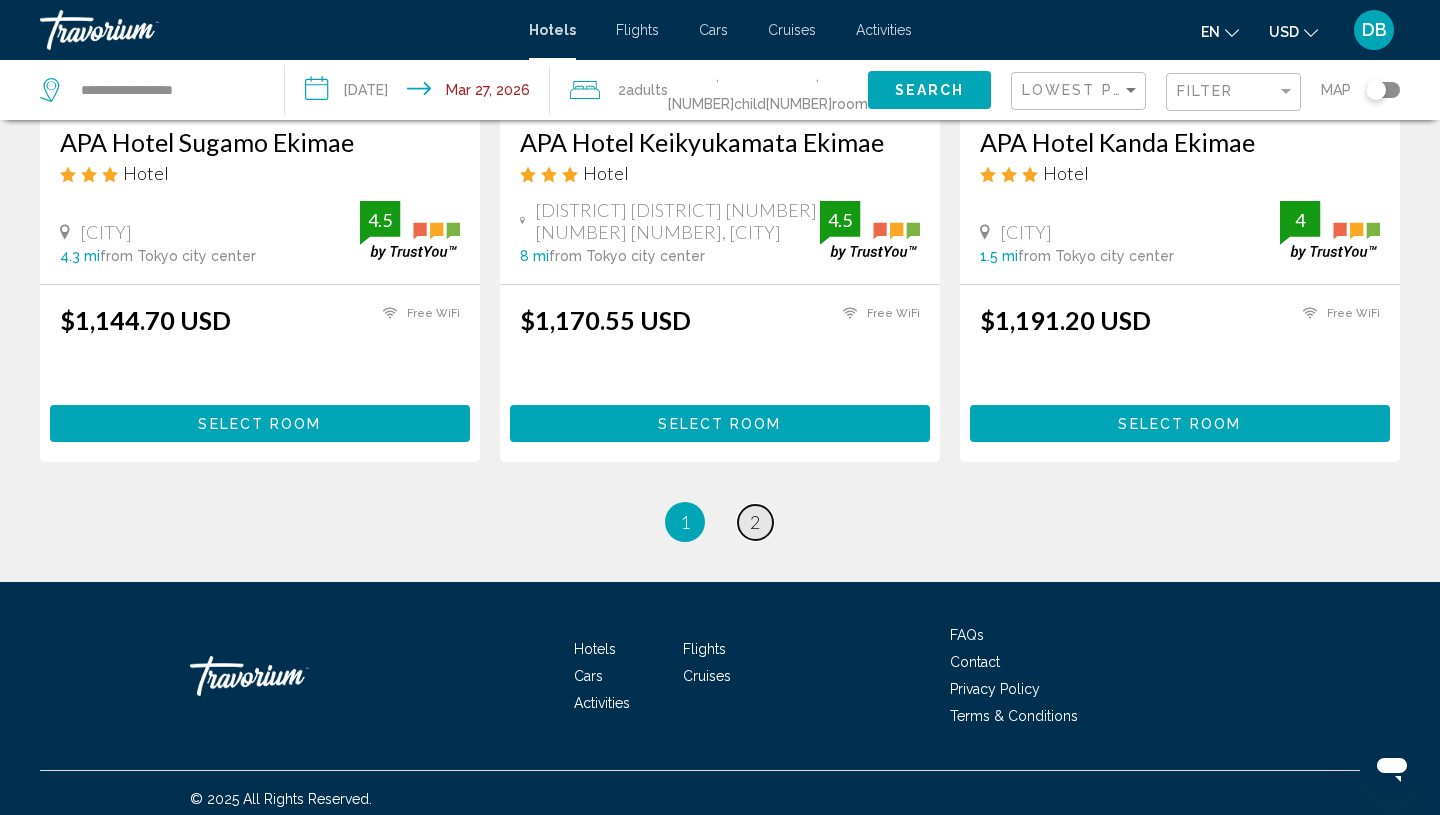 click on "2" at bounding box center (755, 522) 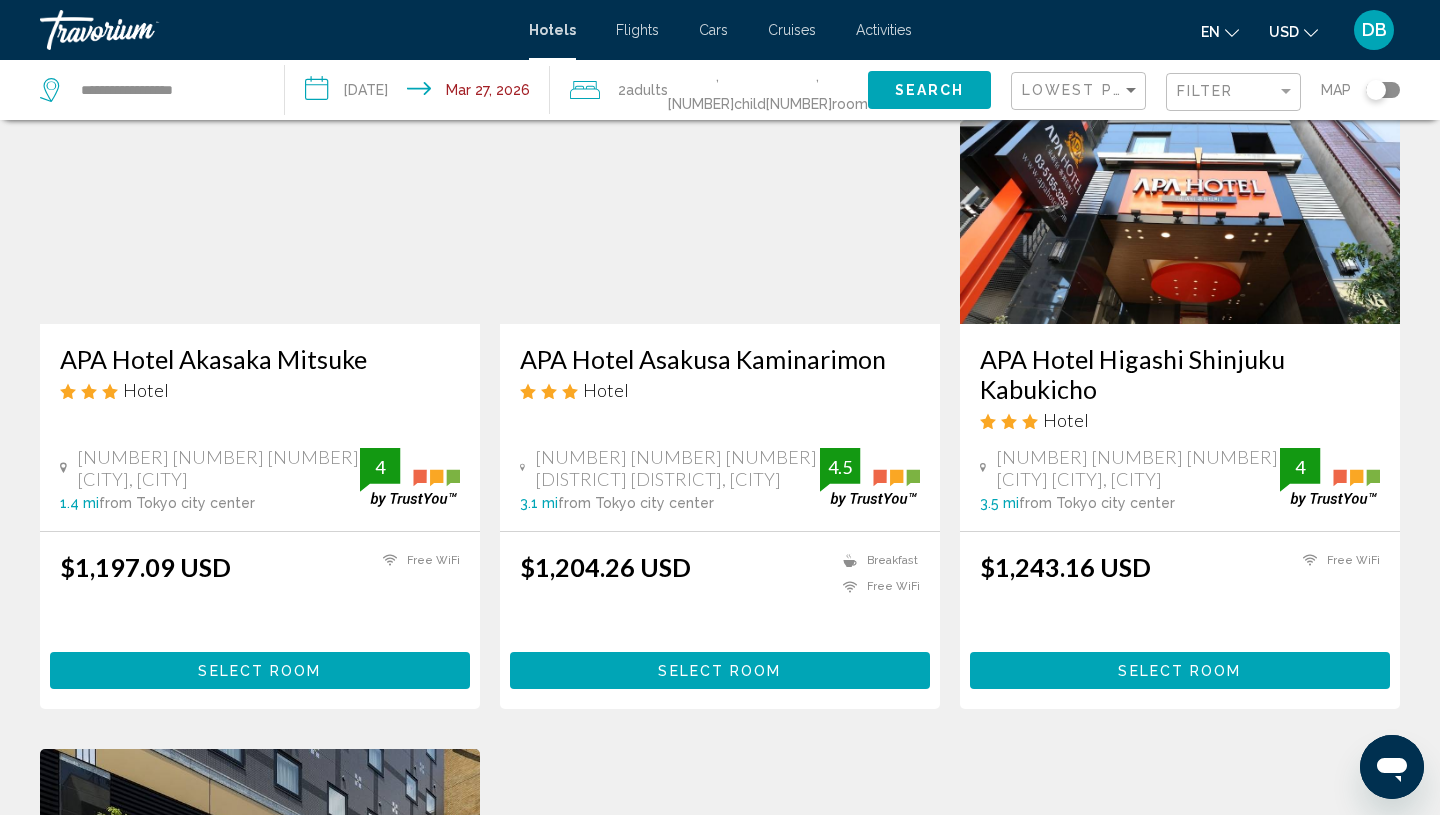 scroll, scrollTop: 0, scrollLeft: 0, axis: both 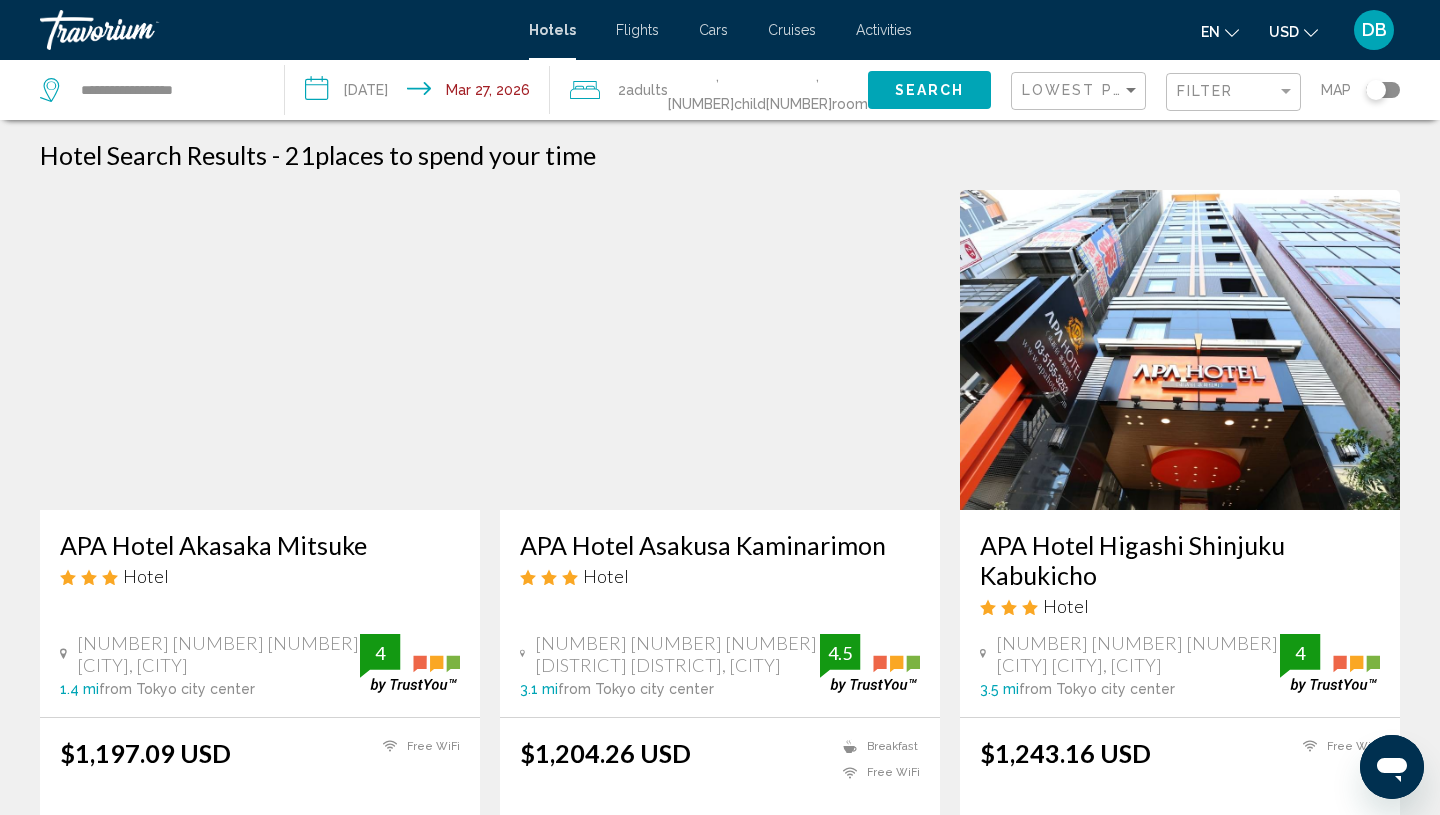 click at bounding box center [260, 350] 